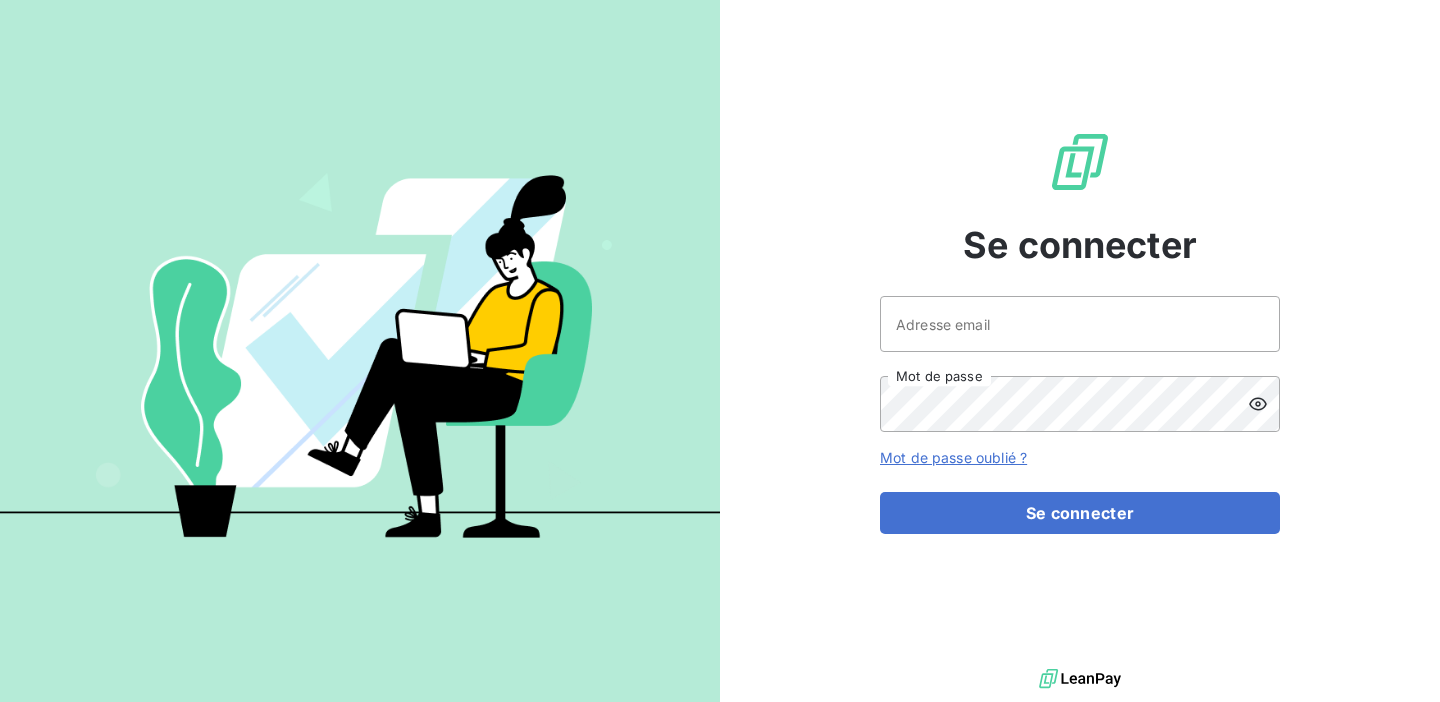 scroll, scrollTop: 0, scrollLeft: 0, axis: both 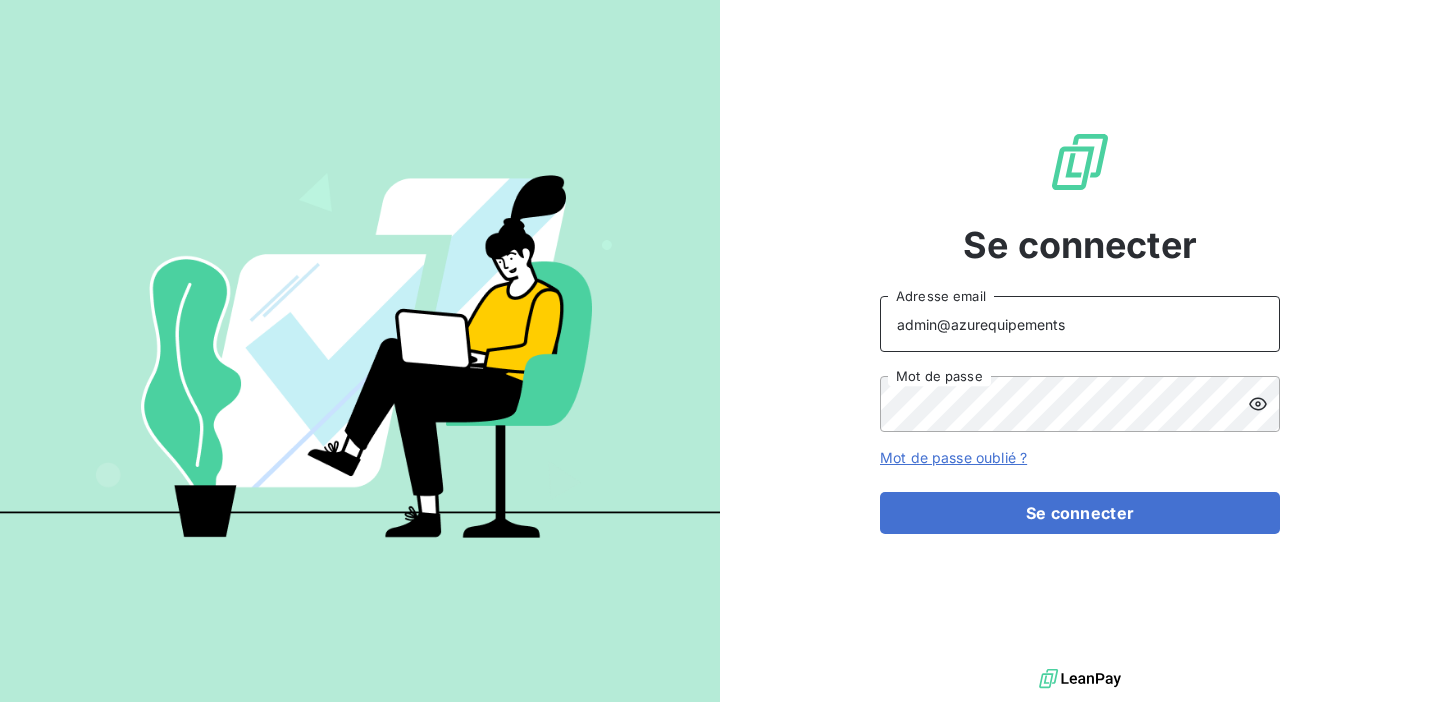click on "admin@azurequipements" at bounding box center (1080, 324) 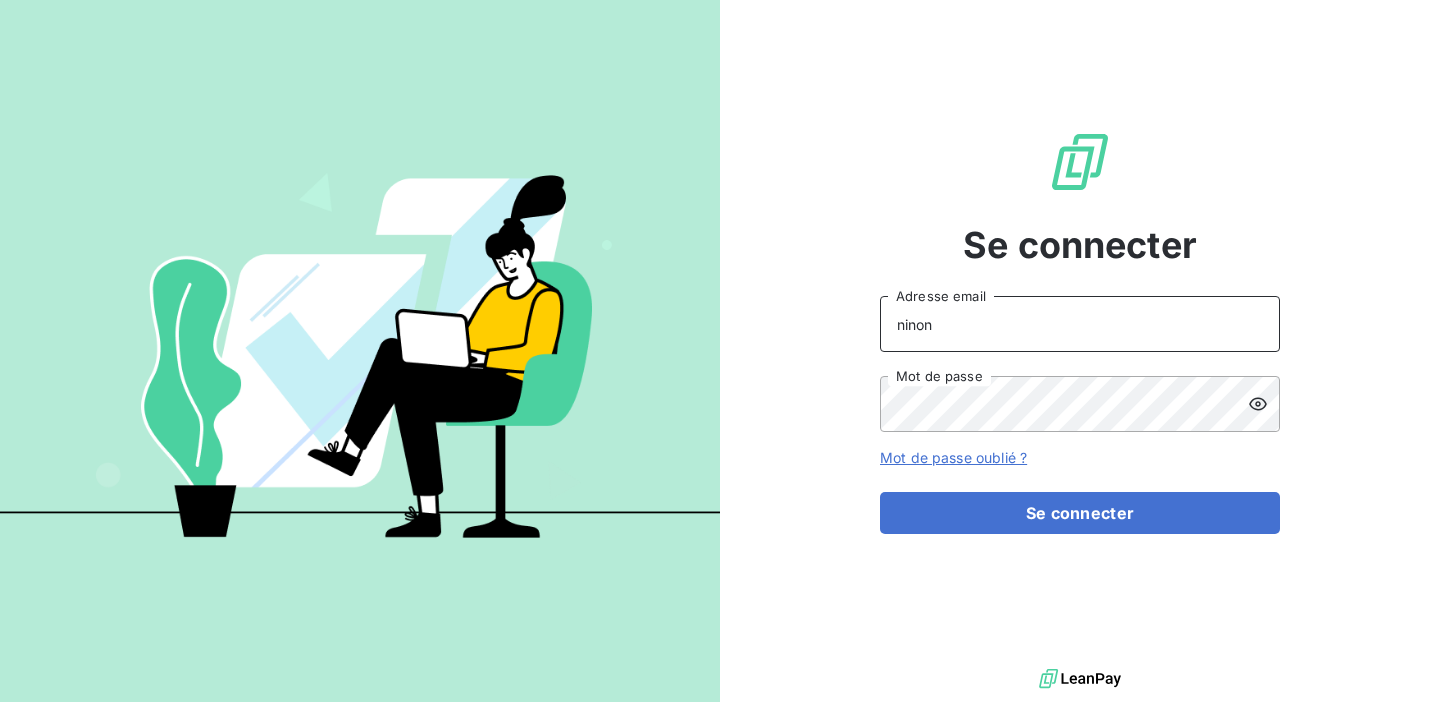 type on "ninon@leanpay.fr" 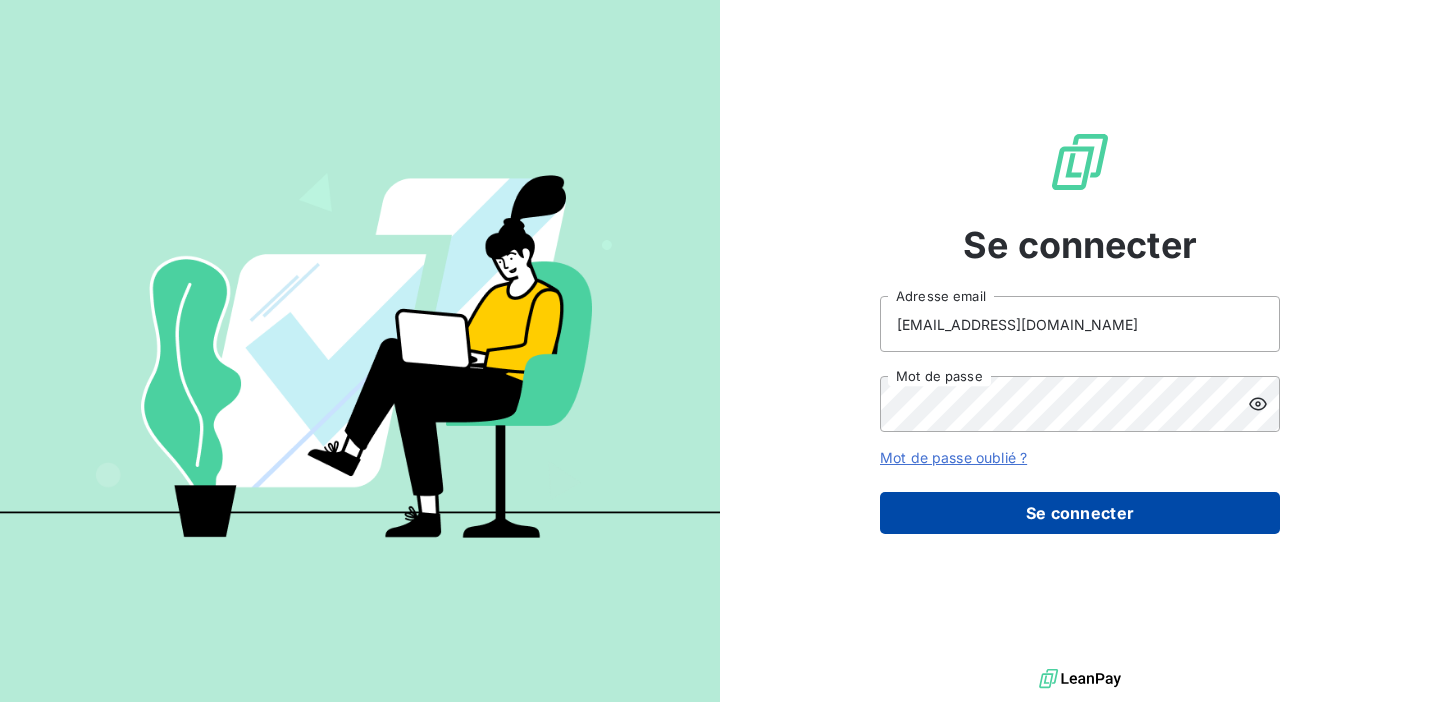 click on "Se connecter" at bounding box center [1080, 513] 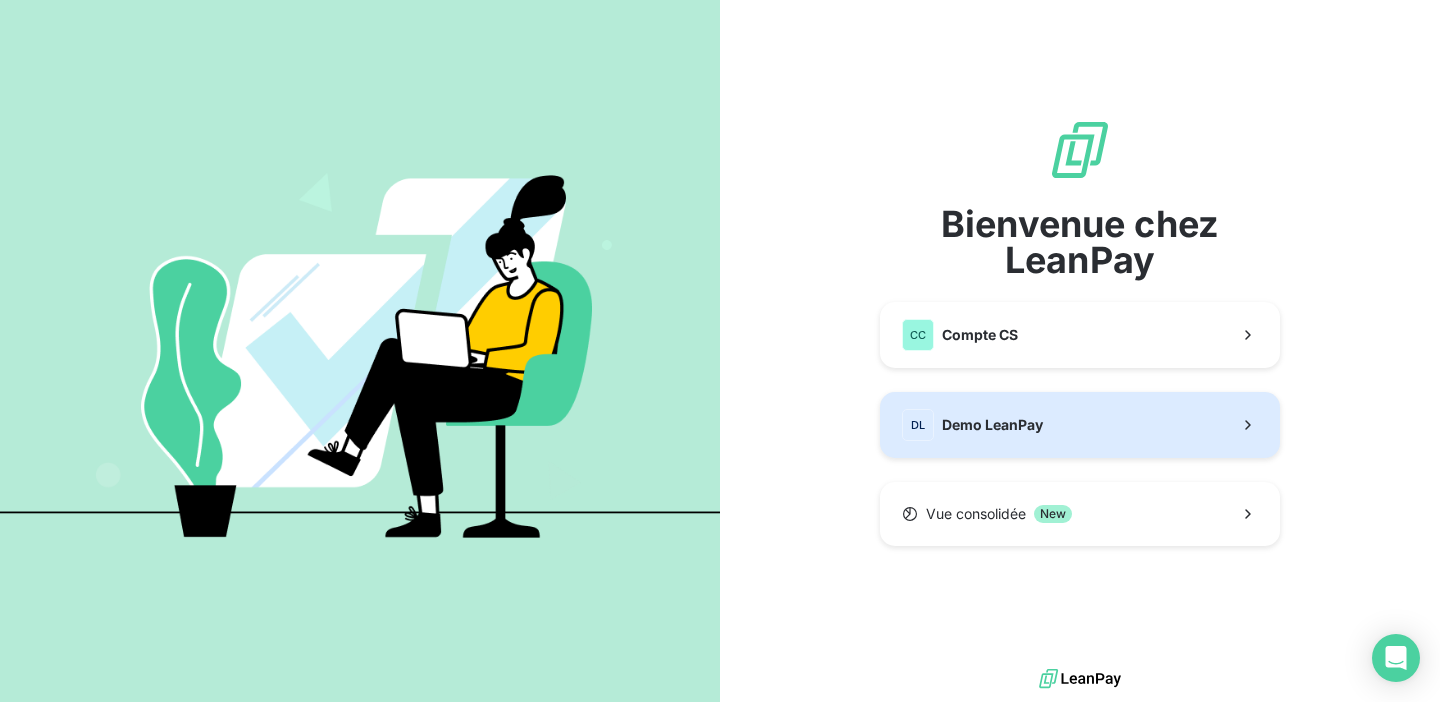 click on "DL Demo LeanPay" at bounding box center [1080, 425] 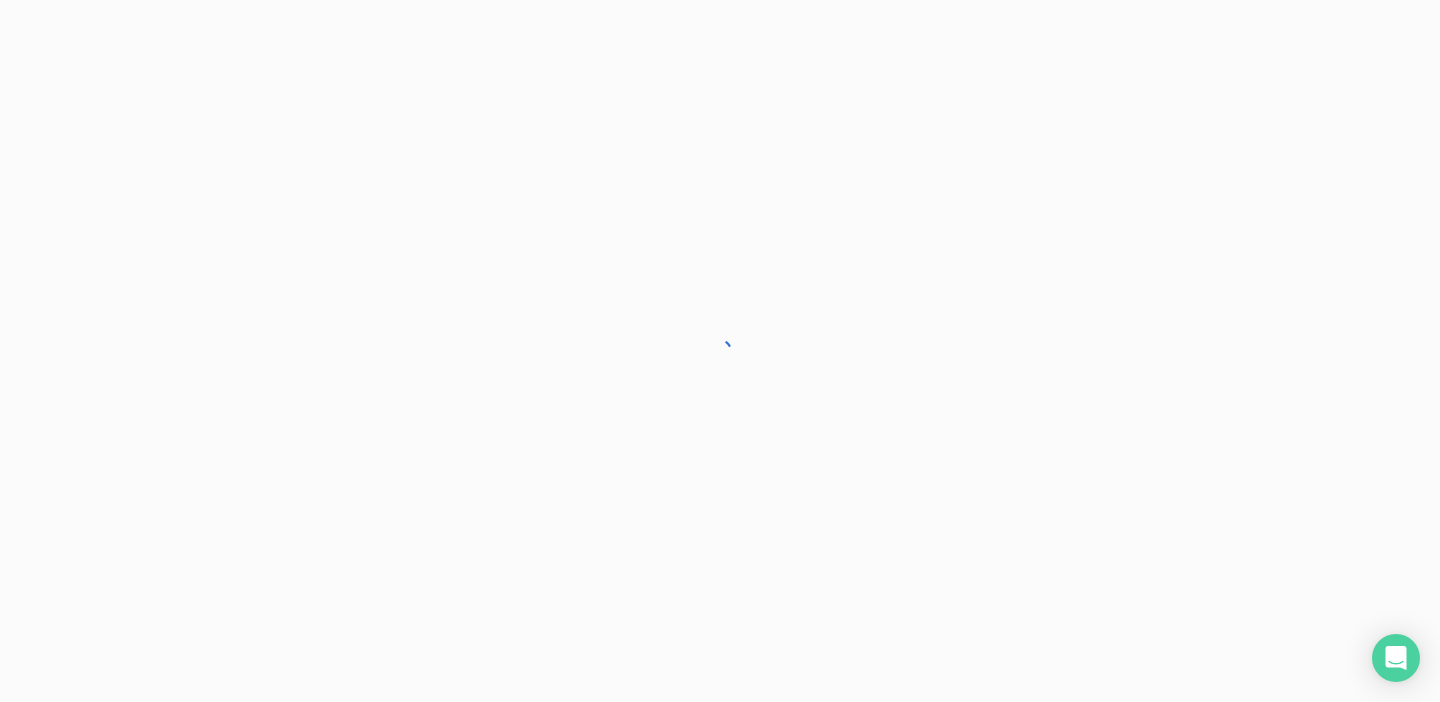 scroll, scrollTop: 0, scrollLeft: 0, axis: both 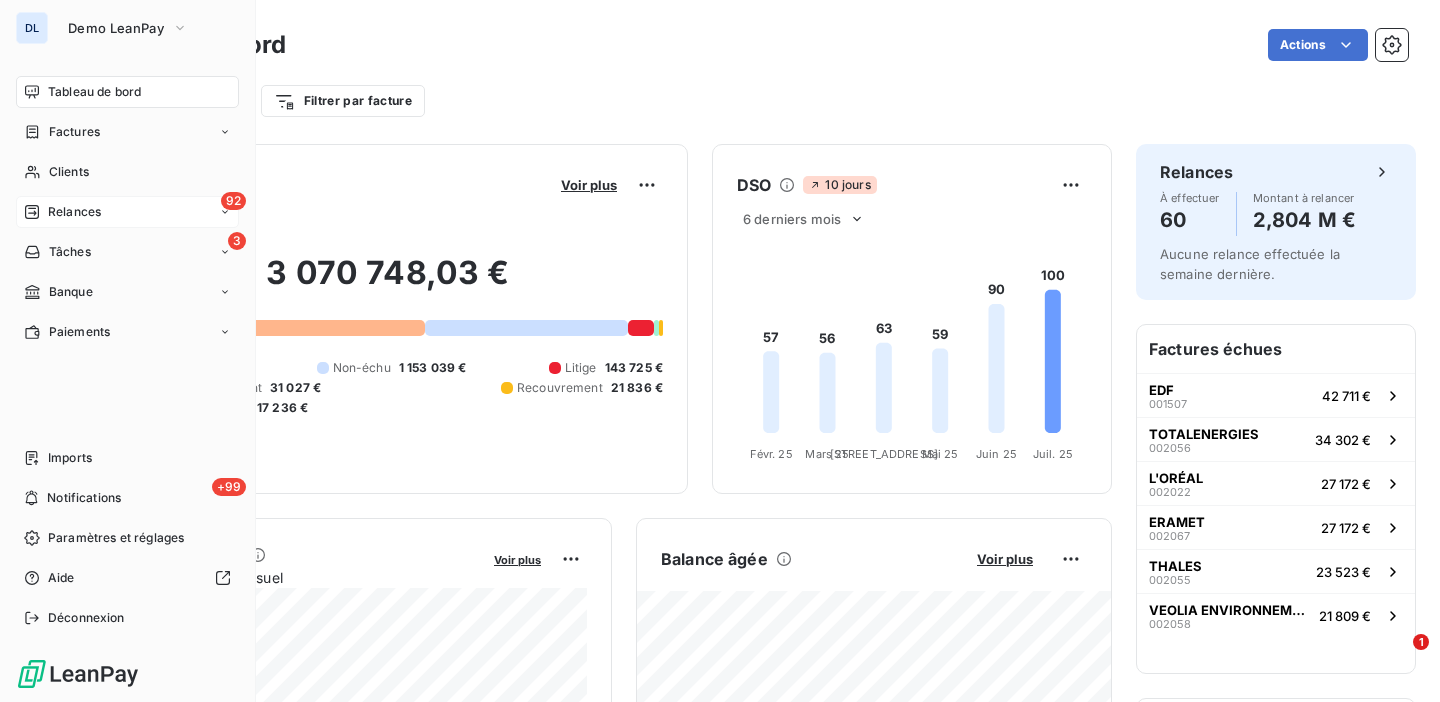 click on "92 Relances" at bounding box center (127, 212) 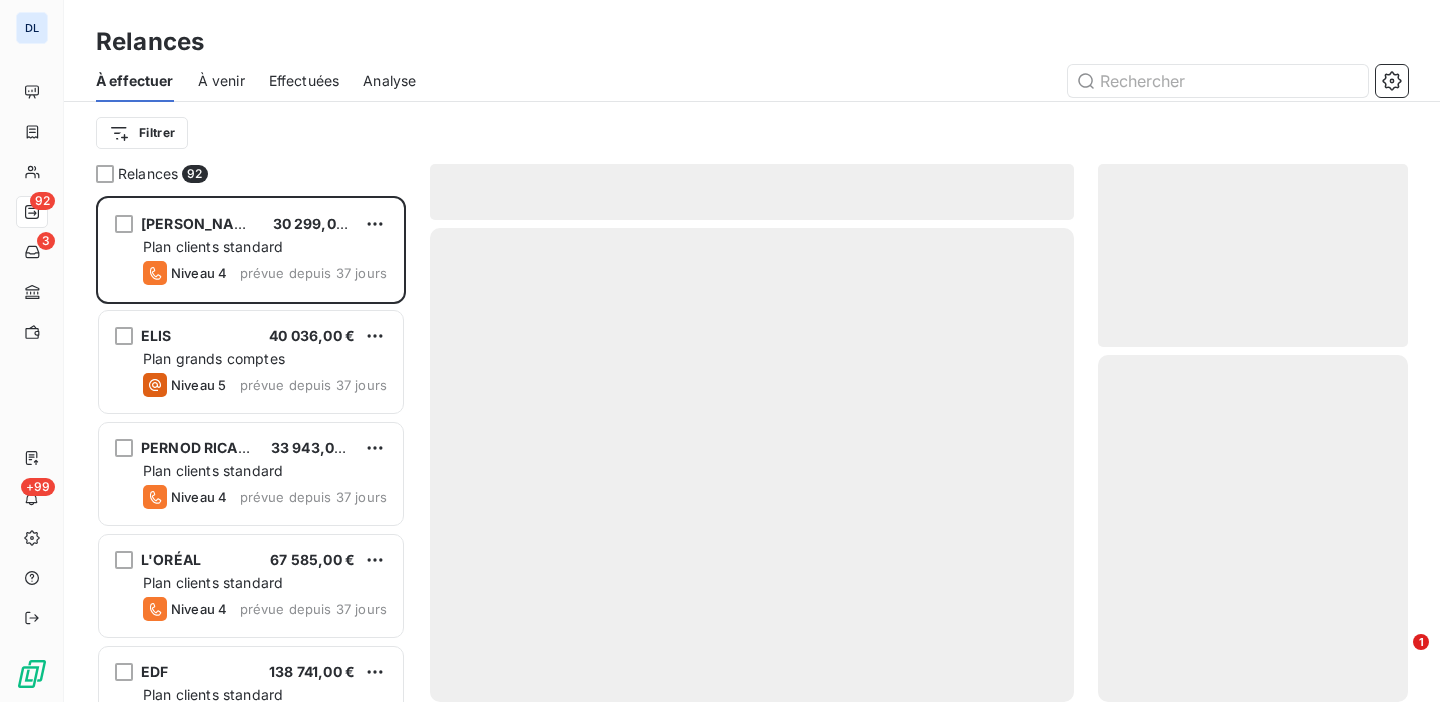 scroll, scrollTop: 1, scrollLeft: 1, axis: both 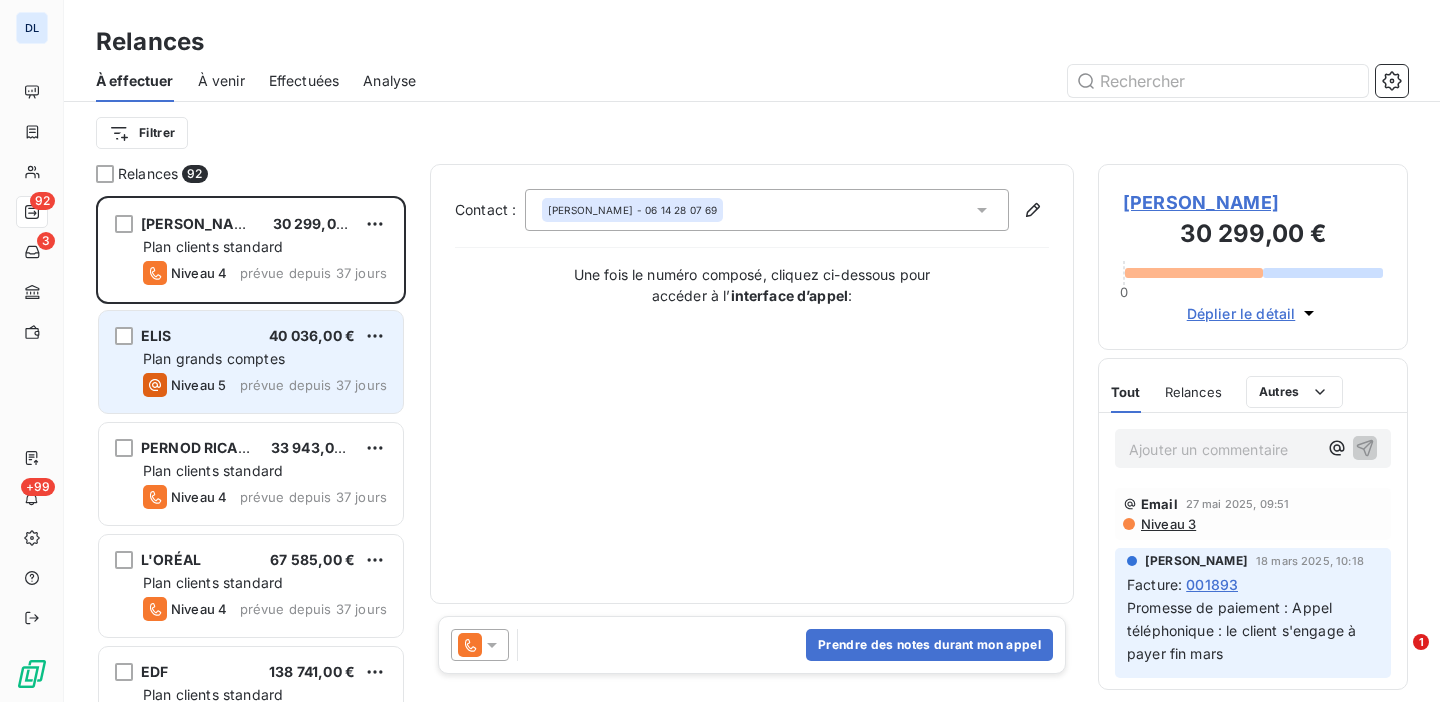 click on "prévue depuis 37 jours" at bounding box center [313, 385] 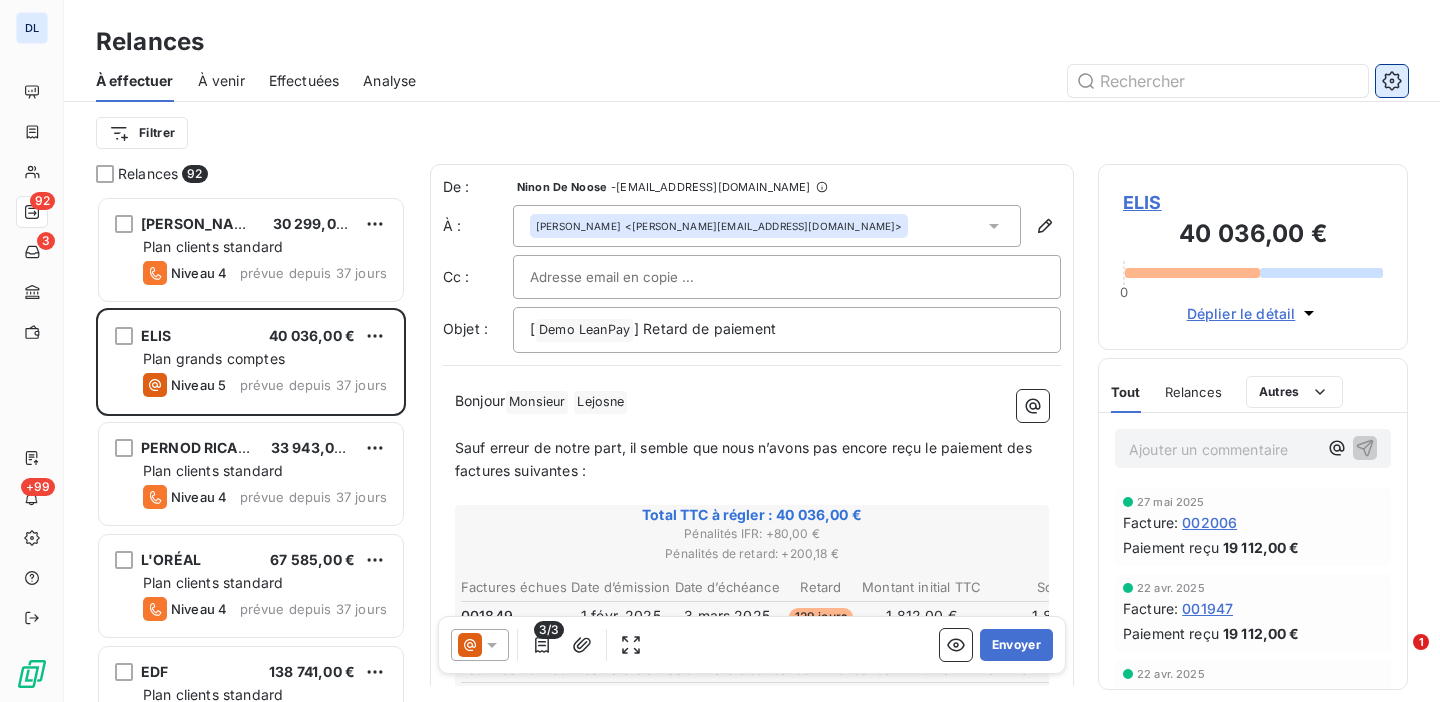 click 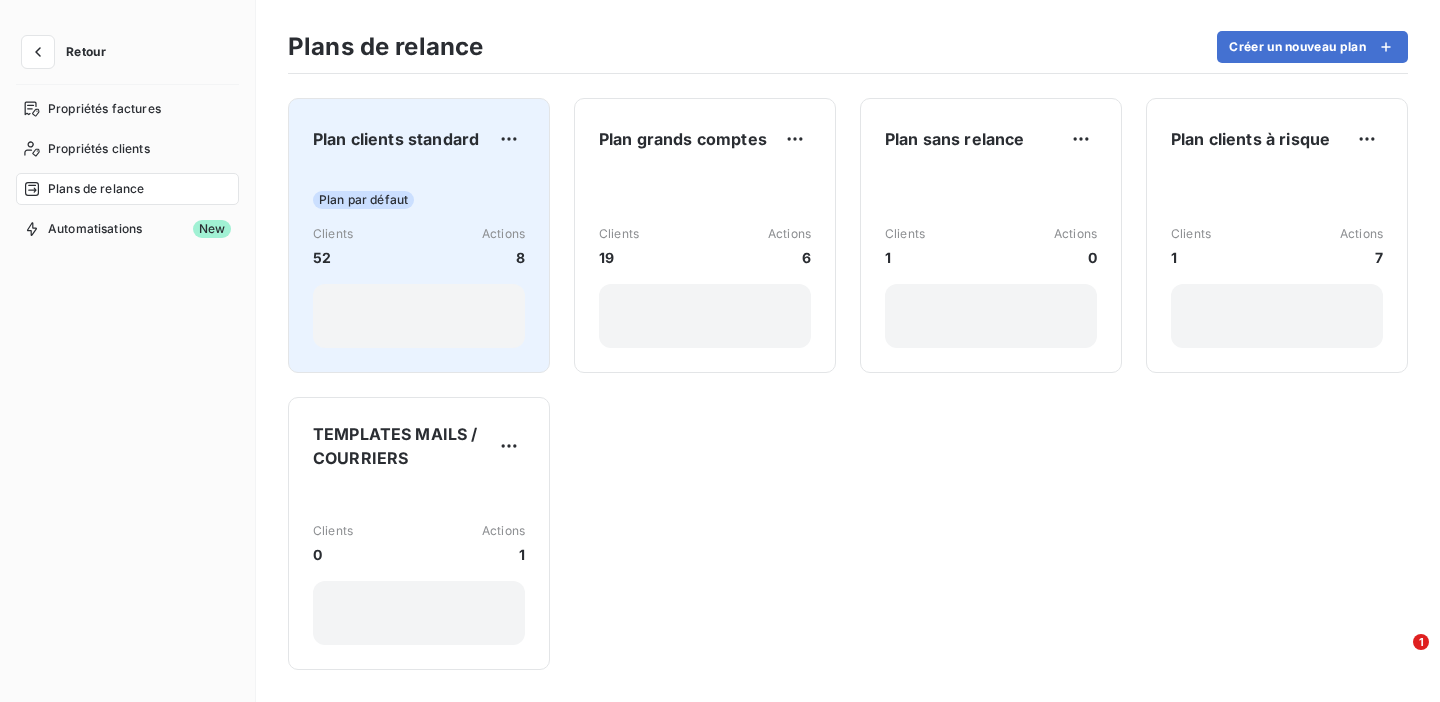 click on "Plan par défaut Clients 52 Actions 8" at bounding box center [419, 259] 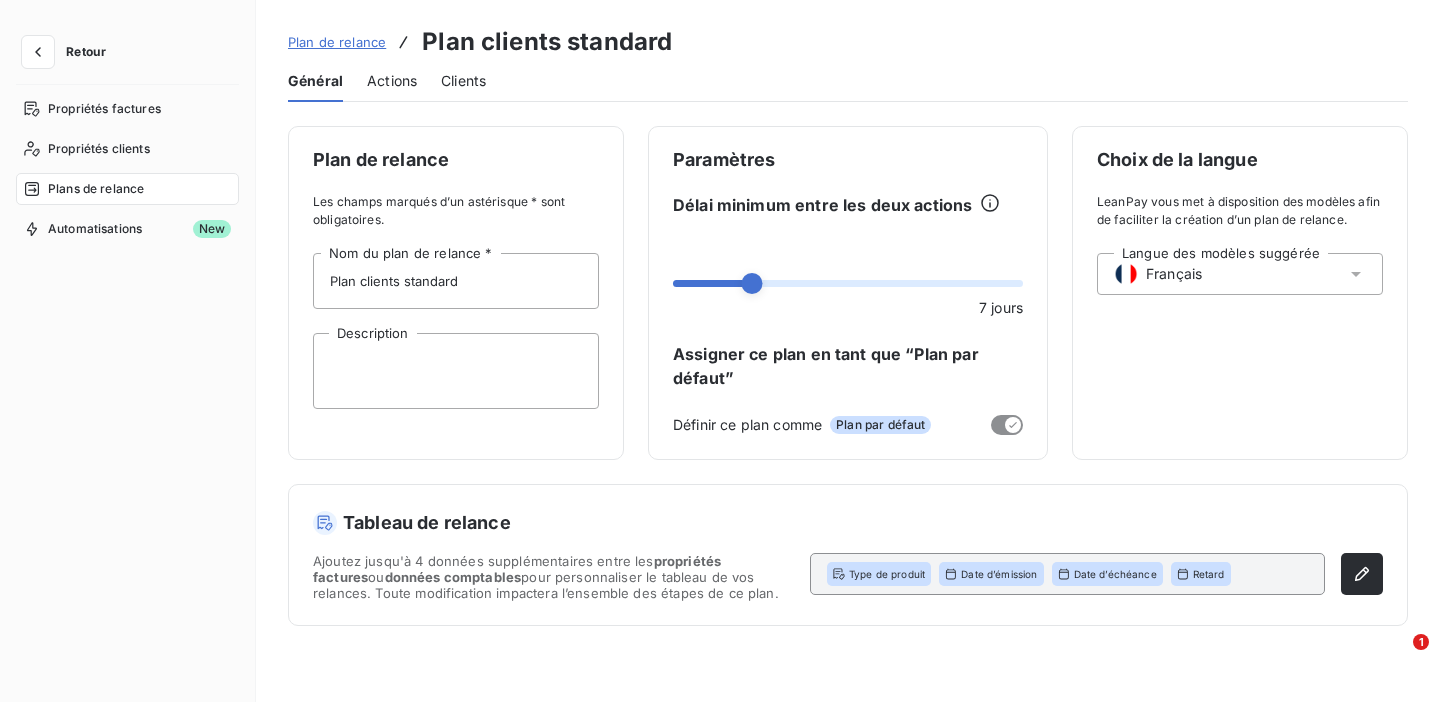 click on "Actions" at bounding box center (392, 81) 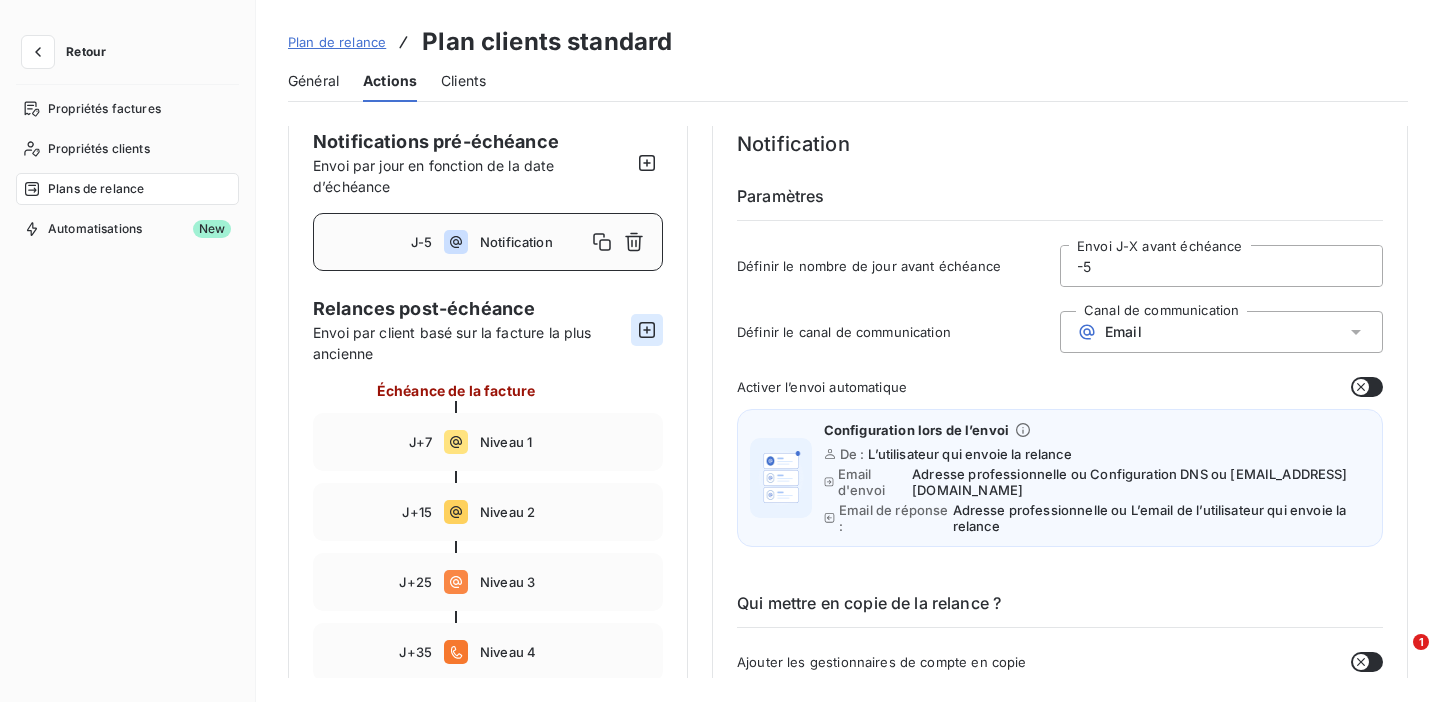 scroll, scrollTop: 26, scrollLeft: 0, axis: vertical 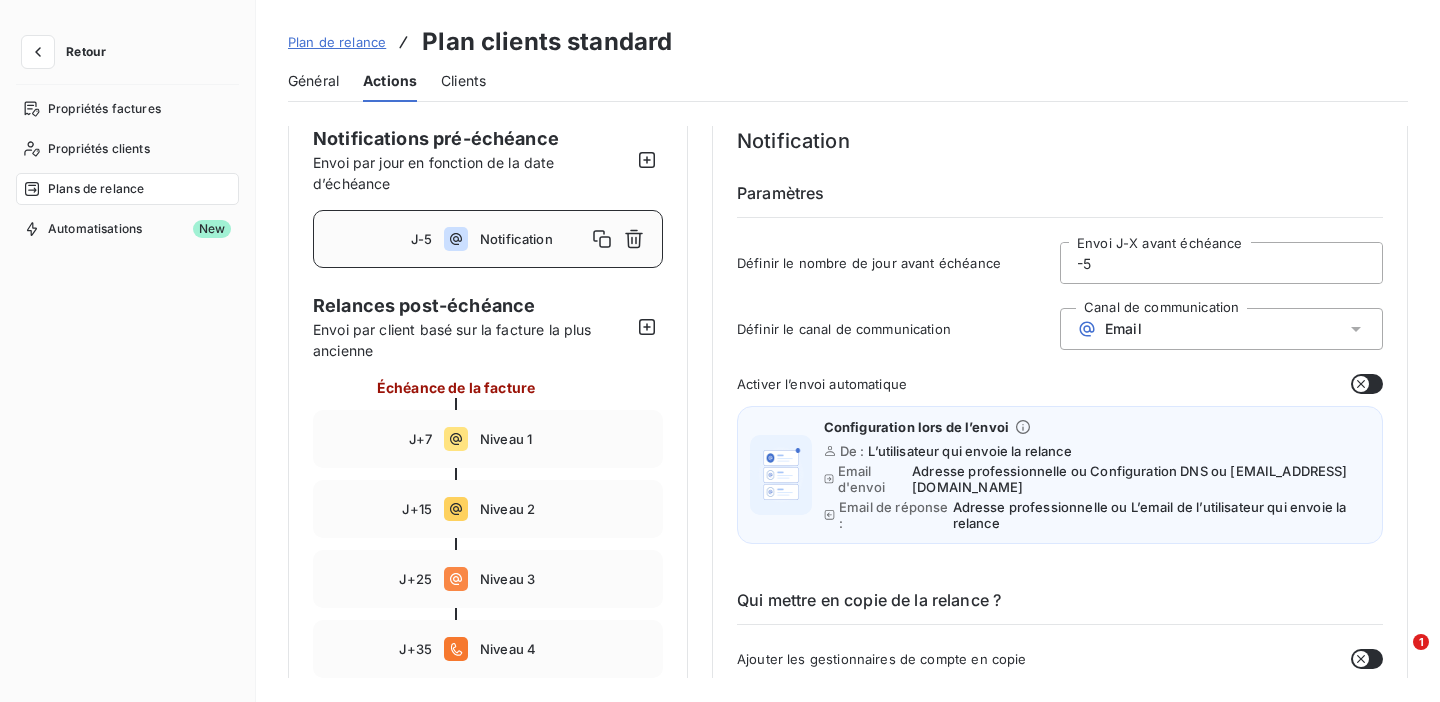 click at bounding box center [1367, 384] 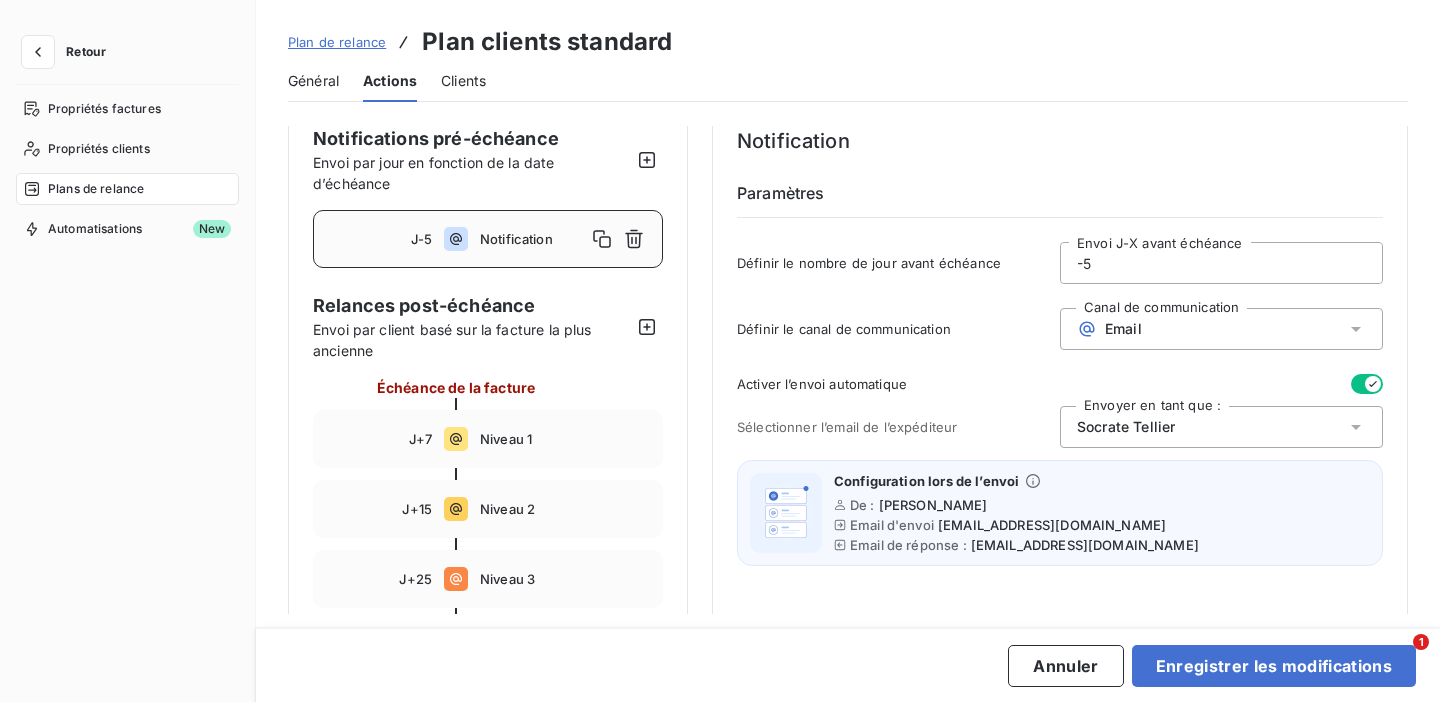click 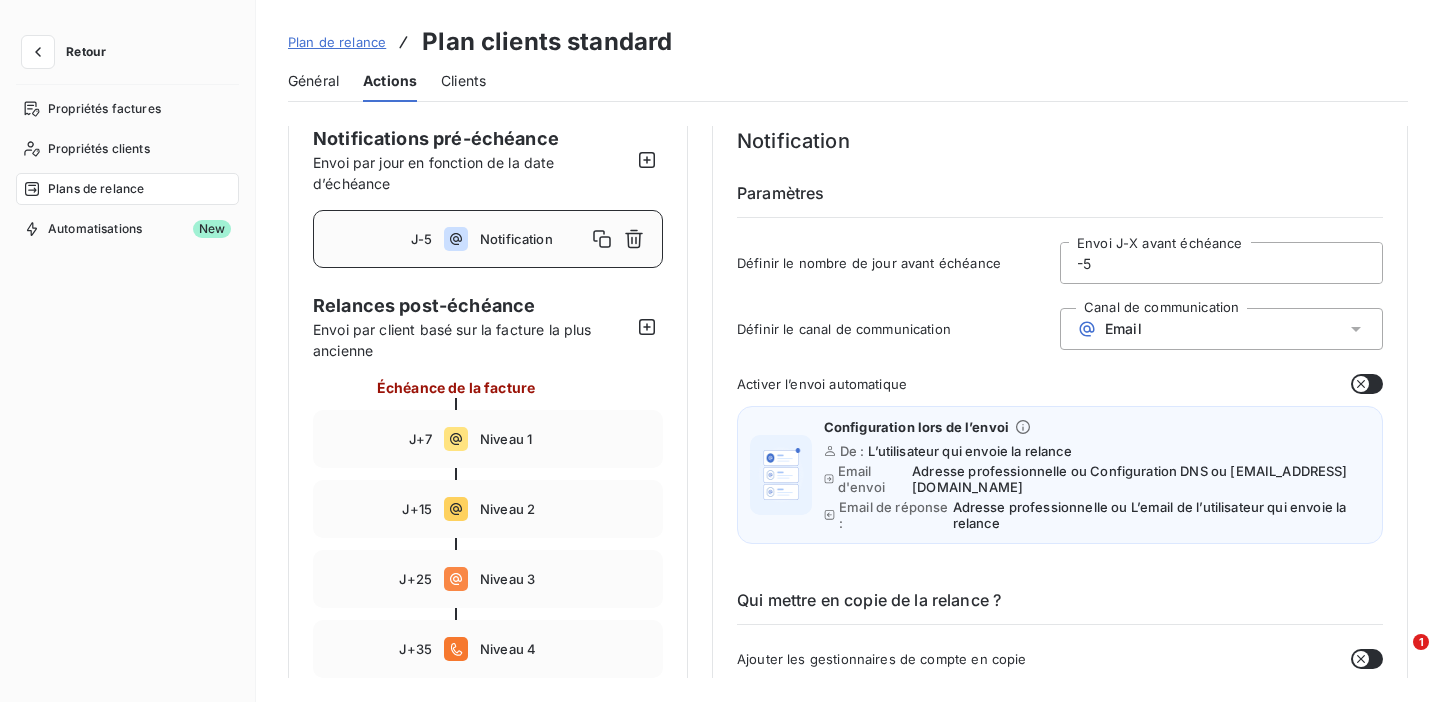 click at bounding box center [1367, 384] 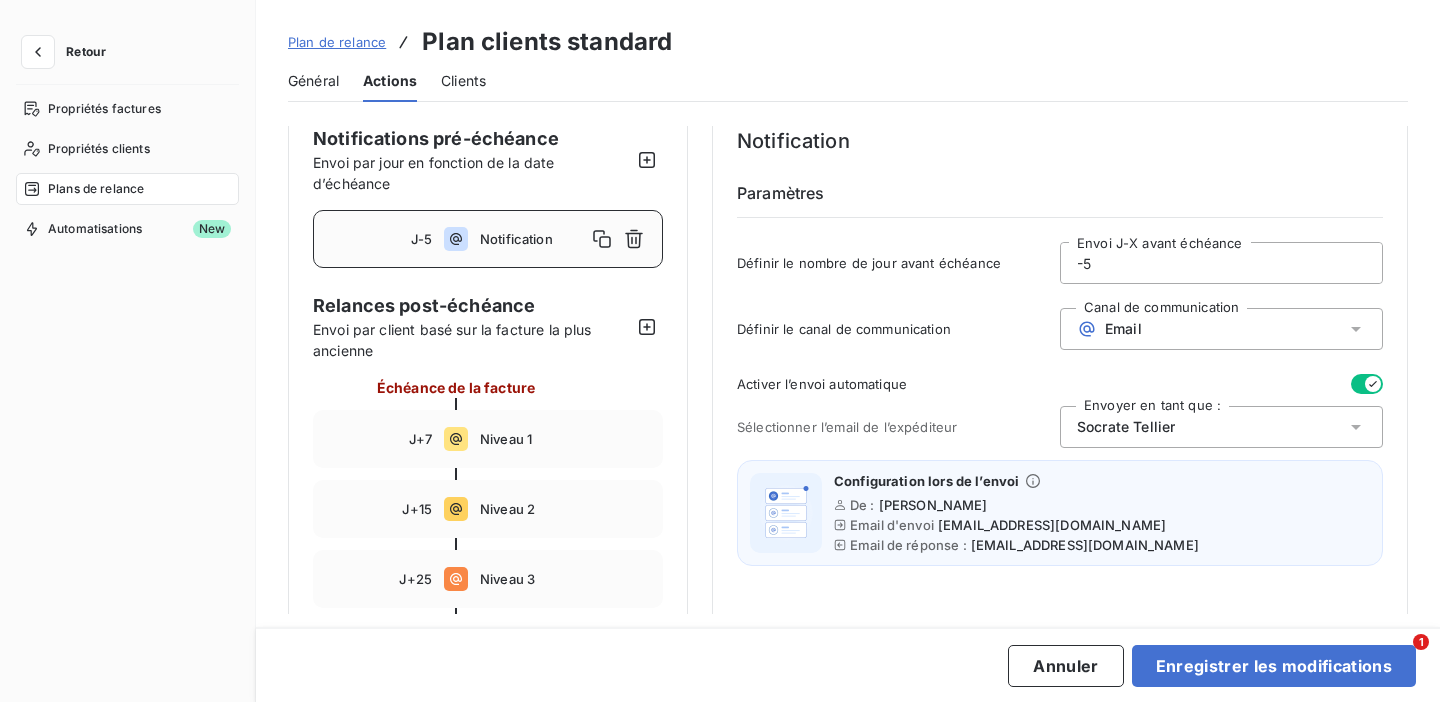 click at bounding box center [1367, 384] 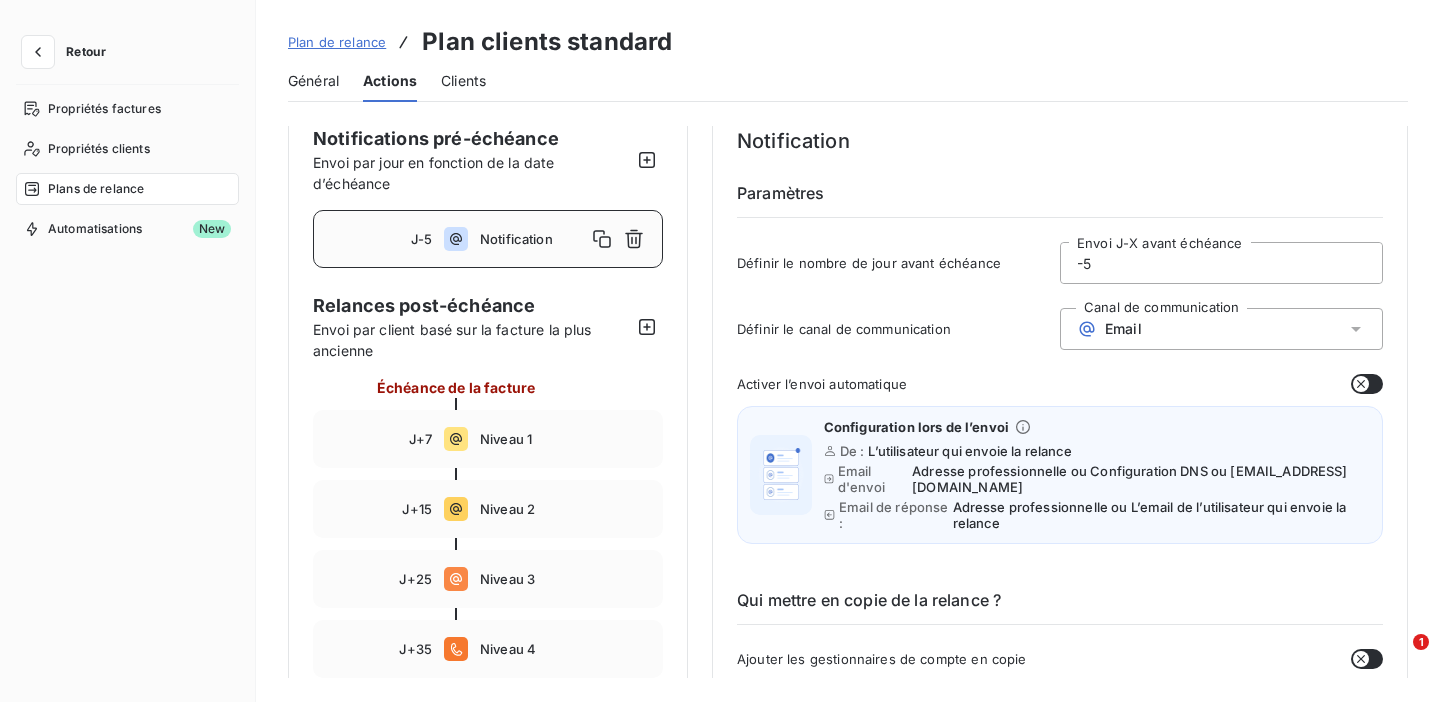 click 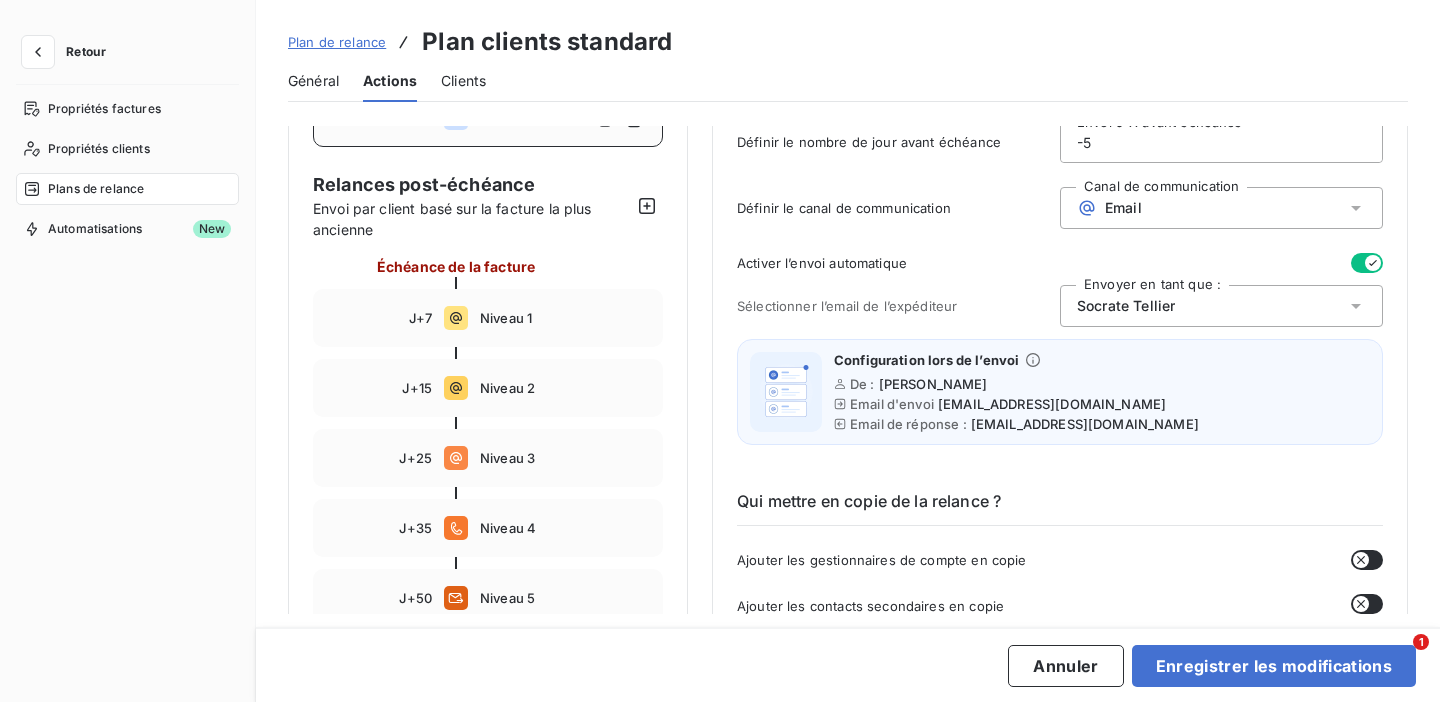 scroll, scrollTop: 130, scrollLeft: 0, axis: vertical 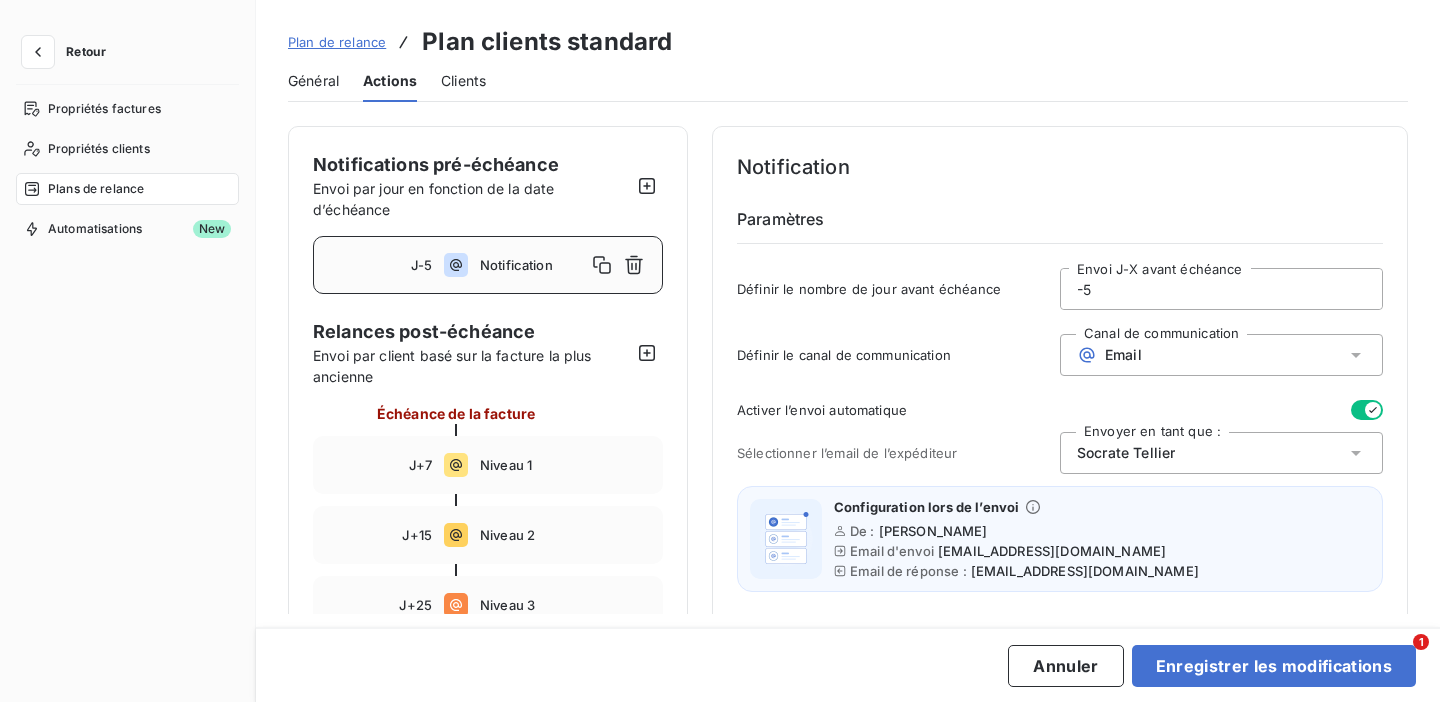 click 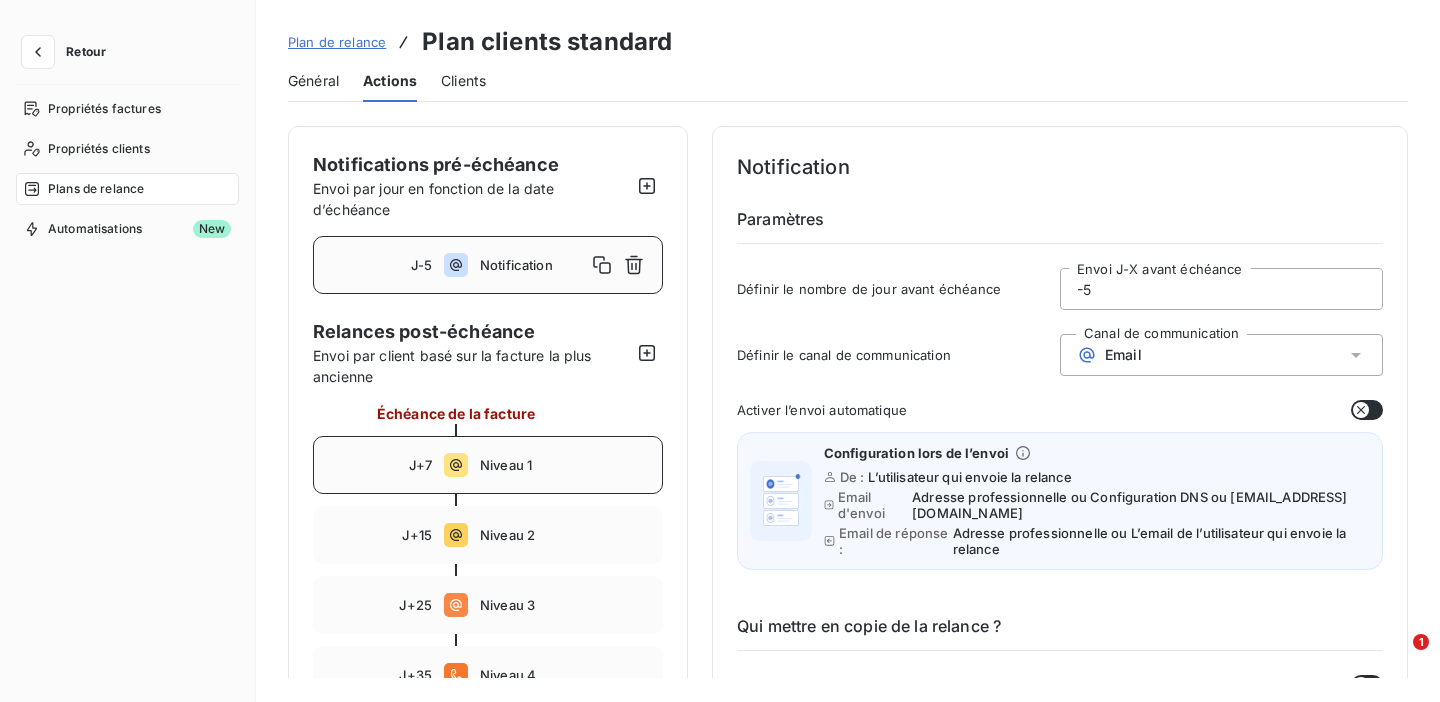 click on "Niveau 1" at bounding box center [565, 465] 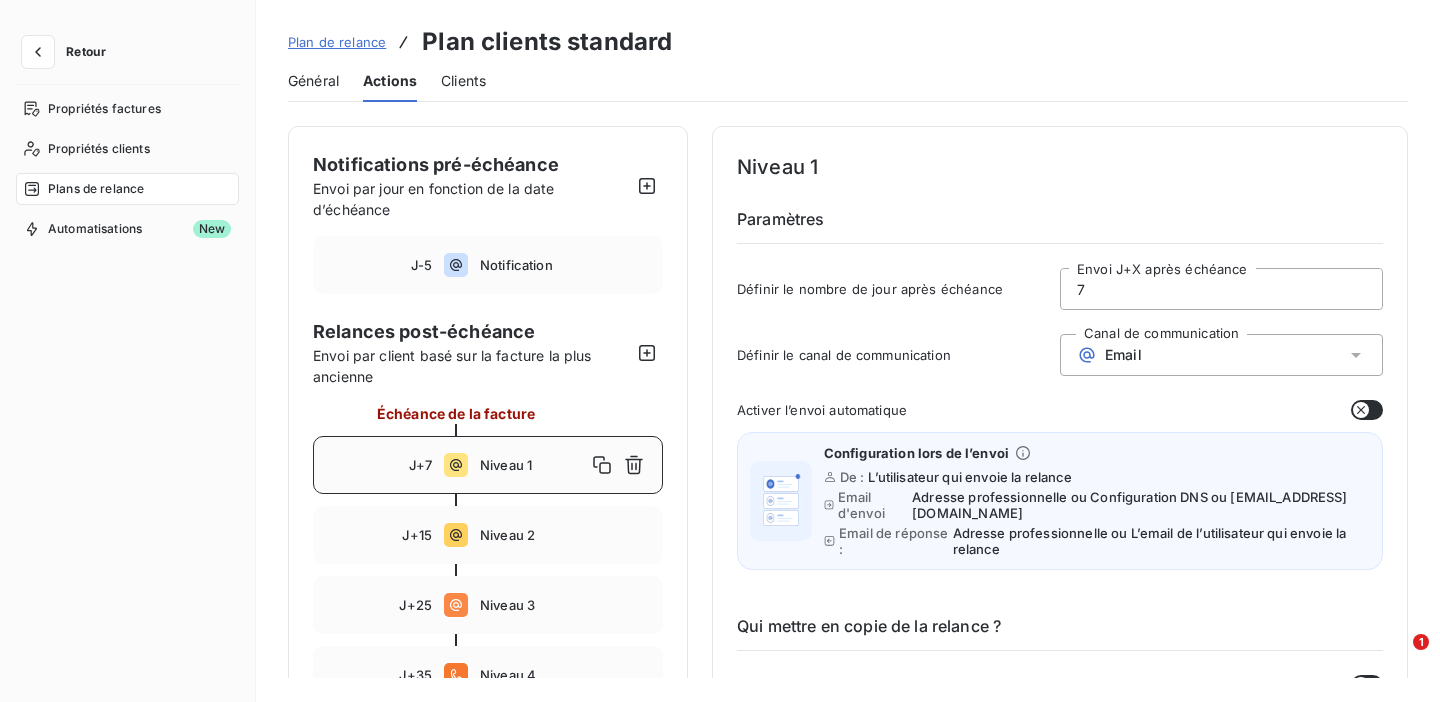 type on "7" 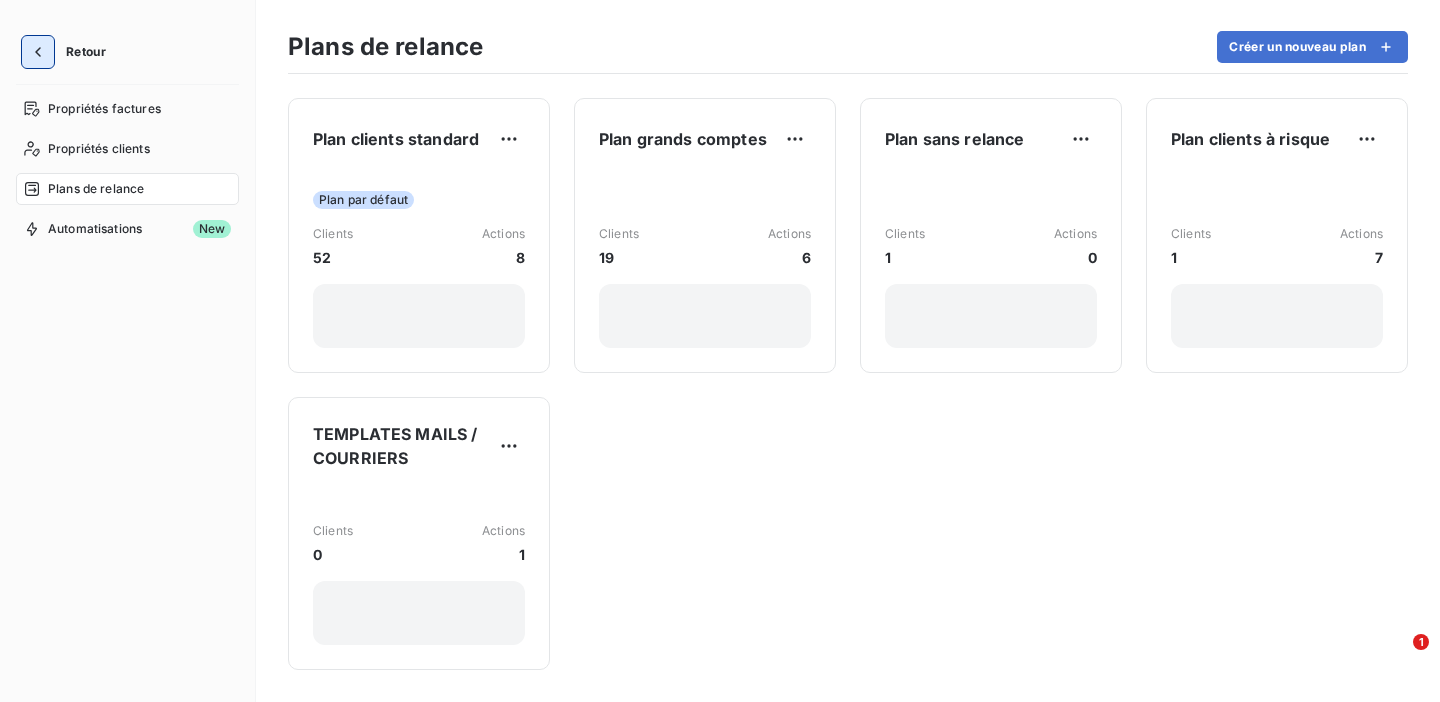click 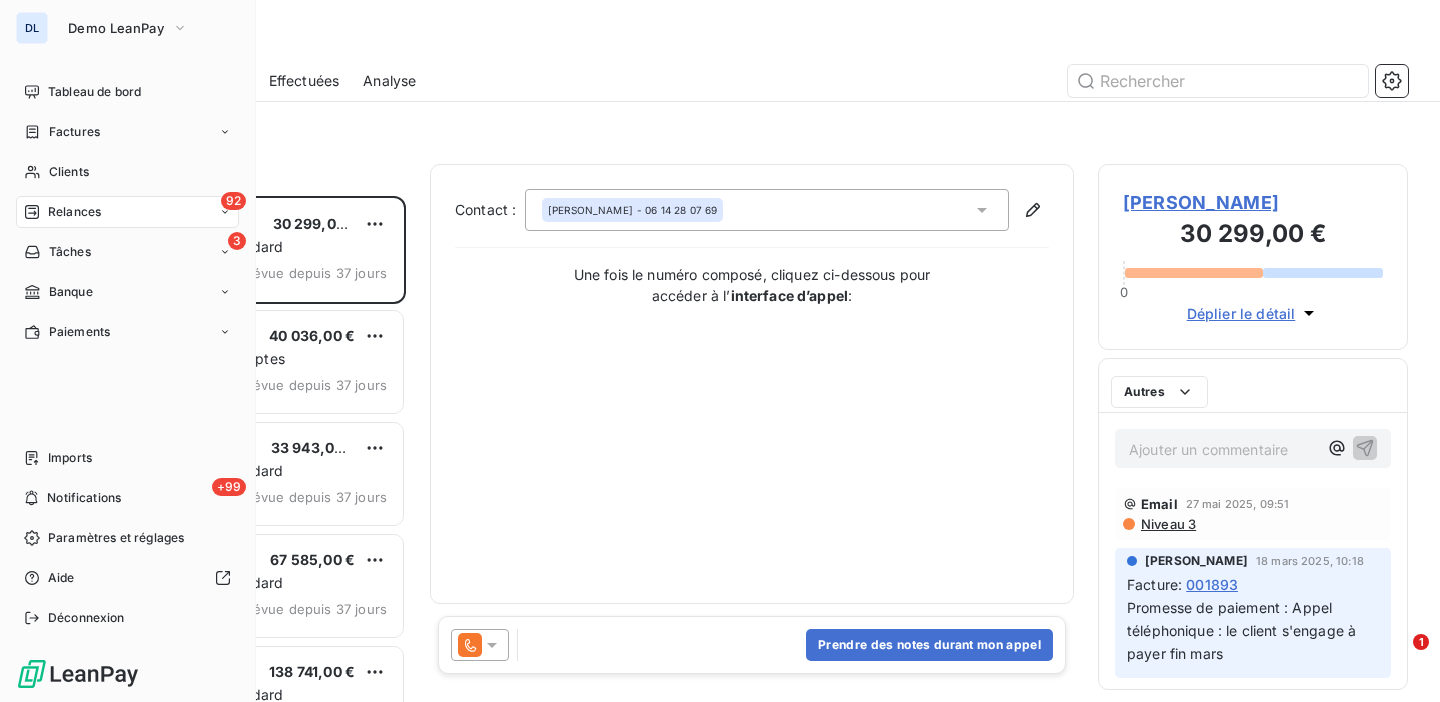 scroll, scrollTop: 1, scrollLeft: 1, axis: both 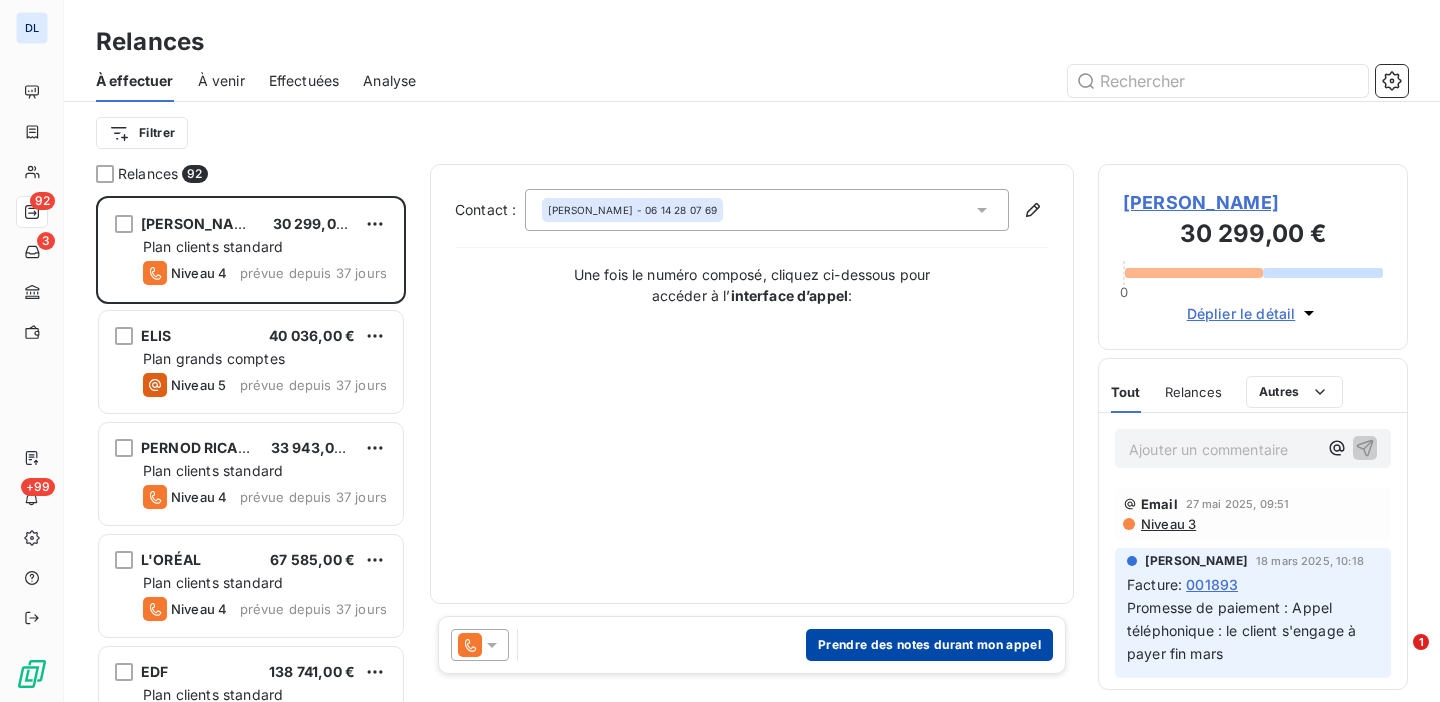 click on "Prendre des notes durant mon appel" at bounding box center [929, 645] 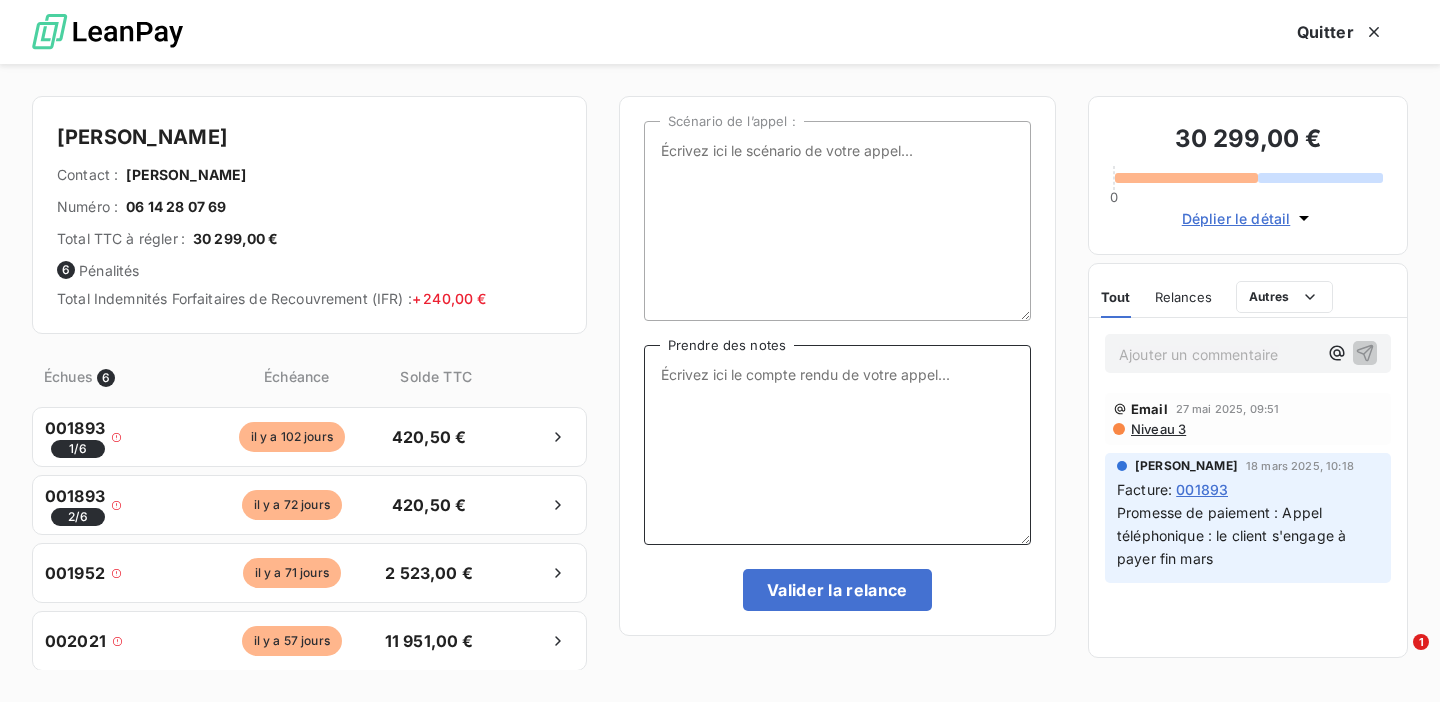 click on "Prendre des notes" at bounding box center (837, 445) 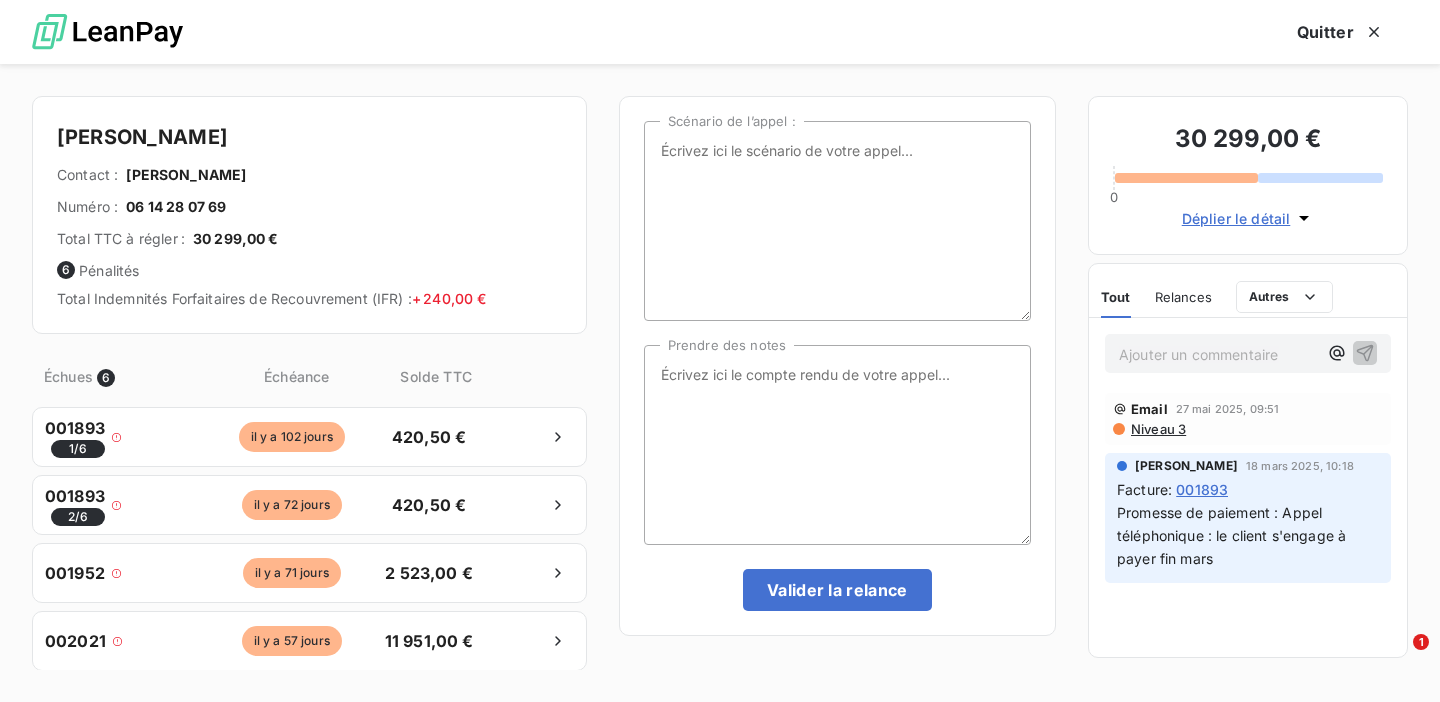 click on "Ajouter un commentaire ﻿" at bounding box center (1218, 354) 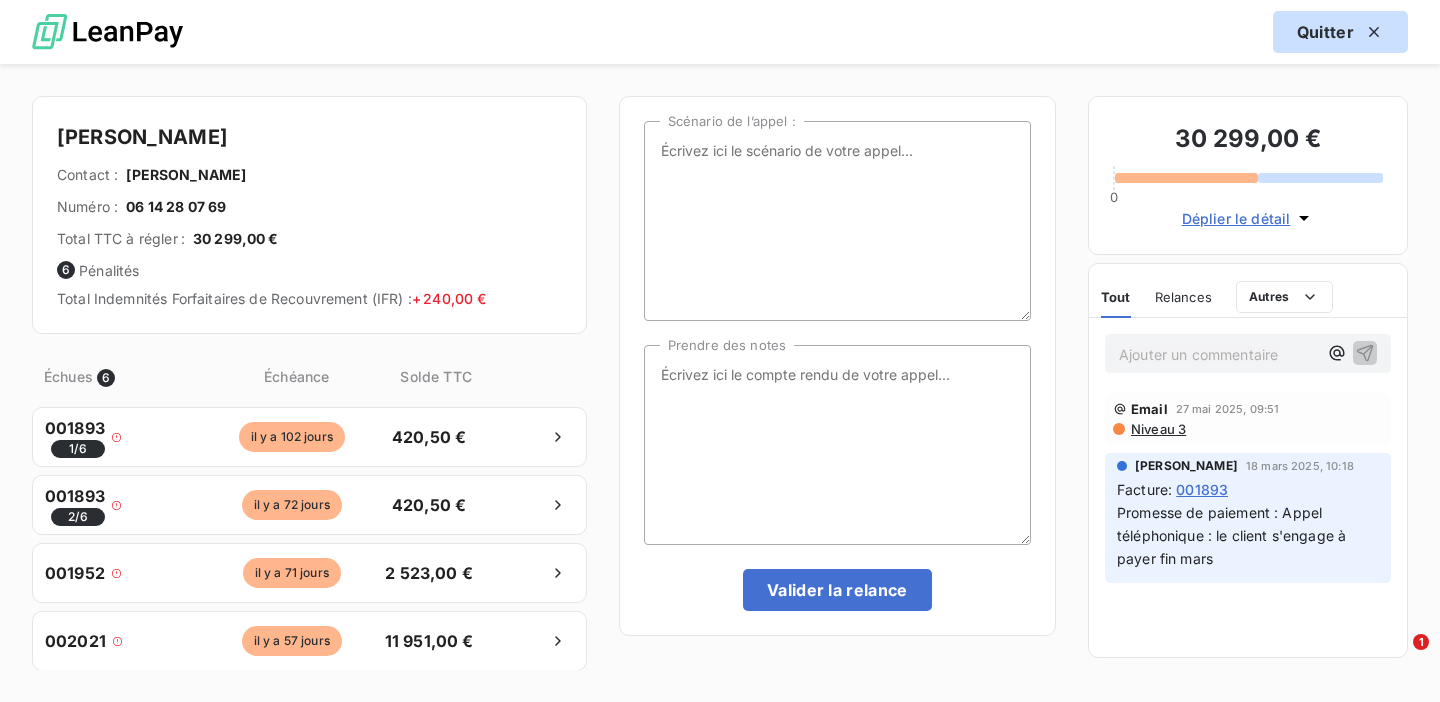 click on "Quitter" at bounding box center [1340, 32] 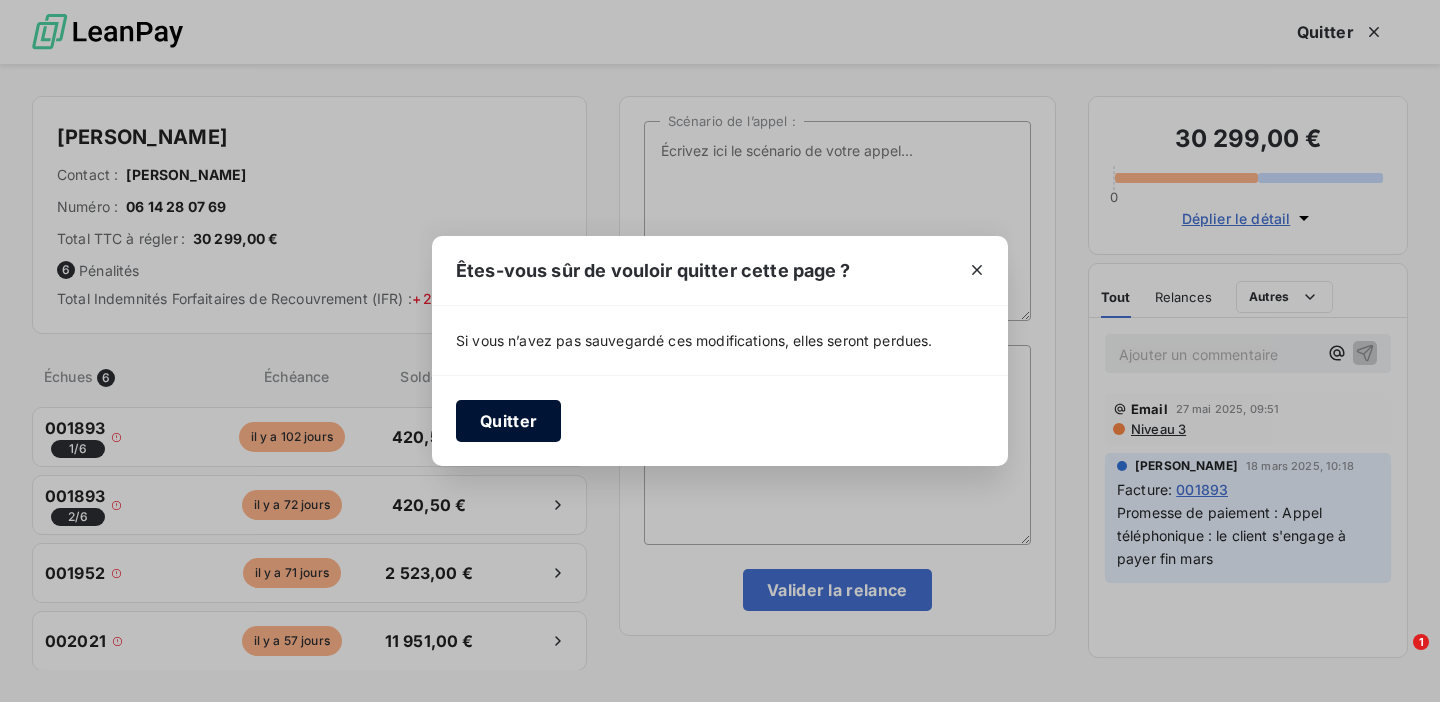 click on "Quitter" at bounding box center [508, 421] 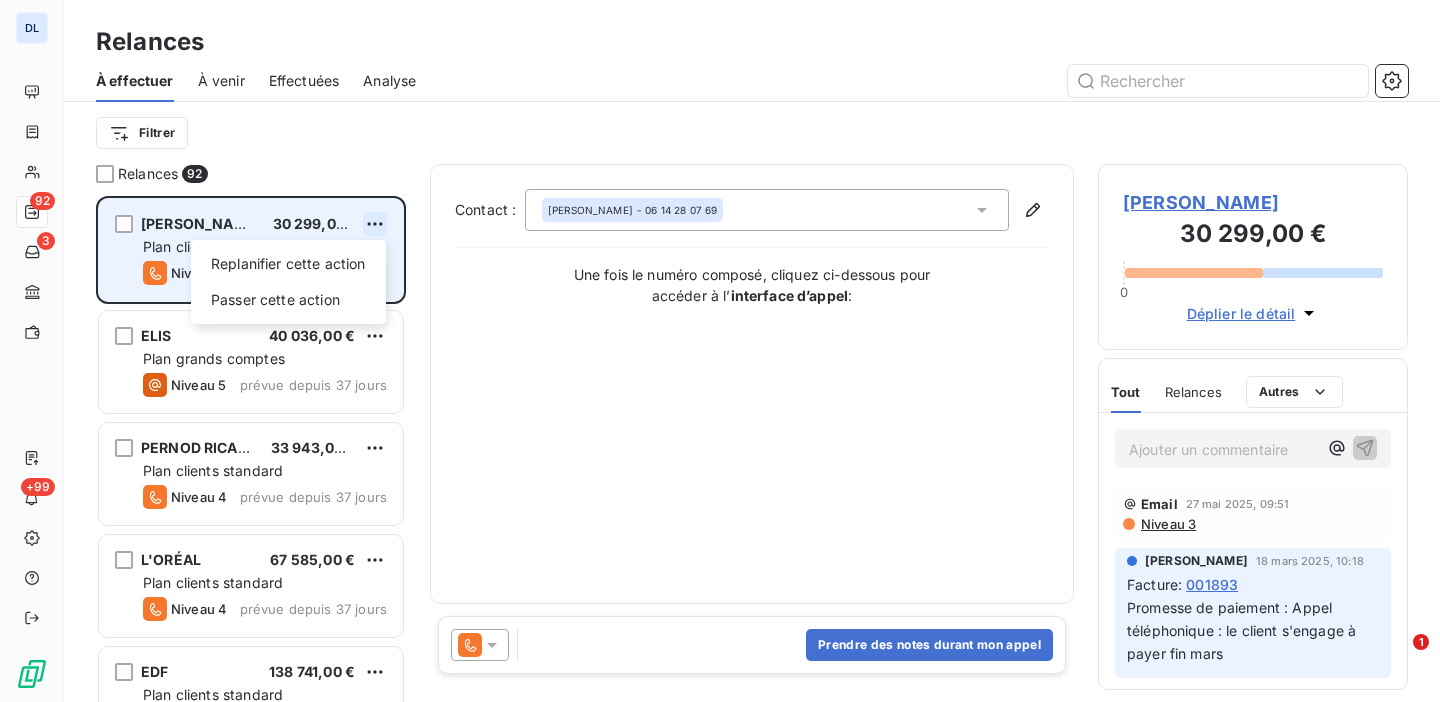 click on "DL 92 3 +99 Relances À effectuer À venir Effectuées Analyse Filtrer Relances 92 [PERSON_NAME] 30 299,00 € Replanifier cette action Passer cette action Plan clients standard Niveau 4 prévue depuis 37 jours ELIS 40 036,00 € Plan grands comptes Niveau 5 prévue depuis 37 jours PERNOD [PERSON_NAME] 33 943,00 € Plan clients standard Niveau 4 prévue depuis 37 jours L'ORÉAL 67 585,00 € Plan clients standard Niveau 4 prévue depuis 37 jours EDF 138 741,00 € Plan clients standard Niveau 6 prévue depuis 37 jours EIFFAGE 33 562,00 € Plan clients à risque Niveau 5 prévue depuis 37 jours TOTALENERGIES 85 601,00 € Plan clients standard Niveau 4 prévue depuis 37 jours ALD 26 036,00 € Plan grands comptes Niveau 5 prévue depuis 37 jours BIC 60 860,00 € Plan grands comptes Niveau 5 prévue depuis 37 jours DERICHEBOURG 63 212,00 € Plan grands comptes Niveau 5 prévue depuis 37 jours TELEPERFORMANCE 56 179,00 € Plan clients standard Niveau 4 prévue depuis 37 jours APERA" at bounding box center (720, 351) 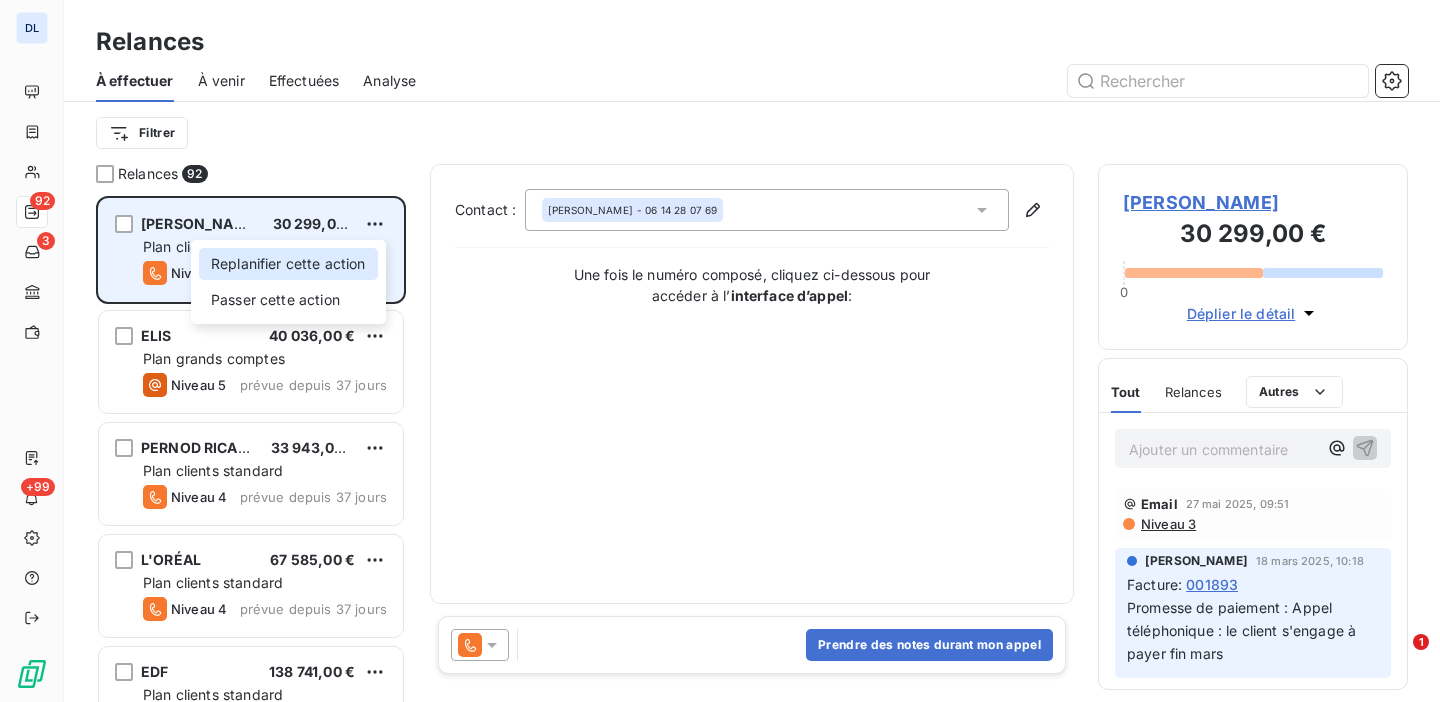 click on "Replanifier cette action" at bounding box center (288, 264) 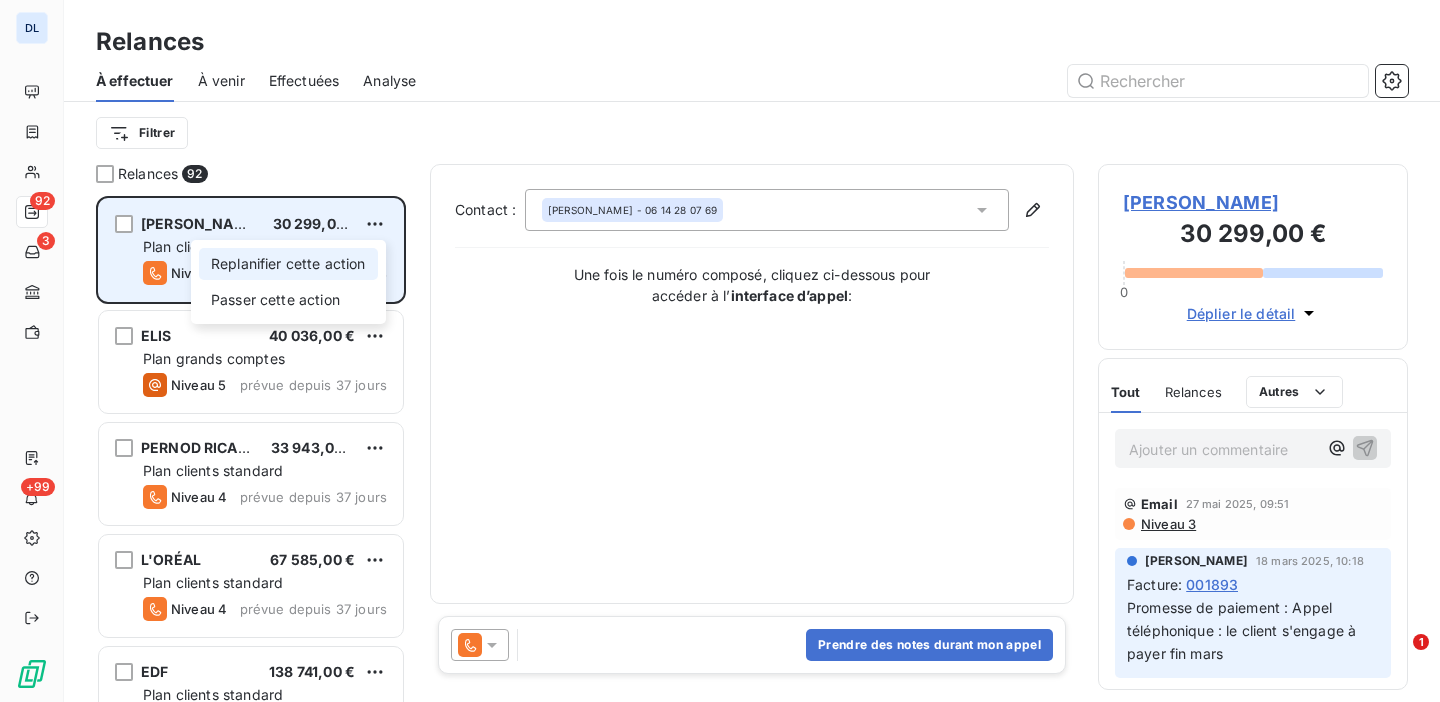select on "6" 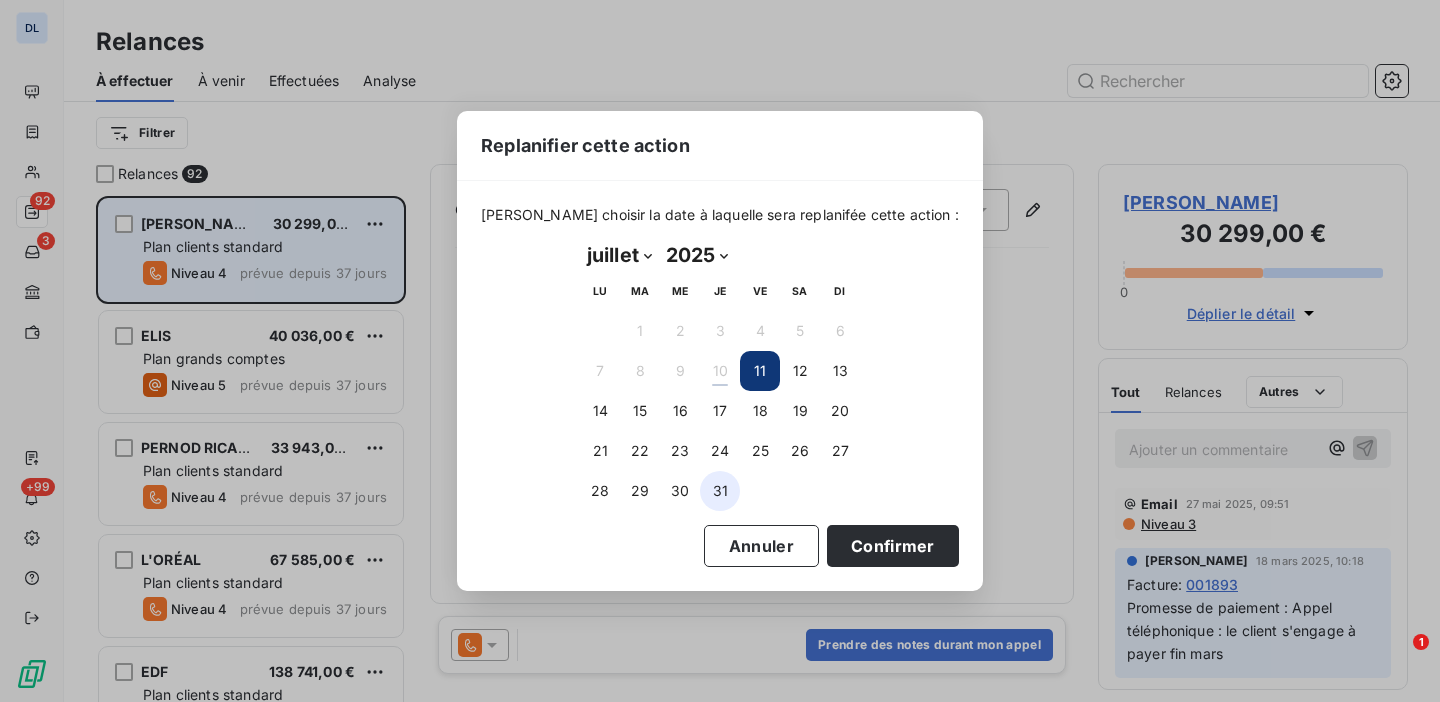 click on "31" at bounding box center [720, 491] 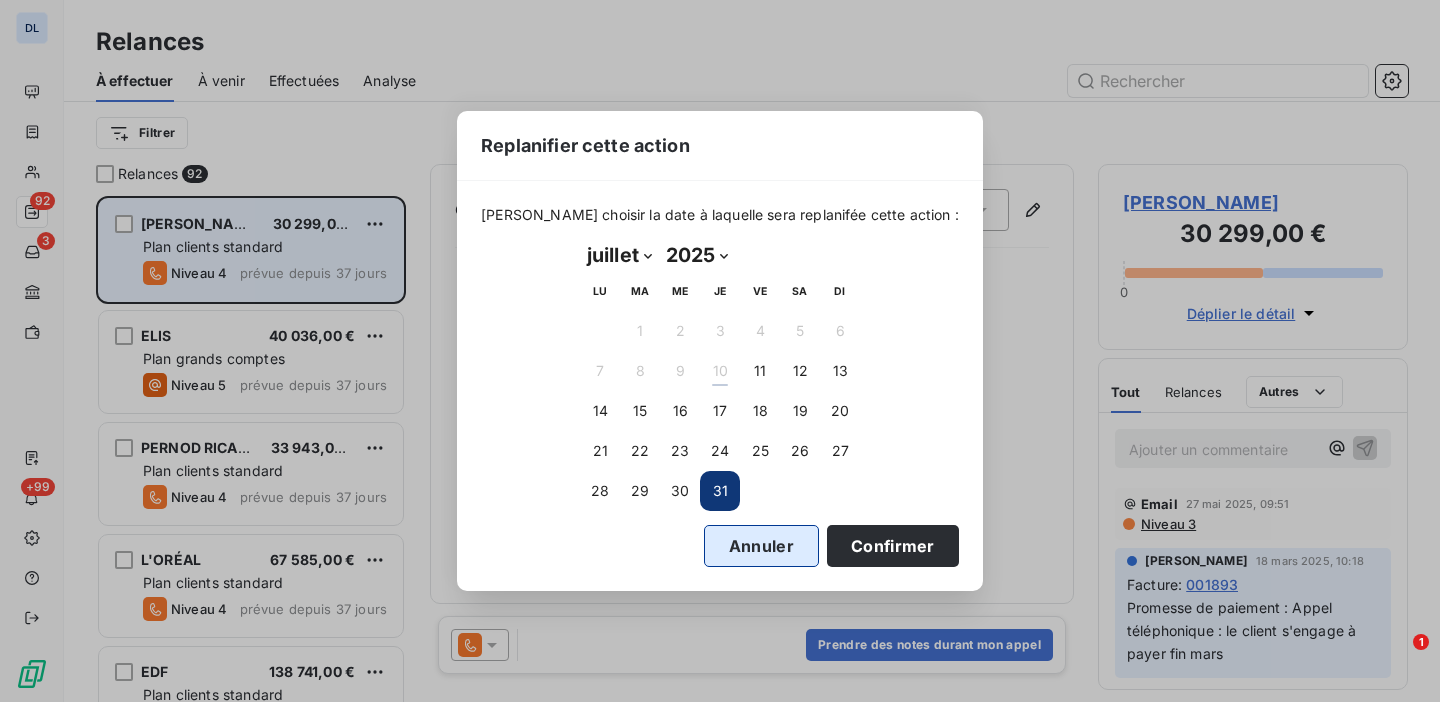 click on "Annuler" at bounding box center (761, 546) 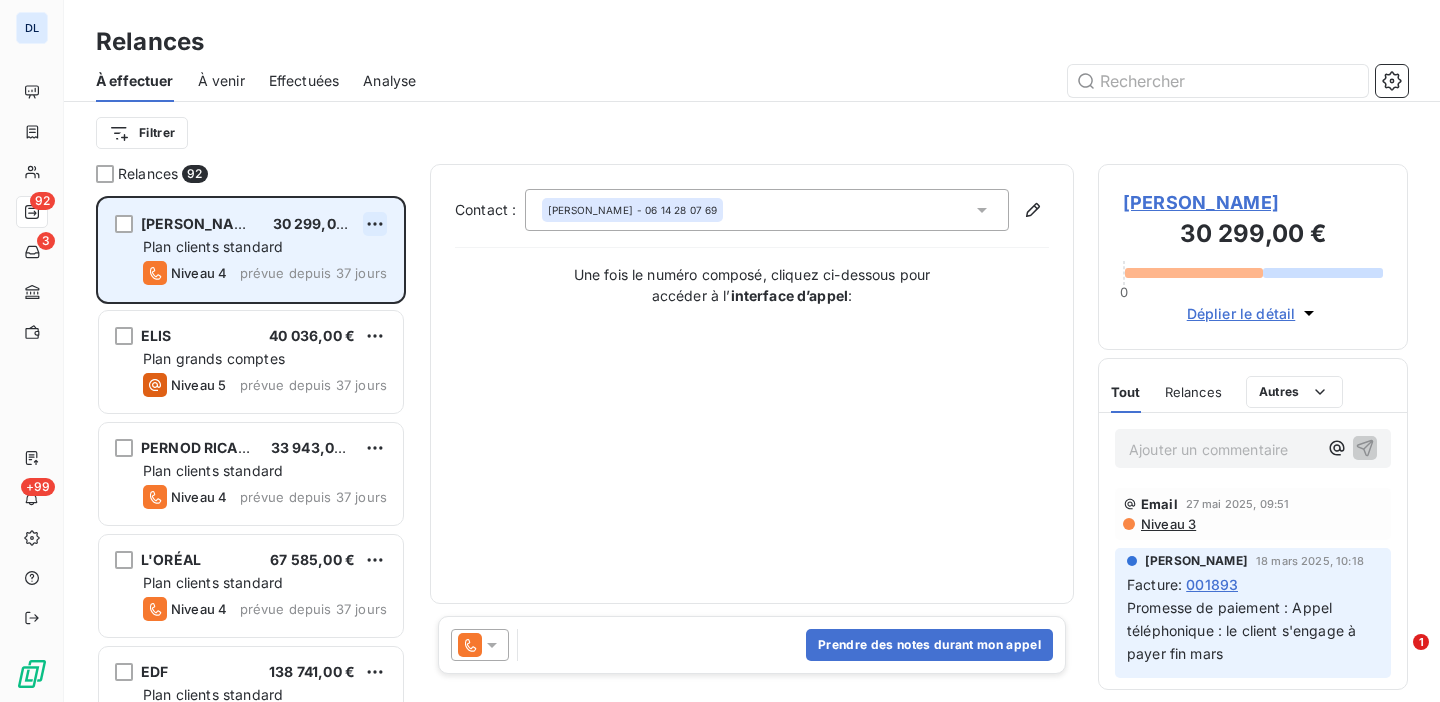 click on "DL 92 3 +99 Relances À effectuer À venir Effectuées Analyse Filtrer Relances 92 [PERSON_NAME] 30 299,00 € Plan clients standard Niveau 4 prévue depuis 37 jours ELIS 40 036,00 € Plan grands comptes Niveau 5 prévue depuis 37 jours PERNOD [PERSON_NAME] 33 943,00 € Plan clients standard Niveau 4 prévue depuis 37 jours L'ORÉAL 67 585,00 € Plan clients standard Niveau 4 prévue depuis 37 jours EDF 138 741,00 € Plan clients standard Niveau 6 prévue depuis 37 jours EIFFAGE 33 562,00 € Plan clients à risque Niveau 5 prévue depuis 37 jours TOTALENERGIES 85 601,00 € Plan clients standard Niveau 4 prévue depuis 37 jours ALD 26 036,00 € Plan grands comptes Niveau 5 prévue depuis 37 jours BIC 60 860,00 € Plan grands comptes Niveau 5 prévue depuis 37 jours DERICHEBOURG 63 212,00 € Plan grands comptes Niveau 5 prévue depuis 37 jours TELEPERFORMANCE 56 179,00 € Plan clients standard Niveau 4 prévue depuis 37 jours ANTIN INFRAST PART 33 152,00 € Niveau 5 APERA" at bounding box center (720, 351) 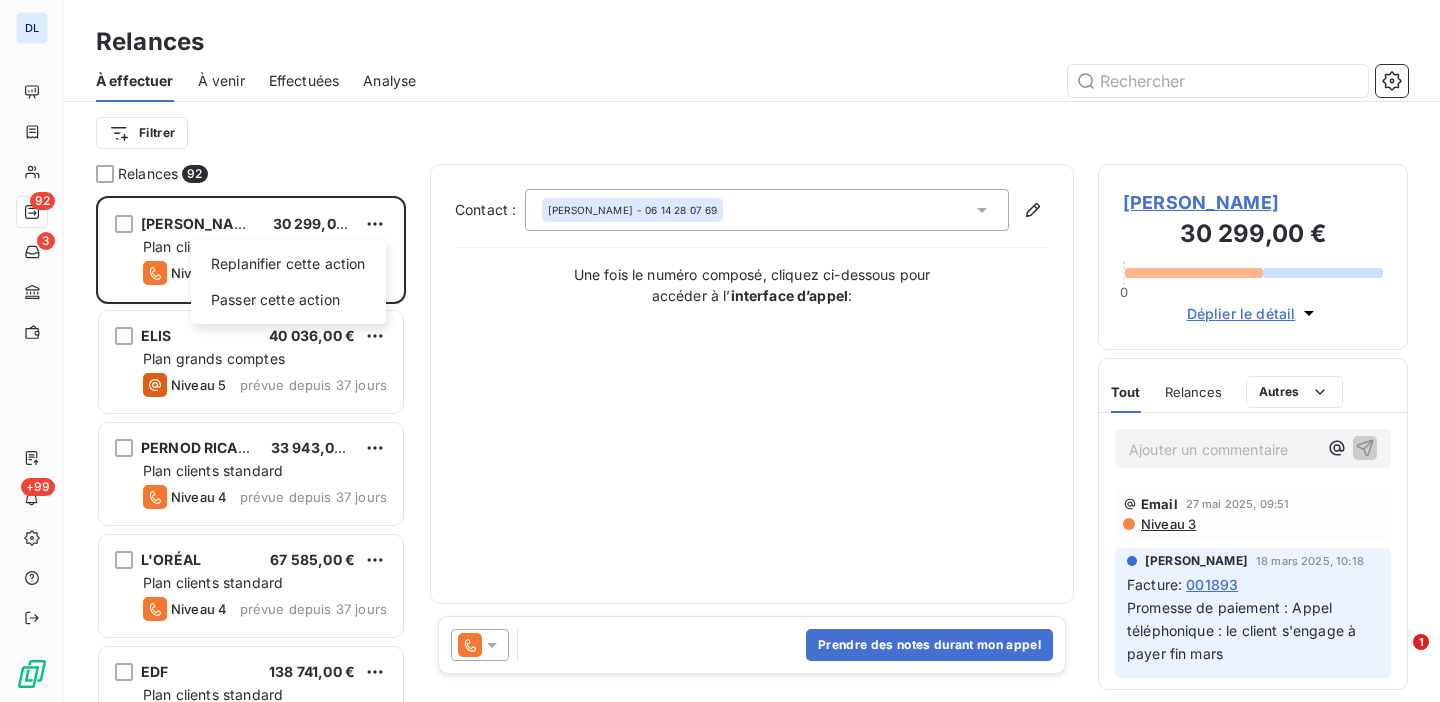 click on "DL 92 3 +99 Relances À effectuer À venir Effectuées Analyse Filtrer Relances 92 [PERSON_NAME] 30 299,00 € Replanifier cette action Passer cette action Plan clients standard Niveau 4 prévue depuis 37 jours ELIS 40 036,00 € Plan grands comptes Niveau 5 prévue depuis 37 jours PERNOD [PERSON_NAME] 33 943,00 € Plan clients standard Niveau 4 prévue depuis 37 jours L'ORÉAL 67 585,00 € Plan clients standard Niveau 4 prévue depuis 37 jours EDF 138 741,00 € Plan clients standard Niveau 6 prévue depuis 37 jours EIFFAGE 33 562,00 € Plan clients à risque Niveau 5 prévue depuis 37 jours TOTALENERGIES 85 601,00 € Plan clients standard Niveau 4 prévue depuis 37 jours ALD 26 036,00 € Plan grands comptes Niveau 5 prévue depuis 37 jours BIC 60 860,00 € Plan grands comptes Niveau 5 prévue depuis 37 jours DERICHEBOURG 63 212,00 € Plan grands comptes Niveau 5 prévue depuis 37 jours TELEPERFORMANCE 56 179,00 € Plan clients standard Niveau 4 prévue depuis 37 jours APERA" at bounding box center (720, 351) 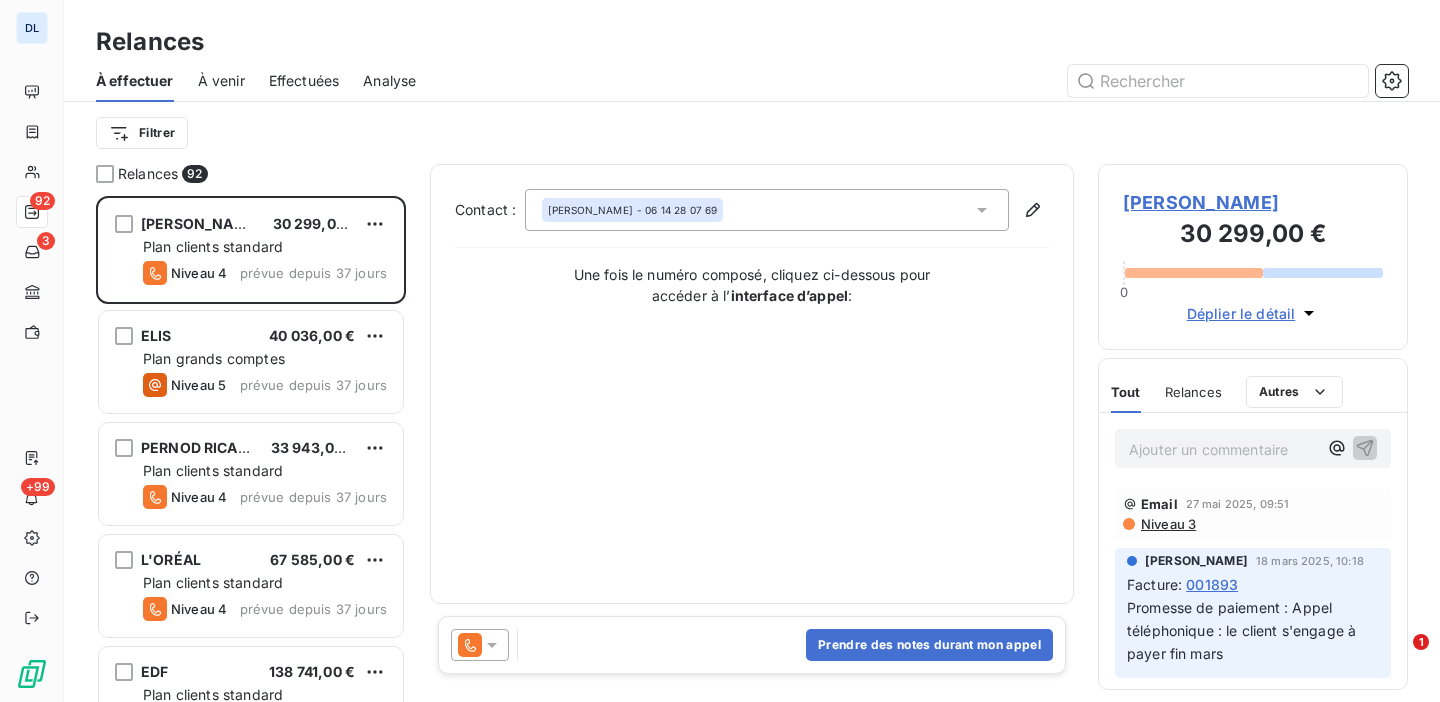 click on "Ajouter un commentaire ﻿" at bounding box center (1223, 449) 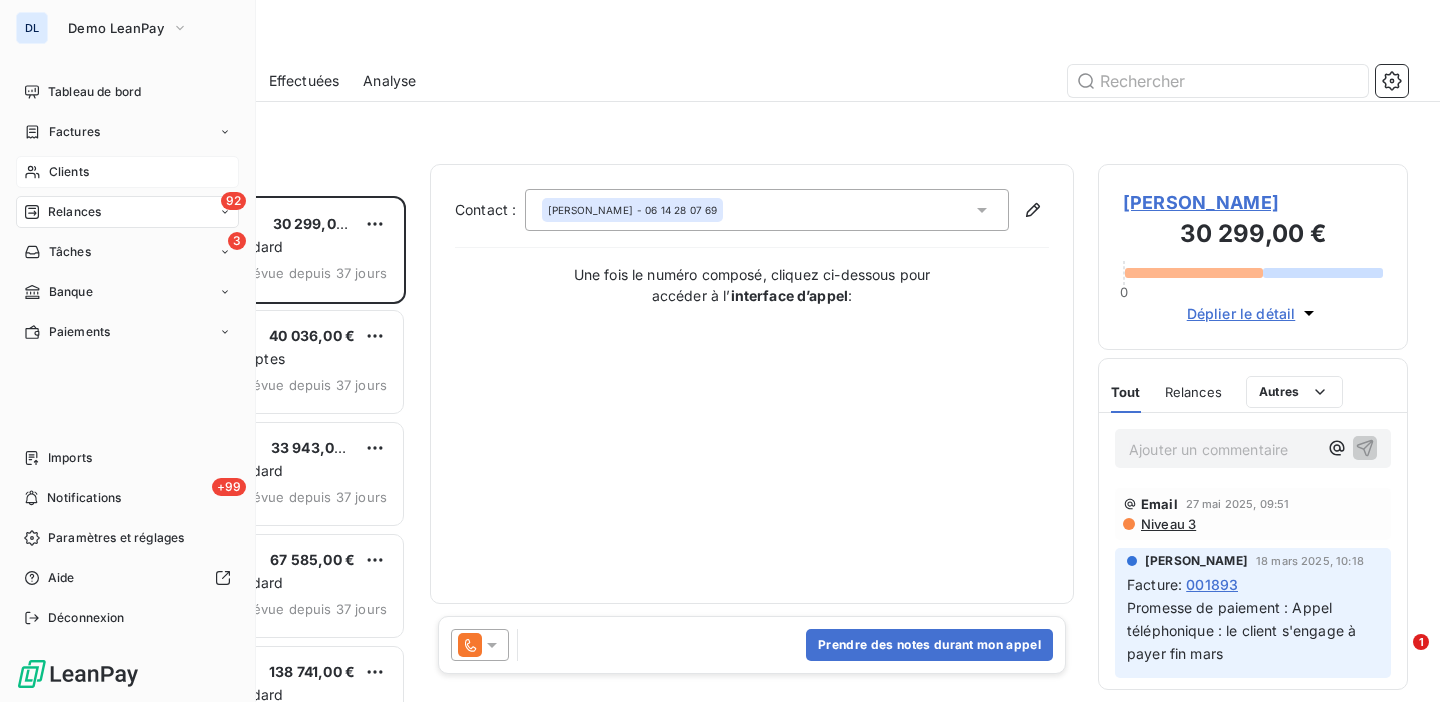 click on "Clients" at bounding box center (127, 172) 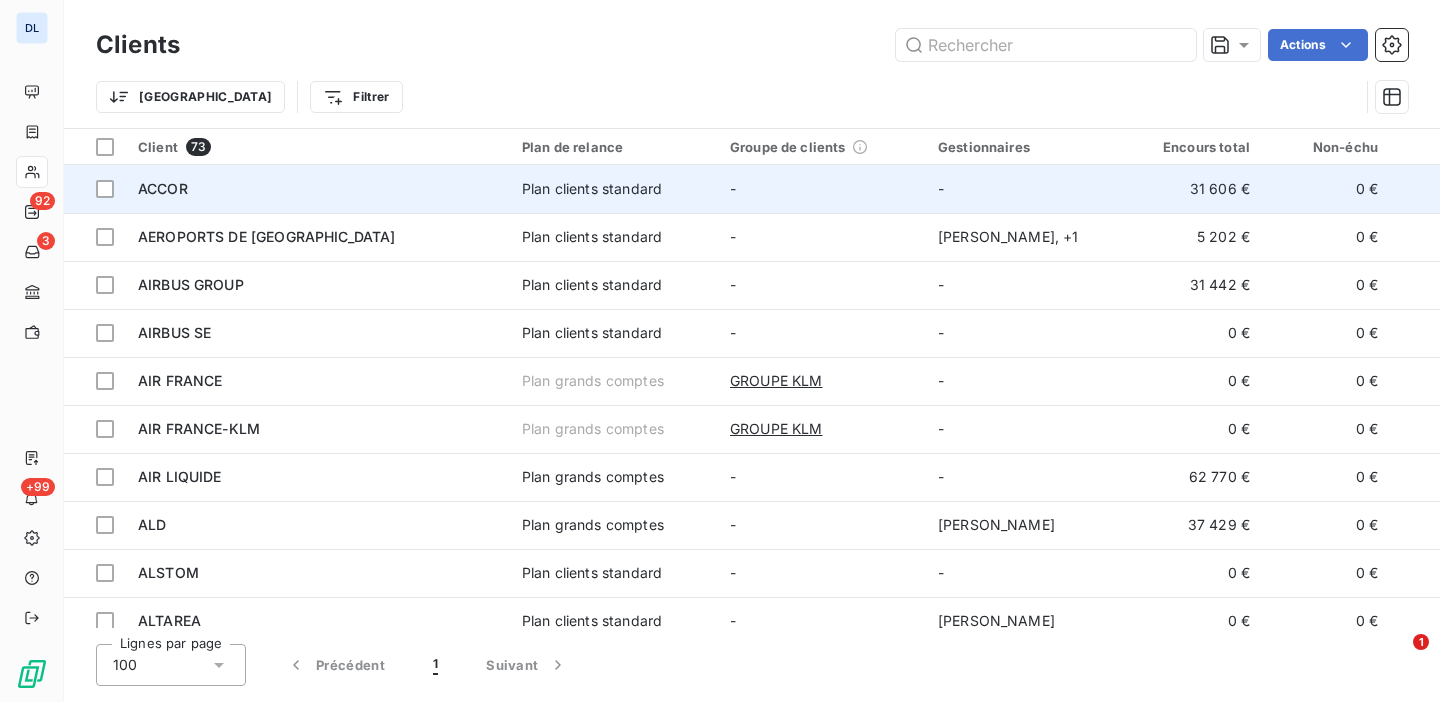 click on "ACCOR" at bounding box center [318, 189] 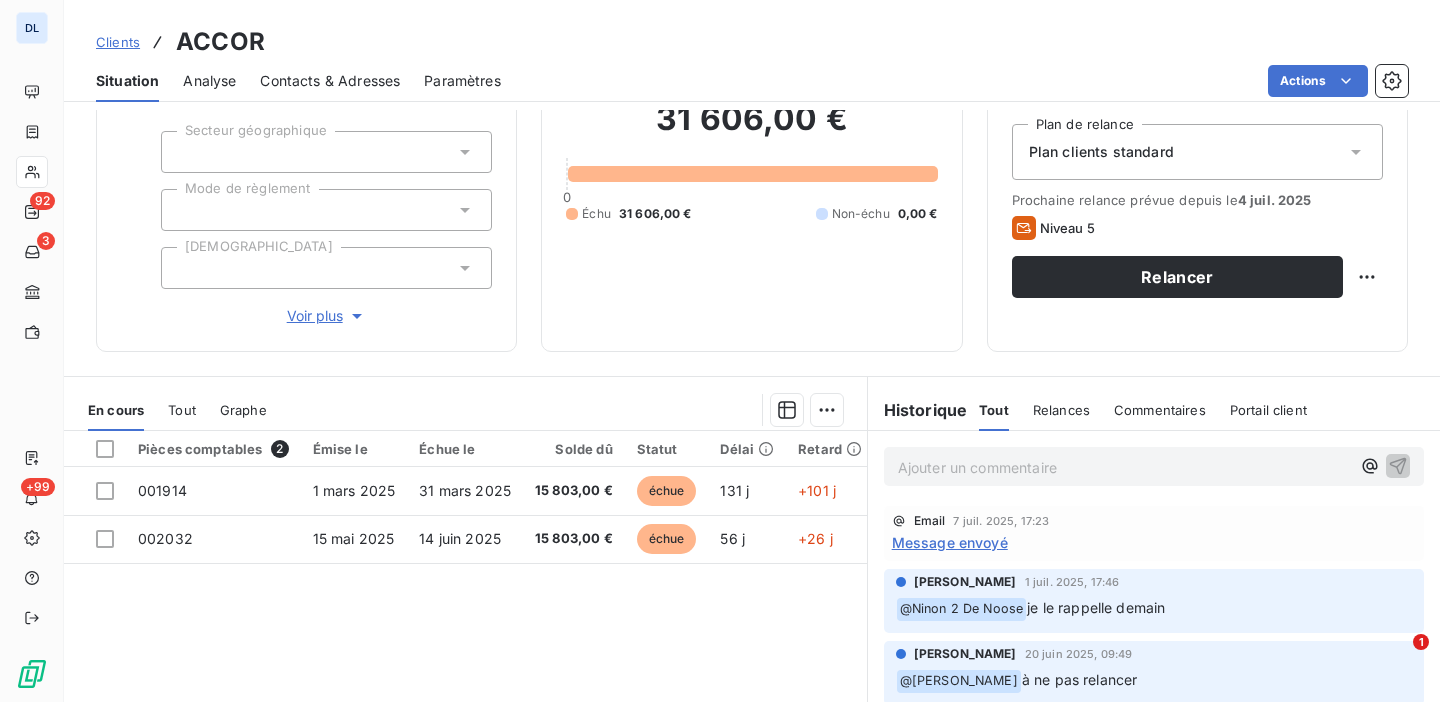 scroll, scrollTop: 225, scrollLeft: 0, axis: vertical 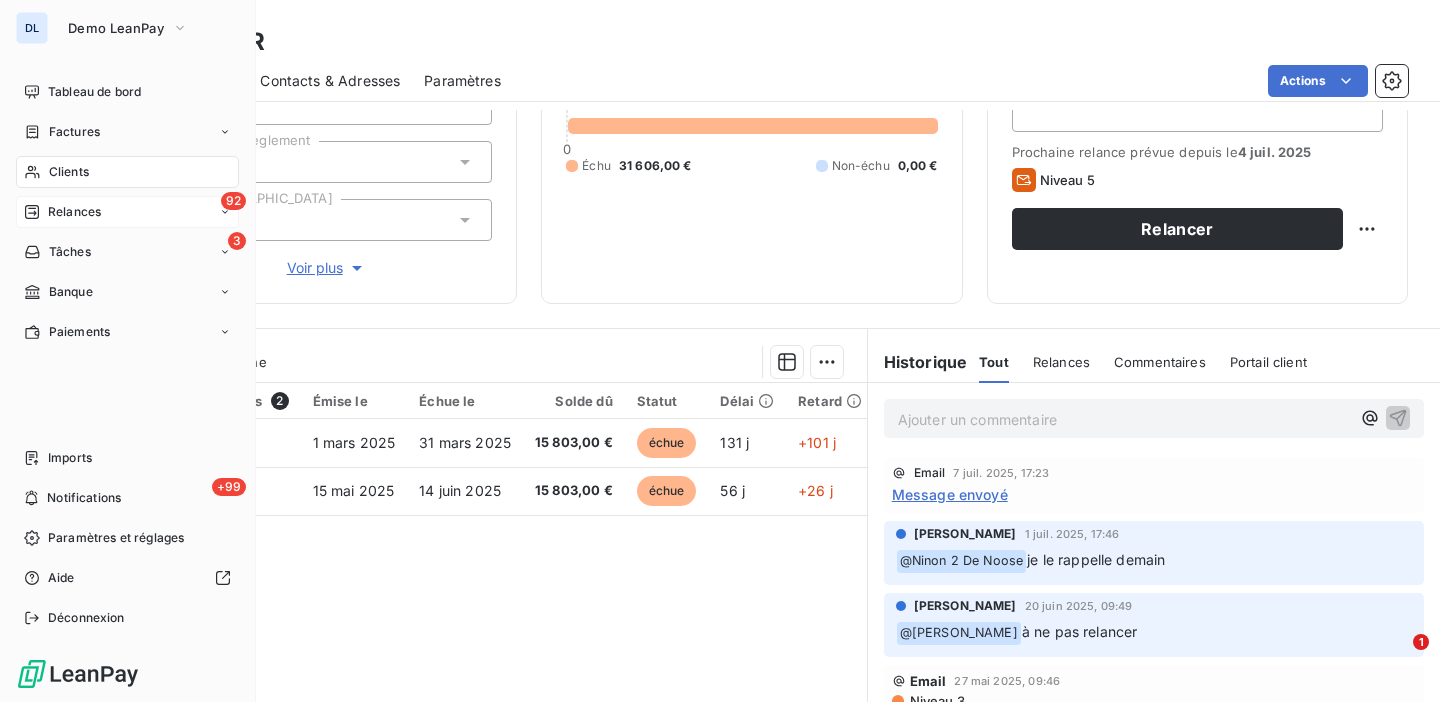 click on "Relances" at bounding box center [62, 212] 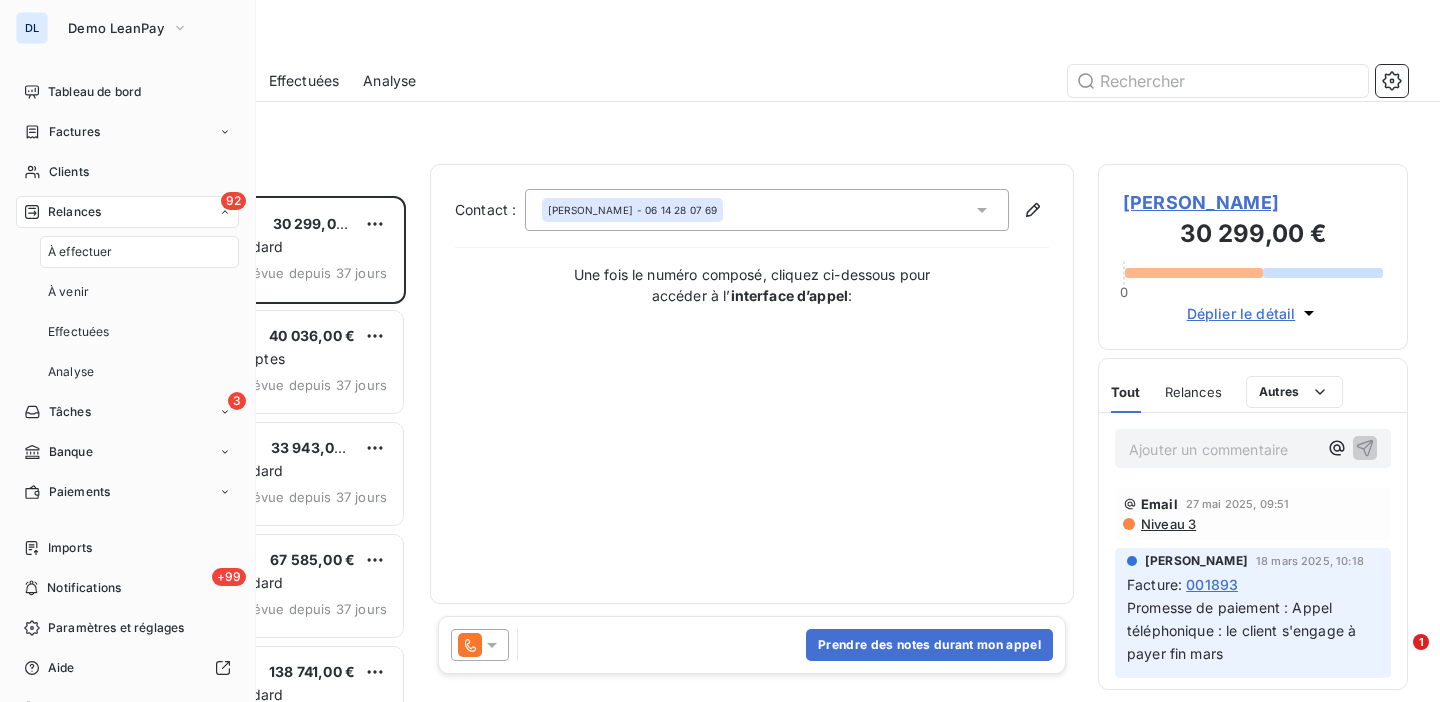 scroll, scrollTop: 1, scrollLeft: 1, axis: both 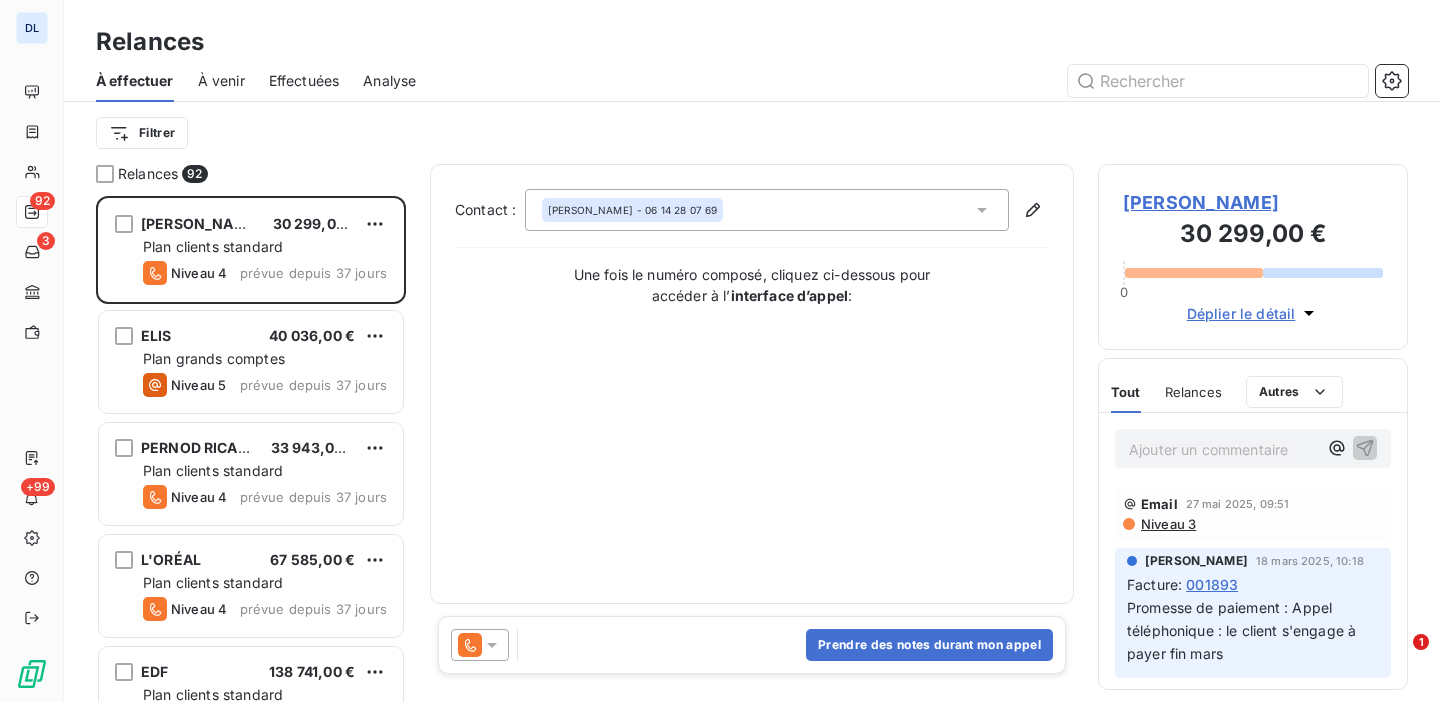 click on "Effectuées" at bounding box center [304, 81] 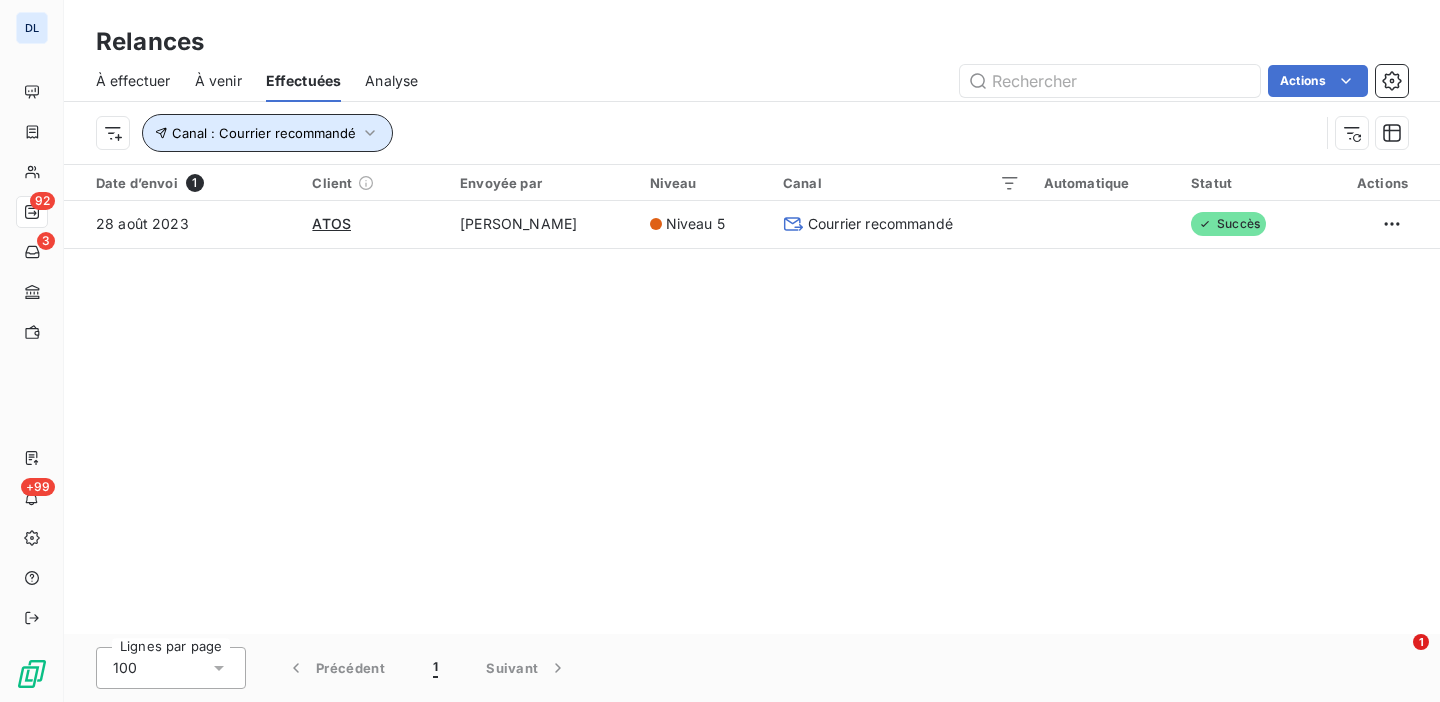 click on "Canal  : Courrier recommandé" at bounding box center [267, 133] 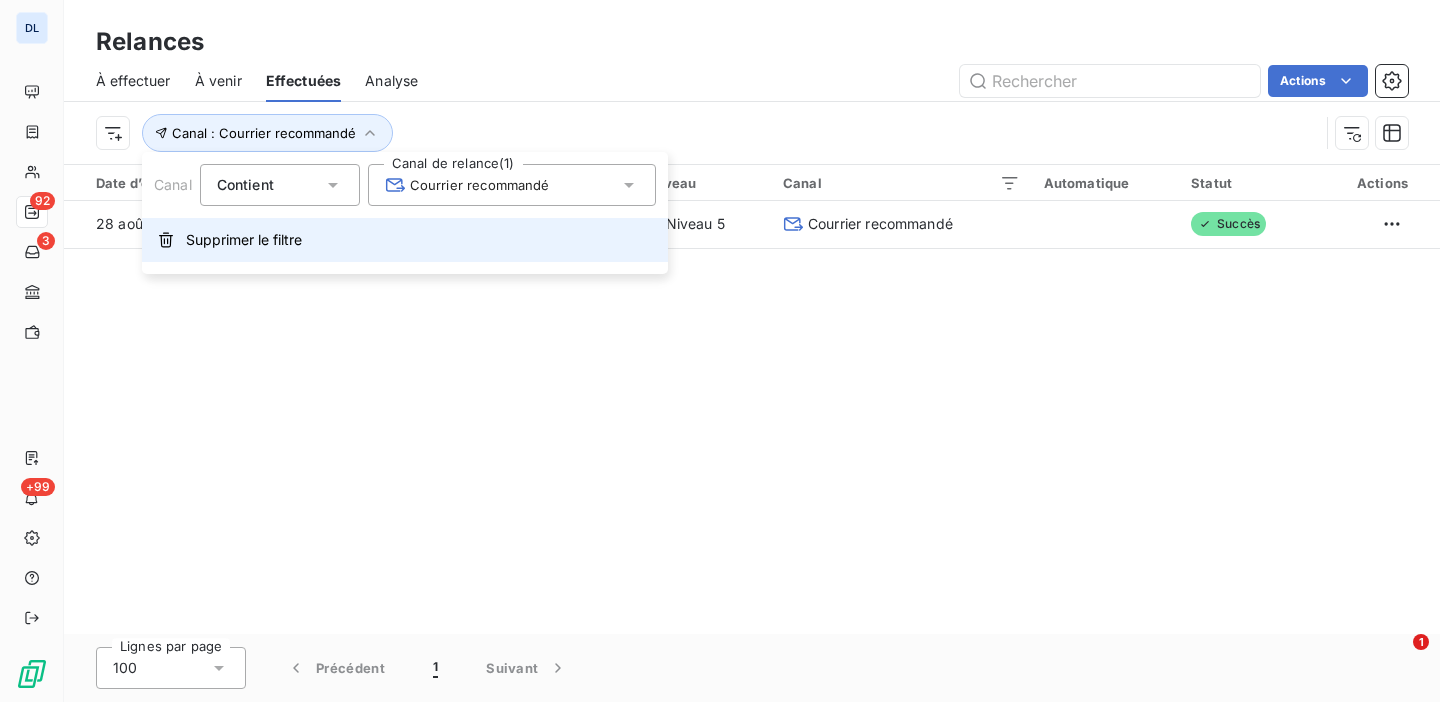 click on "Supprimer le filtre" at bounding box center (244, 240) 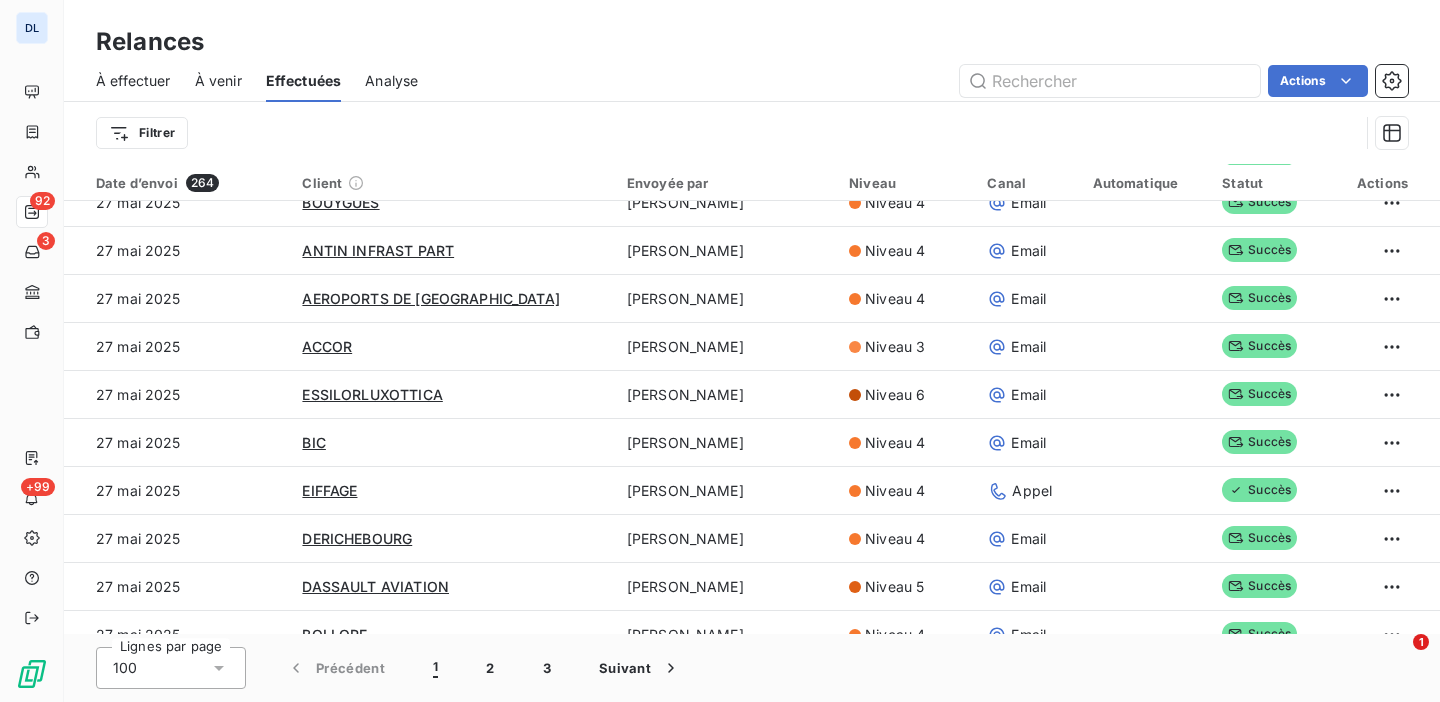 scroll, scrollTop: 1848, scrollLeft: 0, axis: vertical 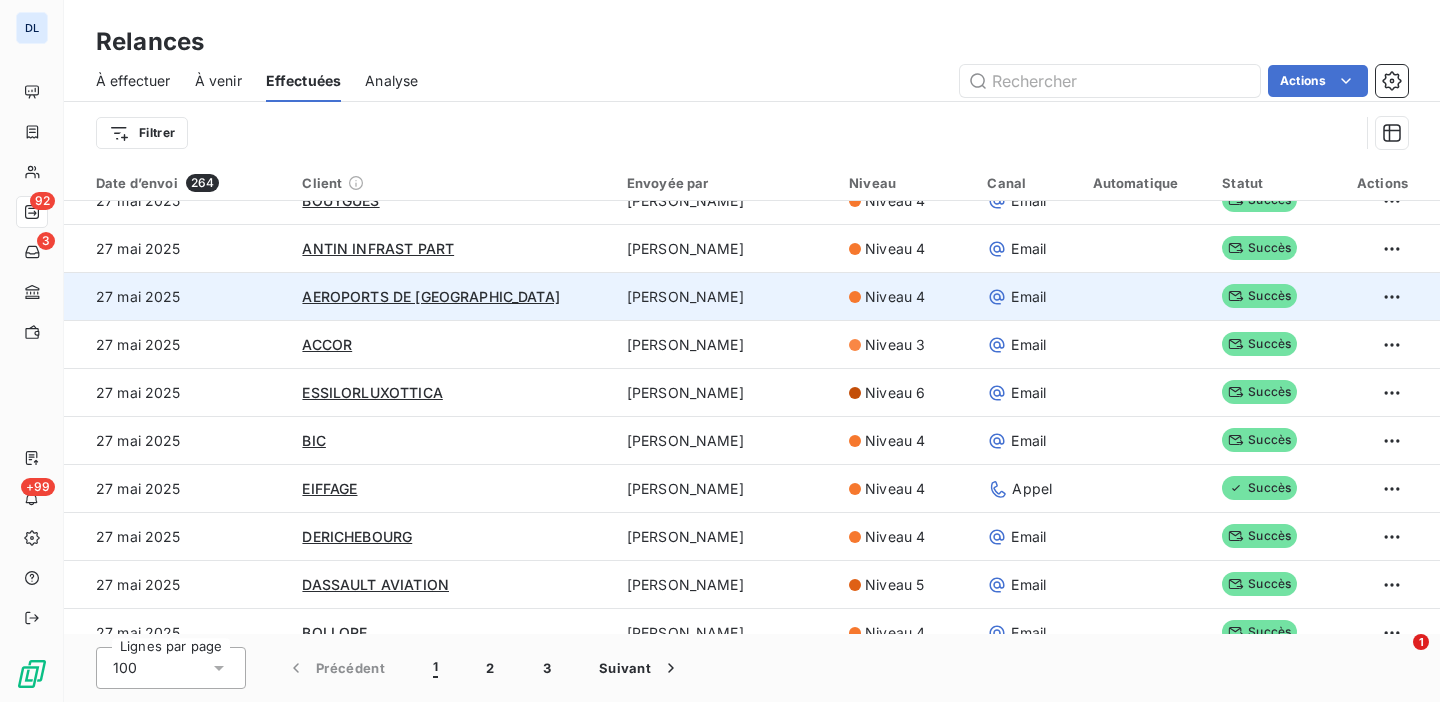 click on "AEROPORTS DE [GEOGRAPHIC_DATA]" at bounding box center (452, 297) 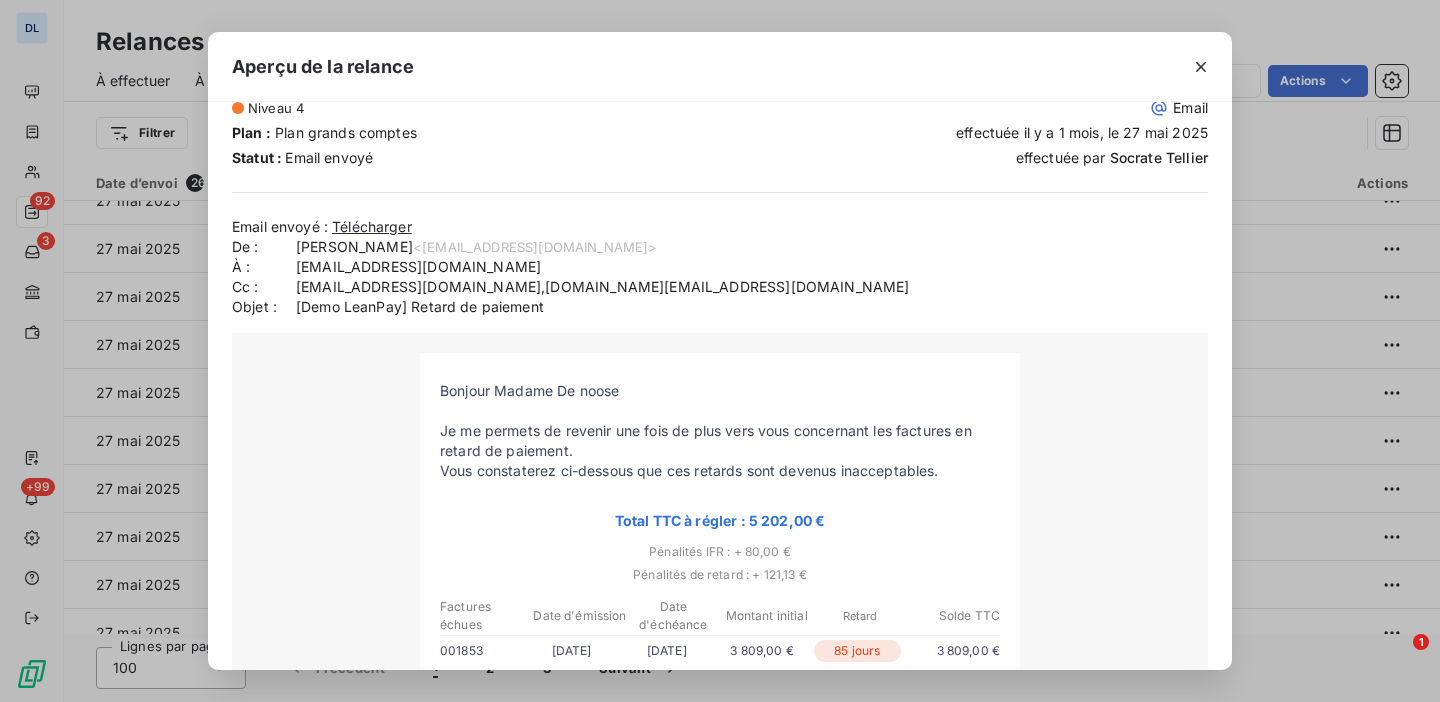 scroll, scrollTop: 48, scrollLeft: 0, axis: vertical 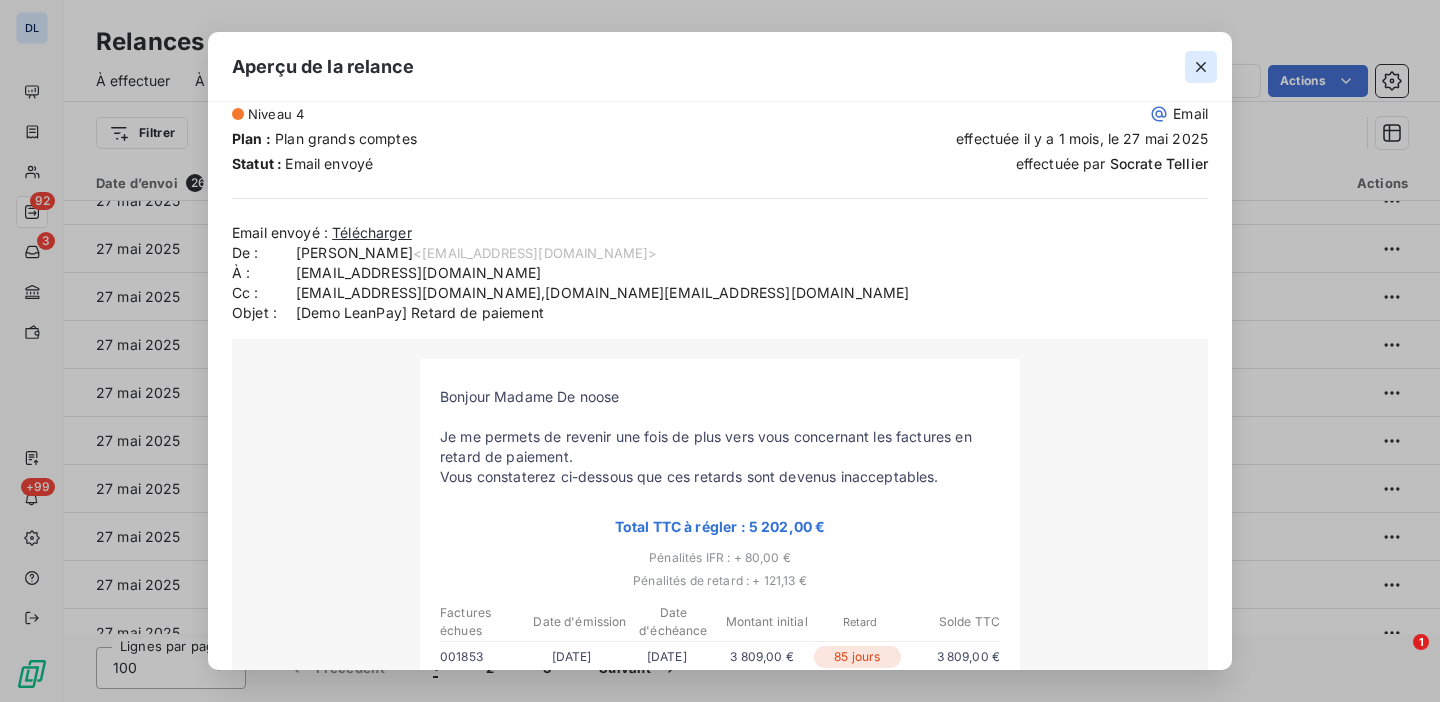 click 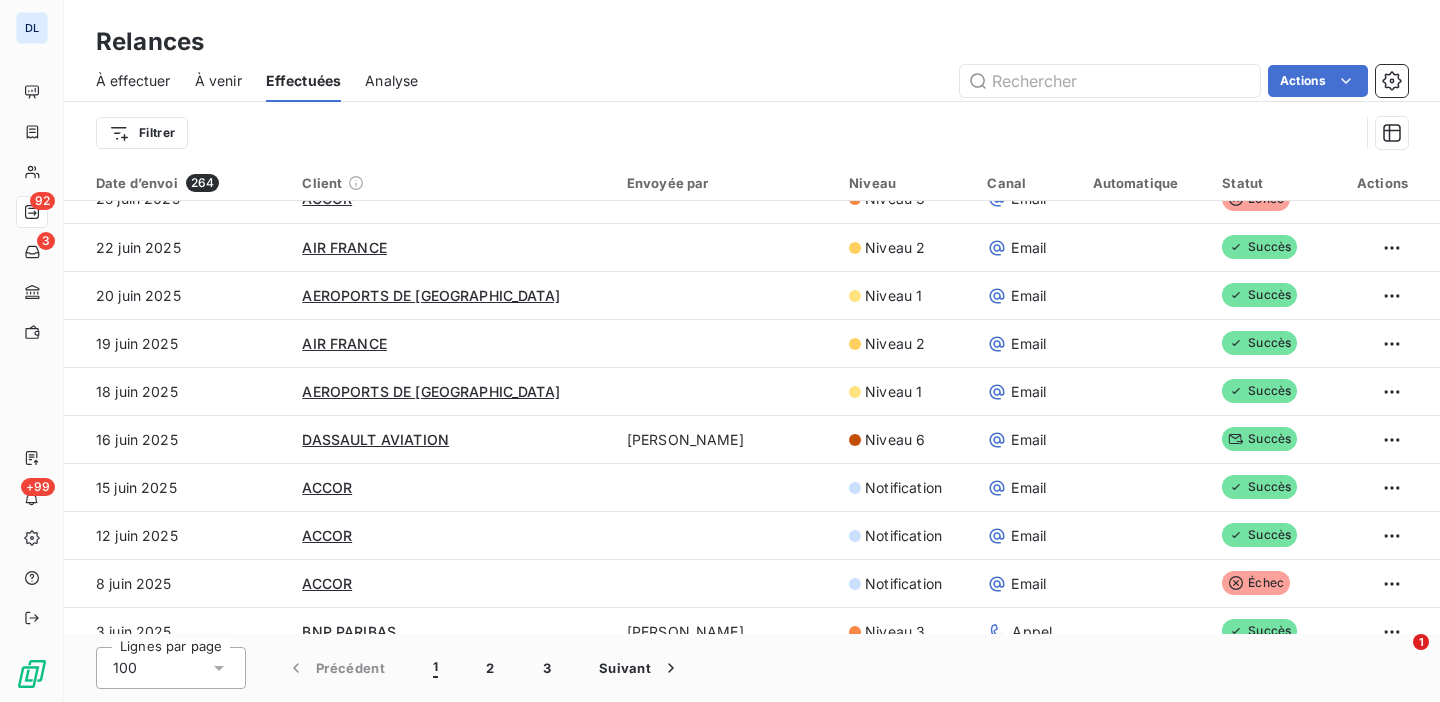 scroll, scrollTop: 0, scrollLeft: 0, axis: both 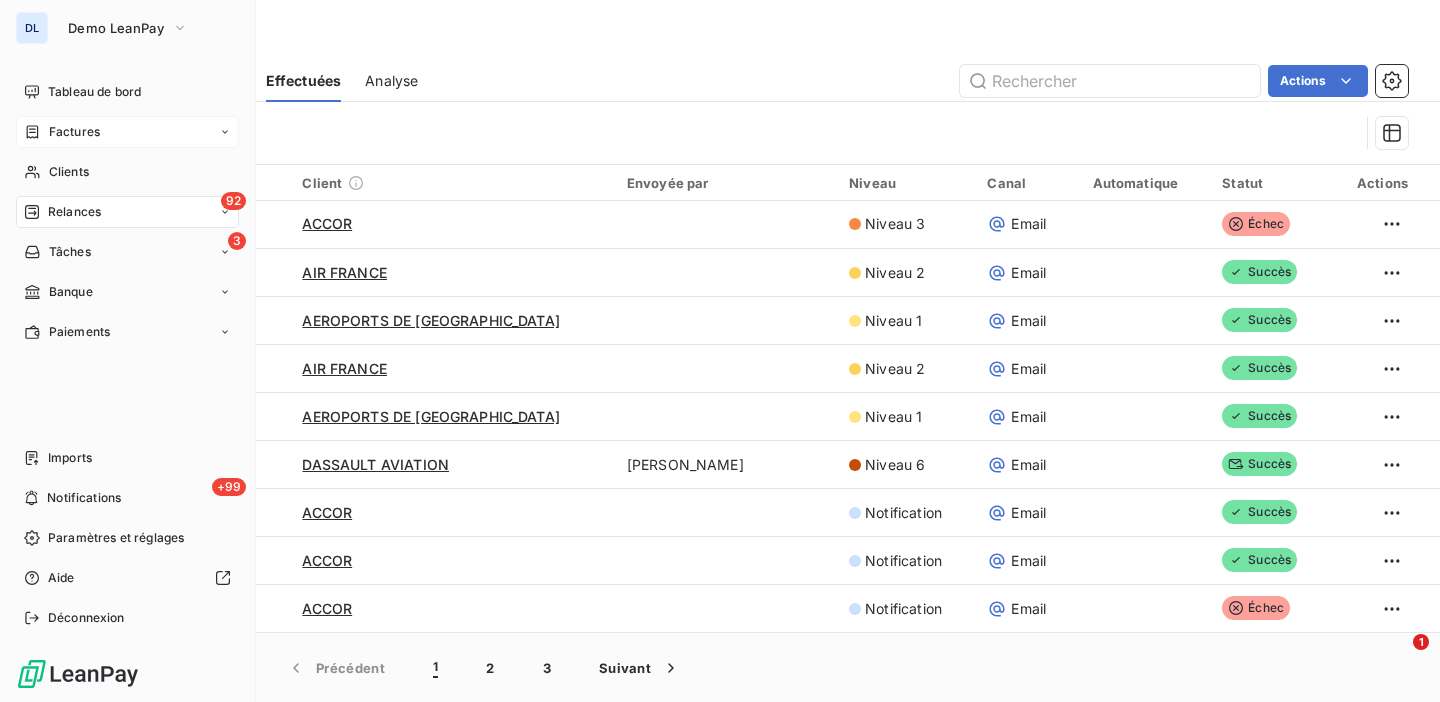 click on "Factures" at bounding box center [74, 132] 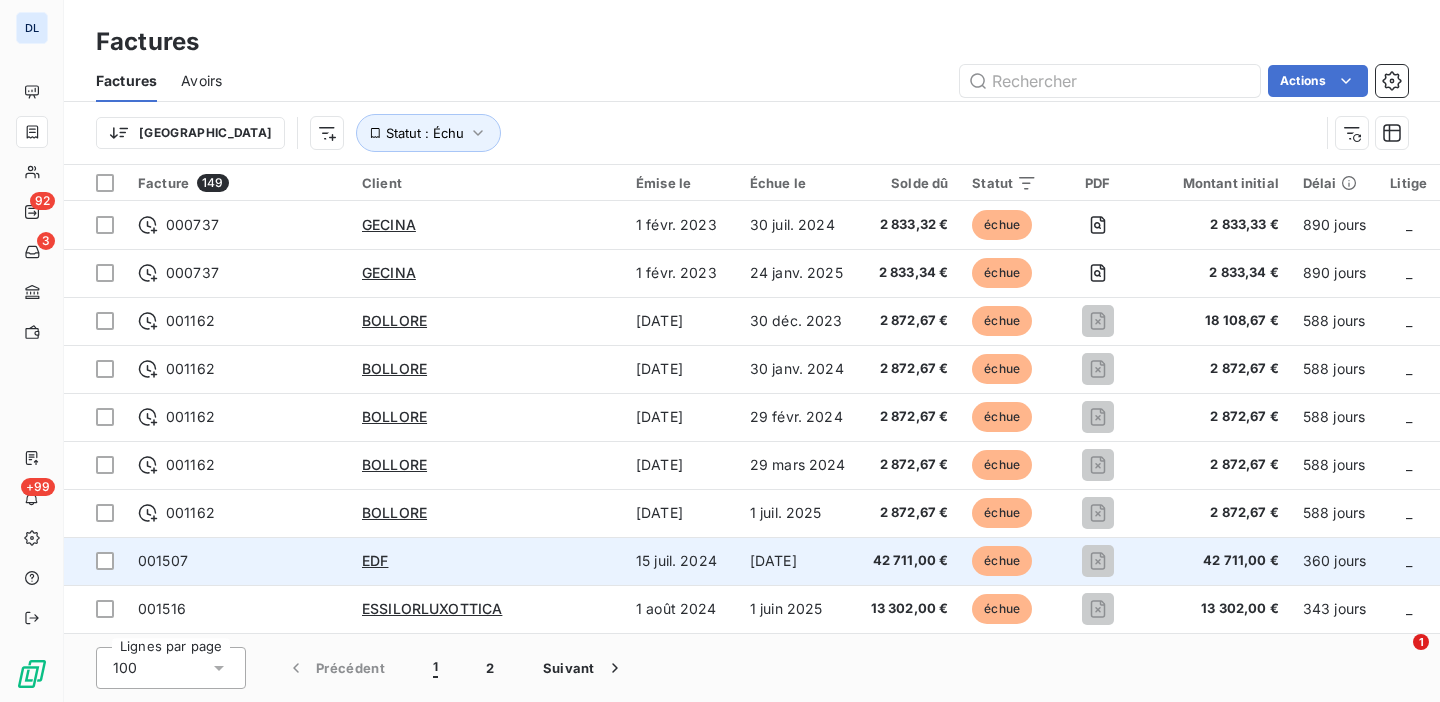 click on "EDF" at bounding box center [487, 561] 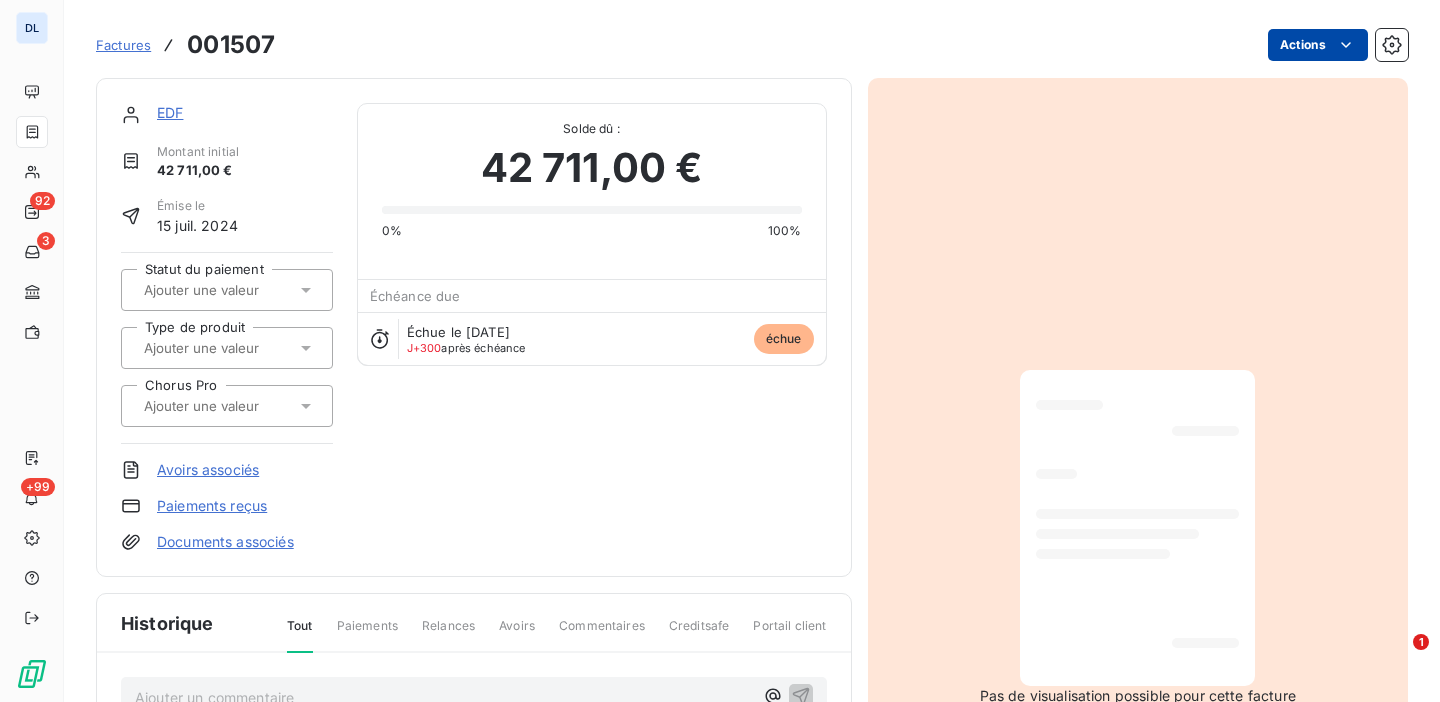 click on "DL 92 3 +99 Factures 001507 Actions EDF Montant initial 42 711,00 € Émise le 15 juil. 2024 Statut du paiement Type de produit Chorus Pro Avoirs associés Paiements reçus Documents associés Solde dû : 42 711,00 € 0% 100% Échéance due Échue le [DATE] J+300  après échéance échue Historique Tout Paiements Relances Avoirs Commentaires Creditsafe Portail client Ajouter un commentaire ﻿ [DATE] Échéance de la facture 15 juil. 2024 Émission de la facture Pas de visualisation possible pour cette facture
1" at bounding box center [720, 351] 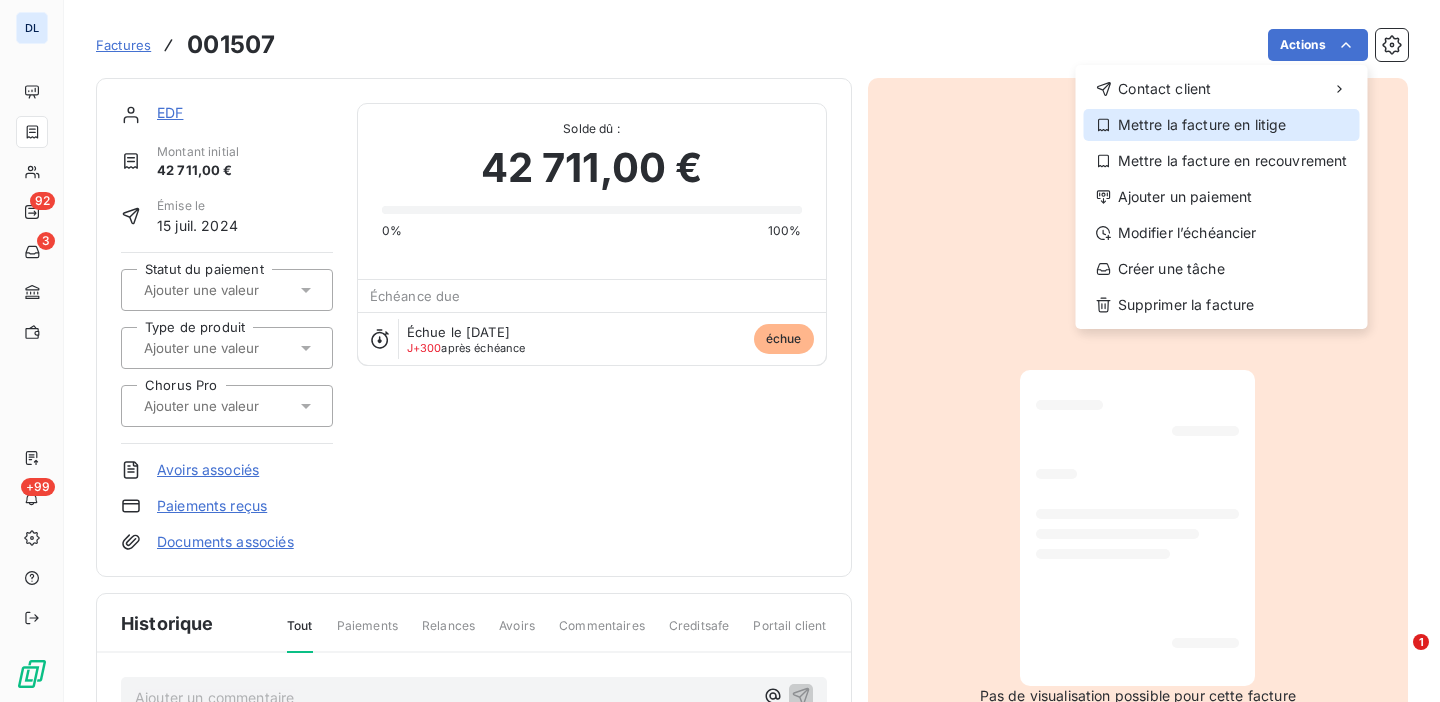 click on "Mettre la facture en litige" at bounding box center (1222, 125) 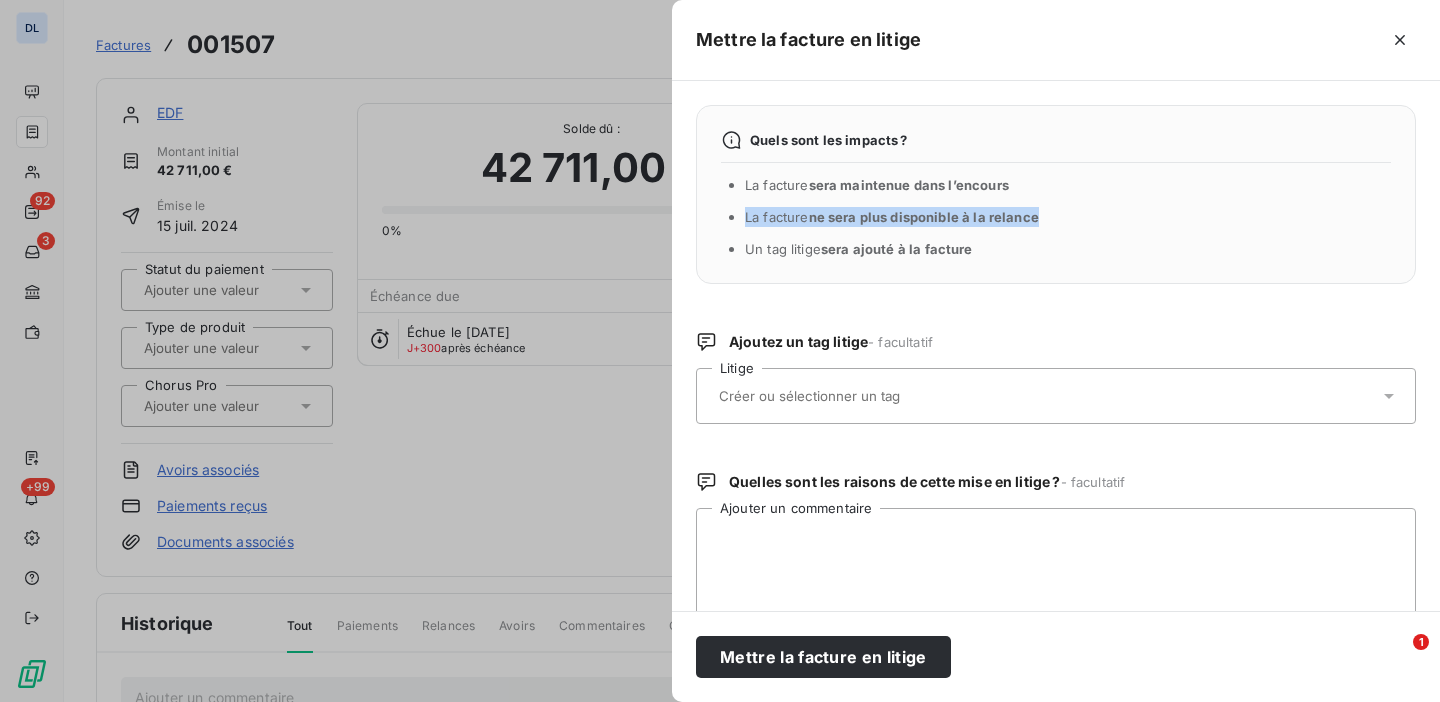 drag, startPoint x: 1049, startPoint y: 218, endPoint x: 740, endPoint y: 221, distance: 309.01456 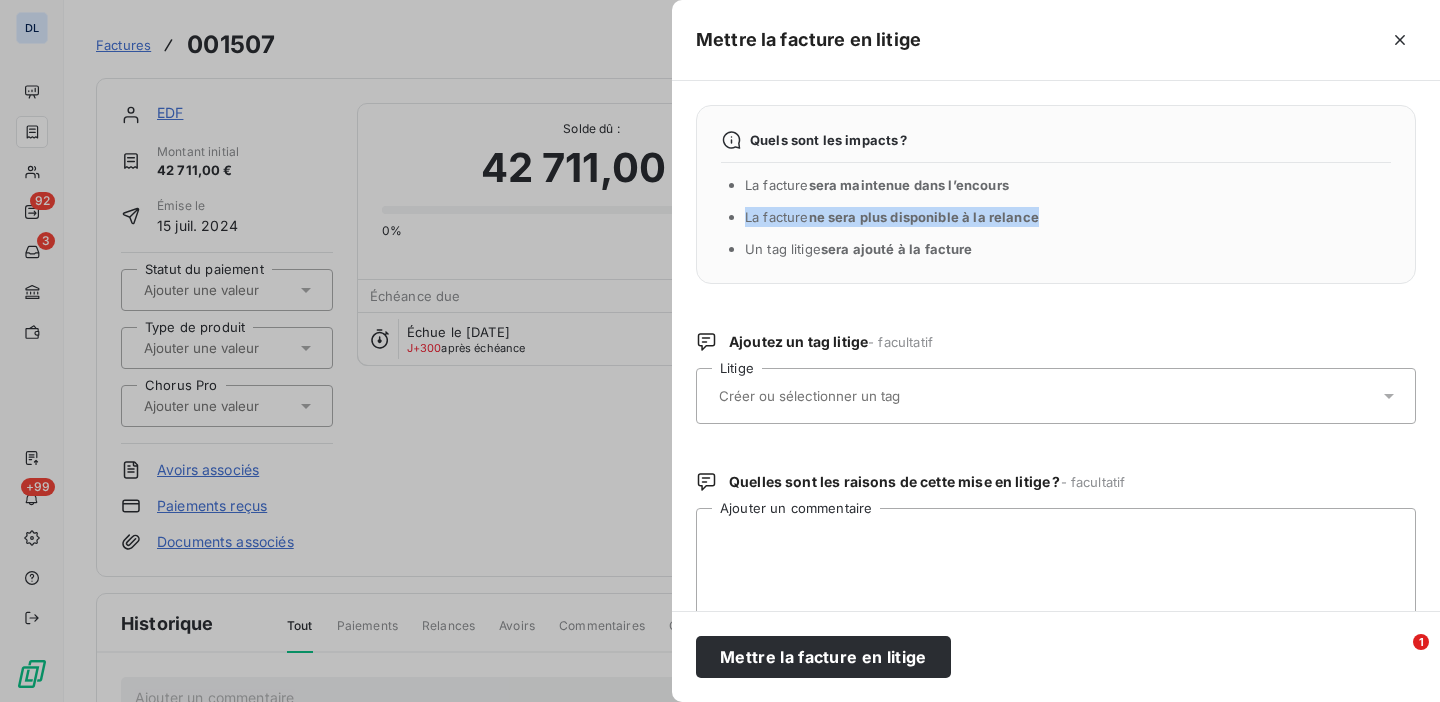 click on "Quels sont les impacts ? La facture  sera maintenue dans l’encours La facture  ne sera plus disponible à la relance Un tag litige  sera ajouté à la facture" at bounding box center (1056, 194) 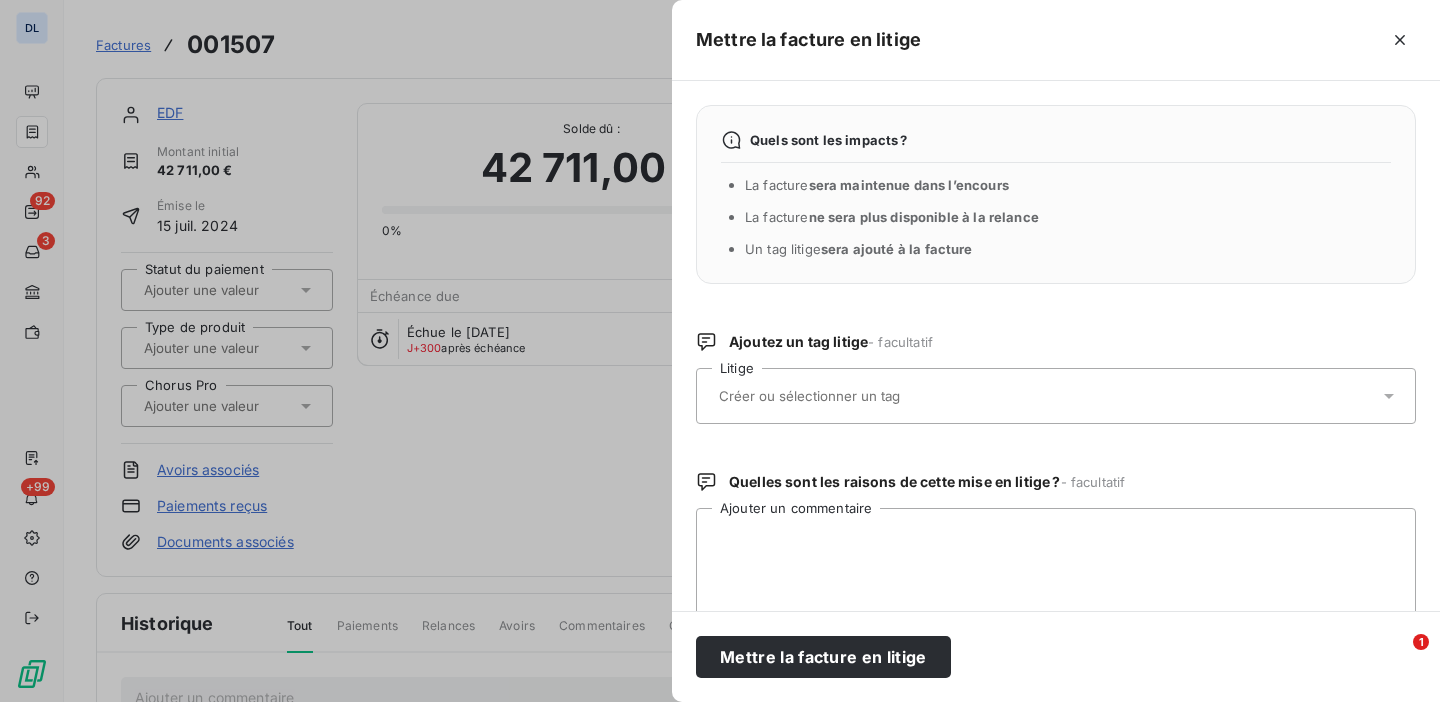 click at bounding box center [862, 396] 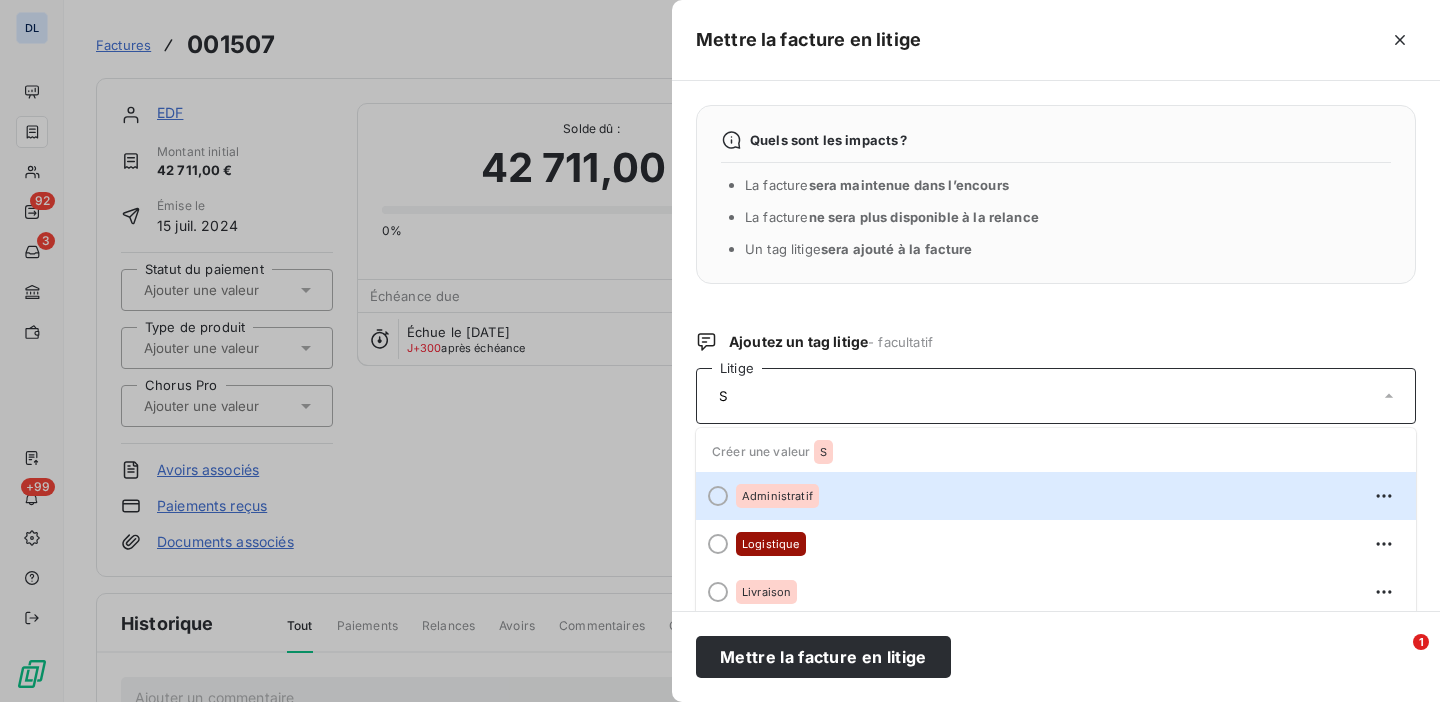 scroll, scrollTop: 0, scrollLeft: 0, axis: both 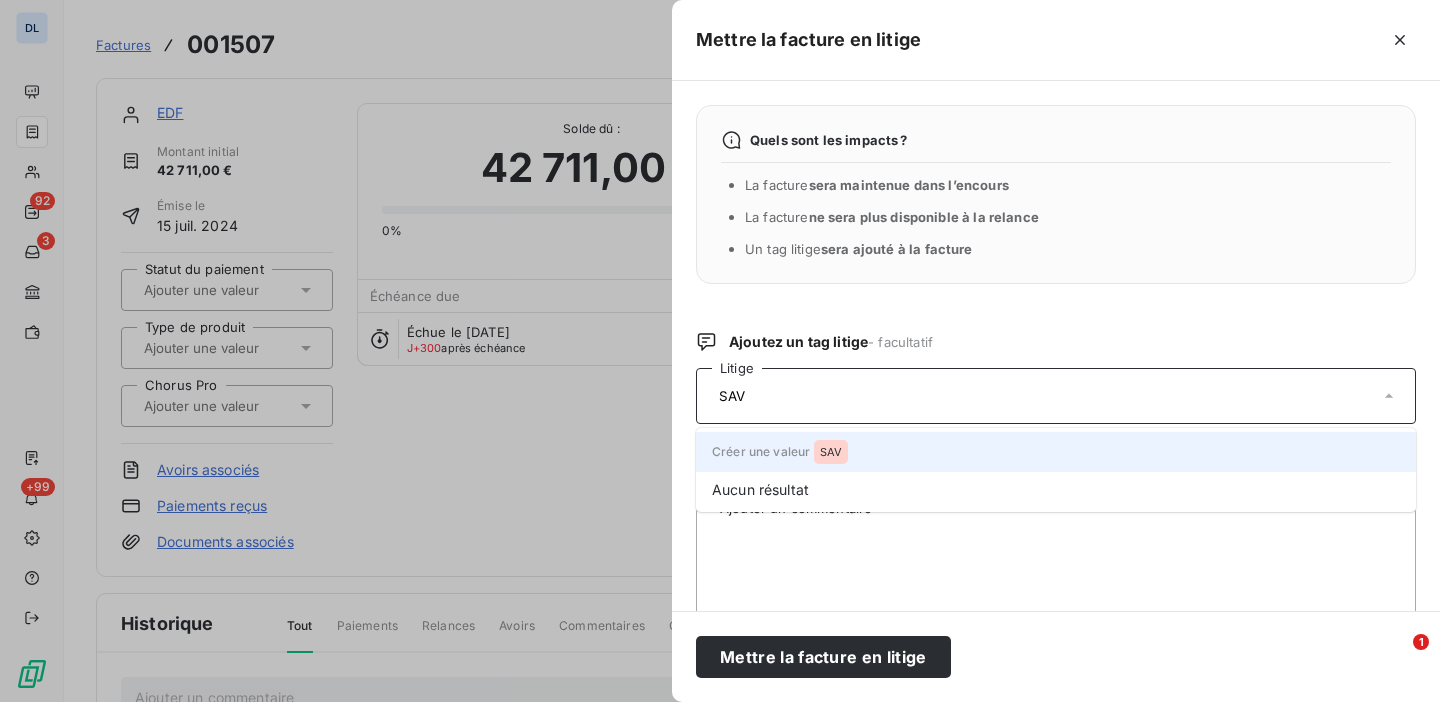type on "SAV" 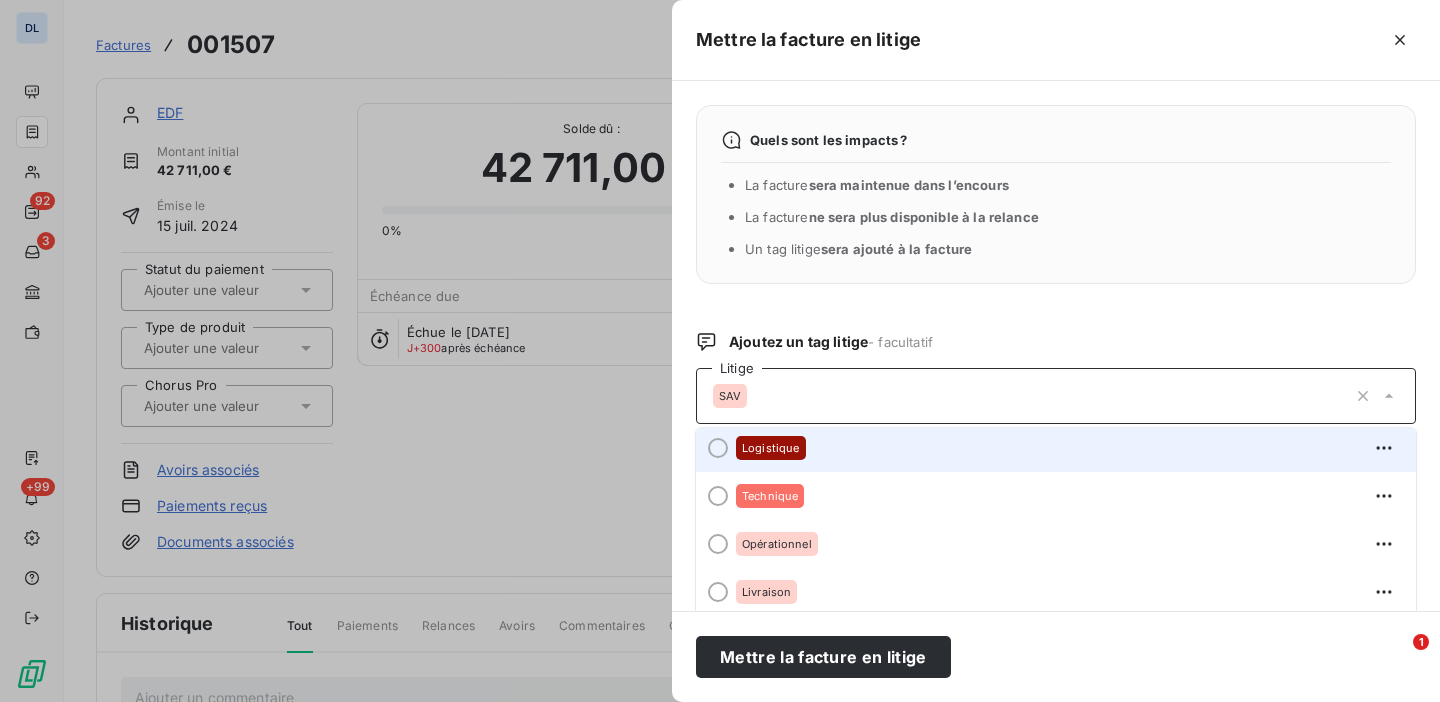 scroll, scrollTop: 0, scrollLeft: 0, axis: both 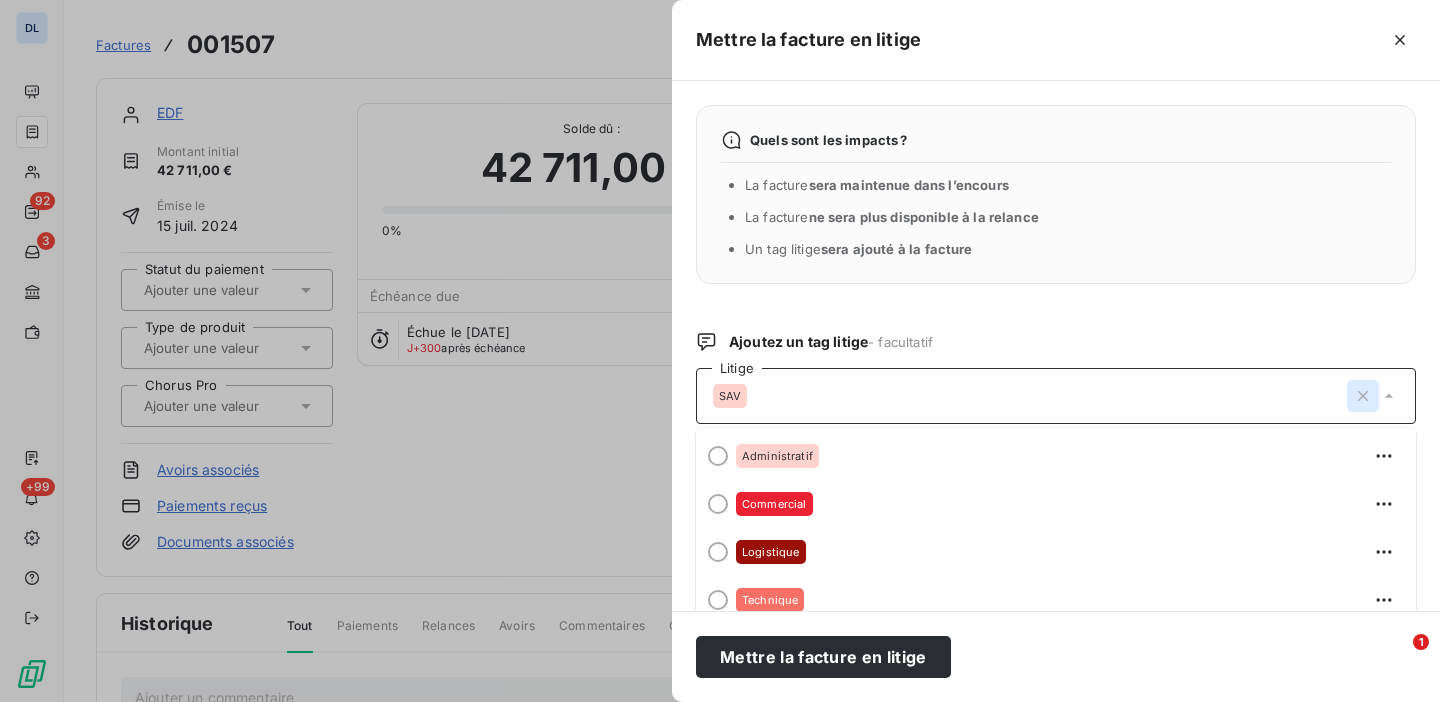 click at bounding box center (1363, 396) 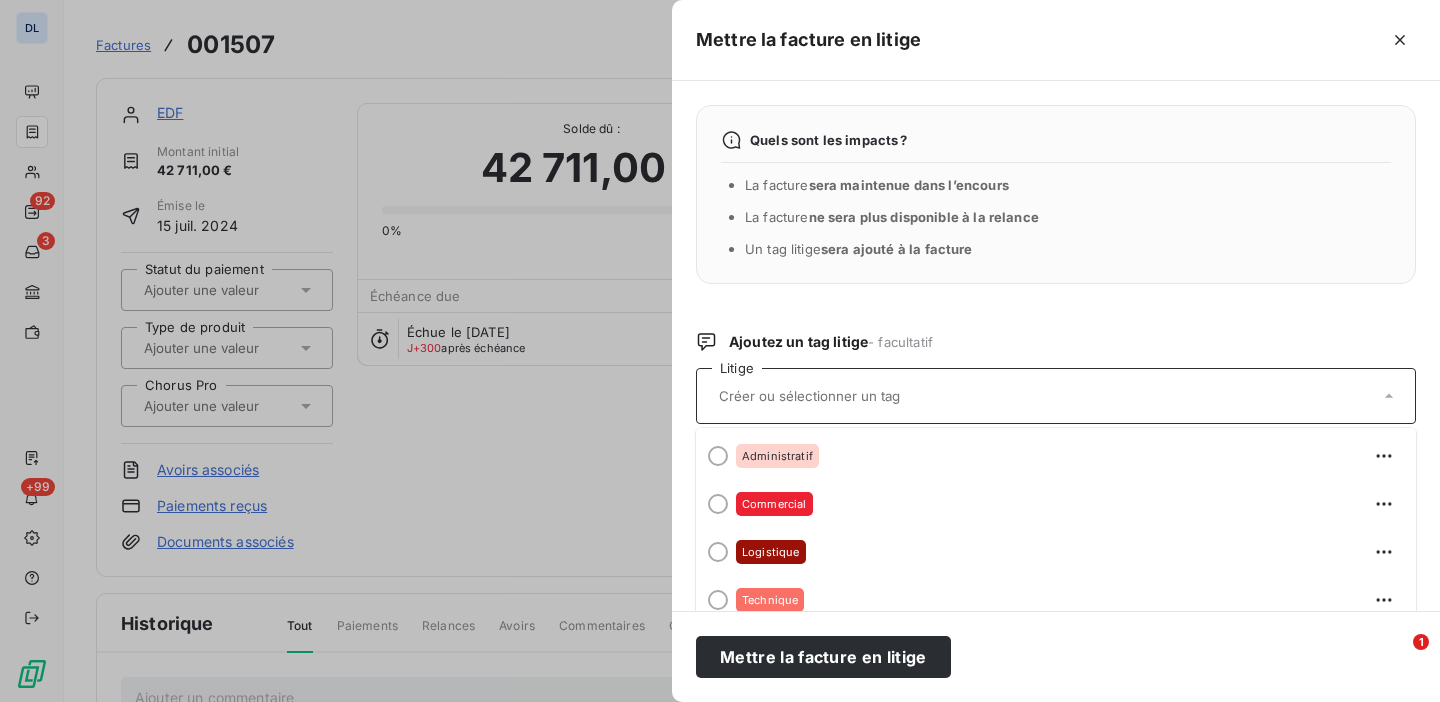 click on "Ajoutez un tag litige  - facultatif" at bounding box center [1056, 342] 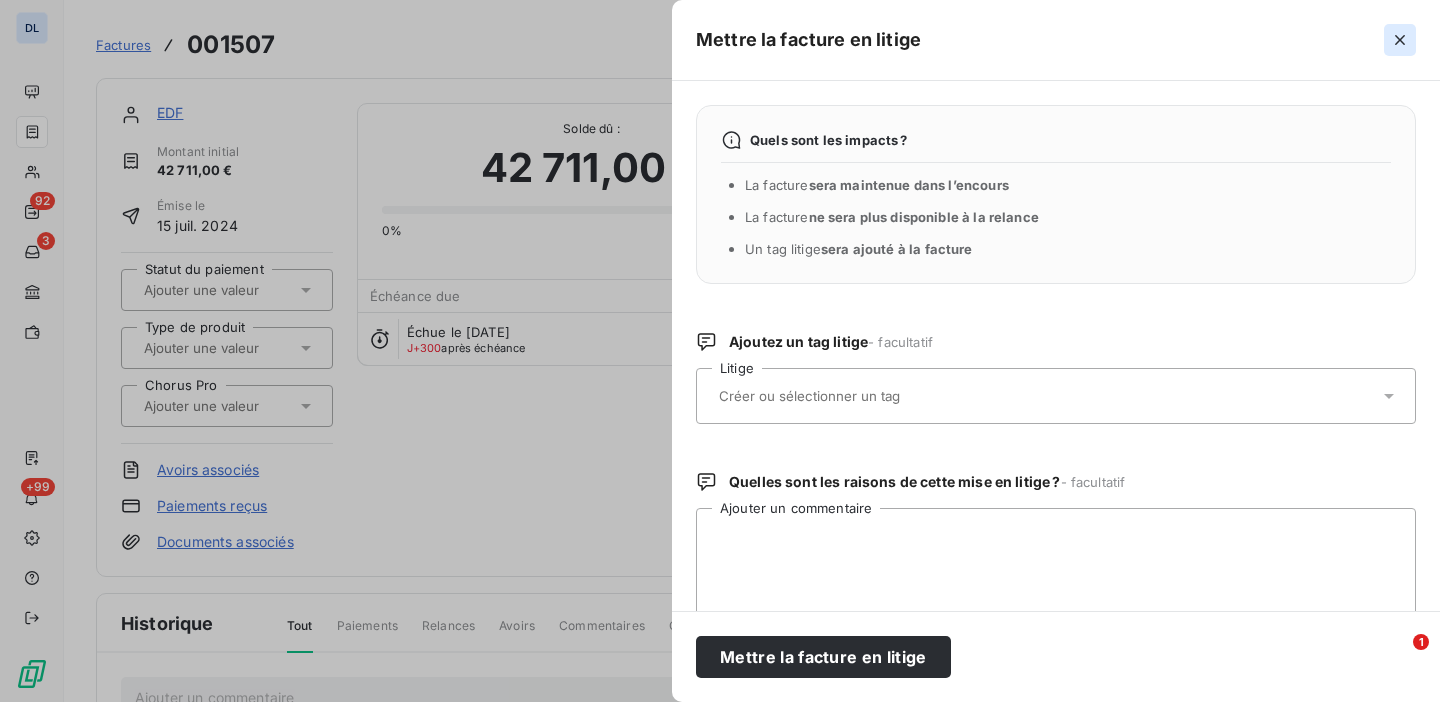 click 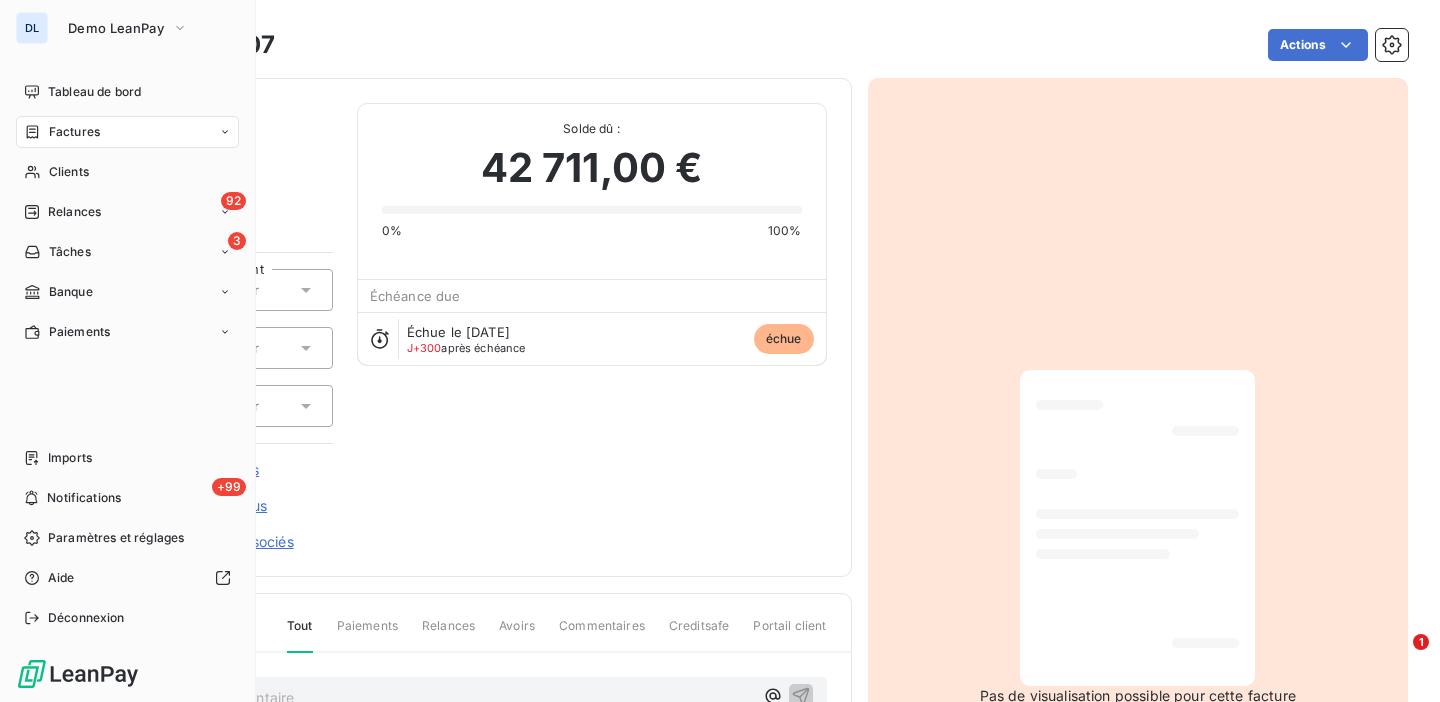 click on "Factures" at bounding box center [74, 132] 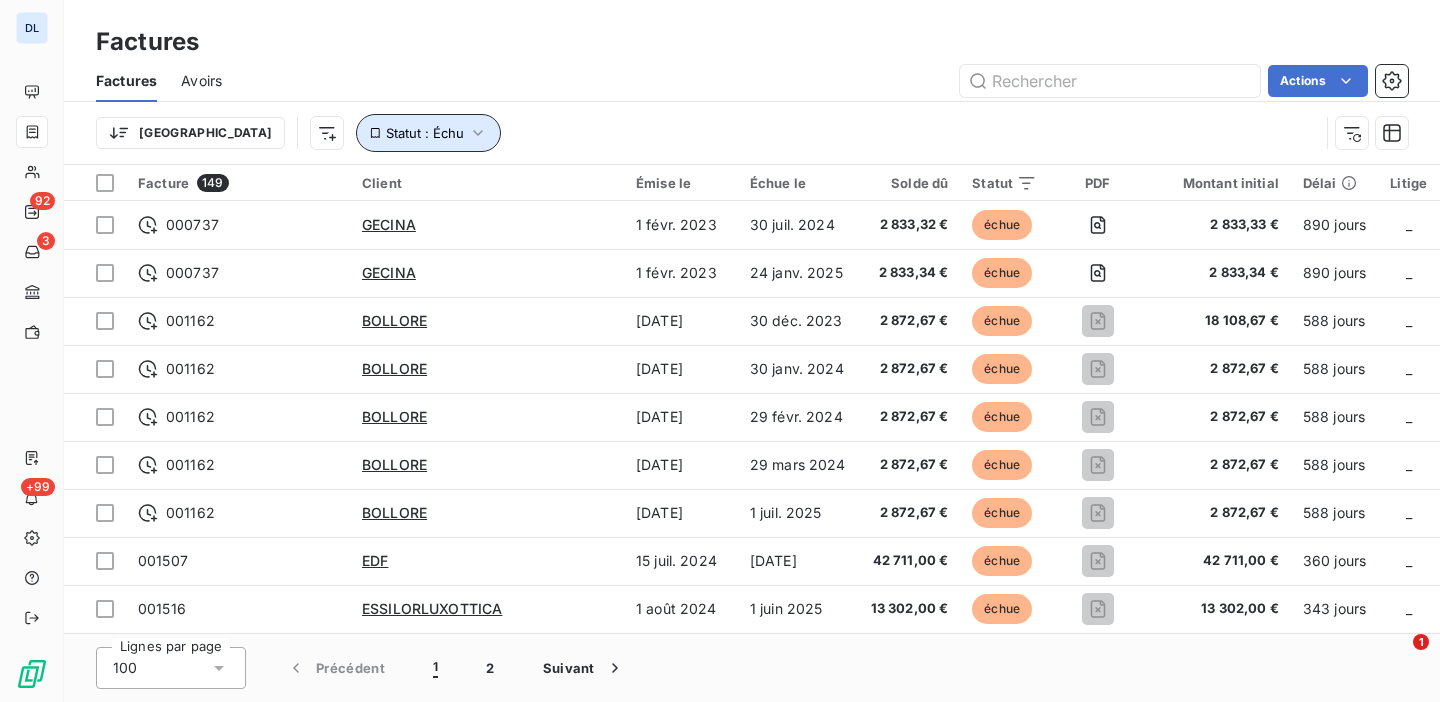 click 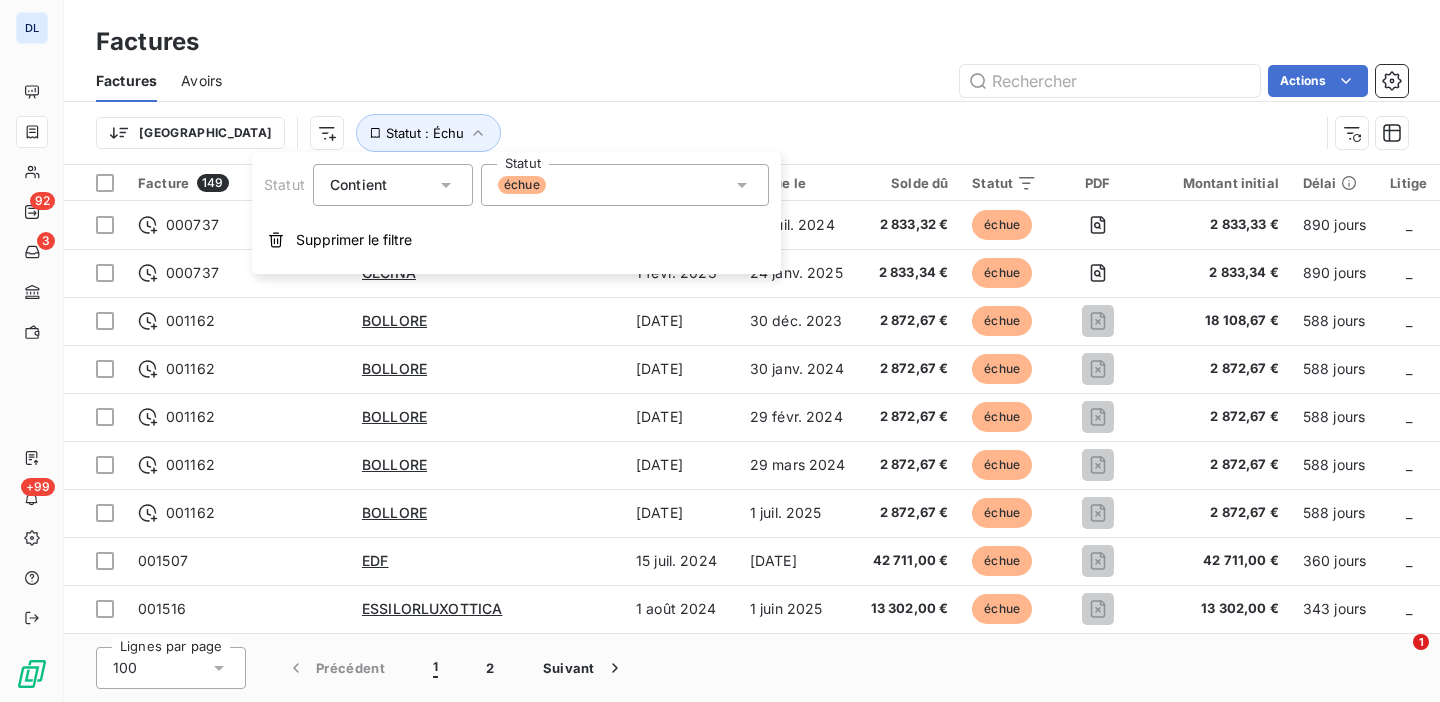 click on "échue" at bounding box center [625, 185] 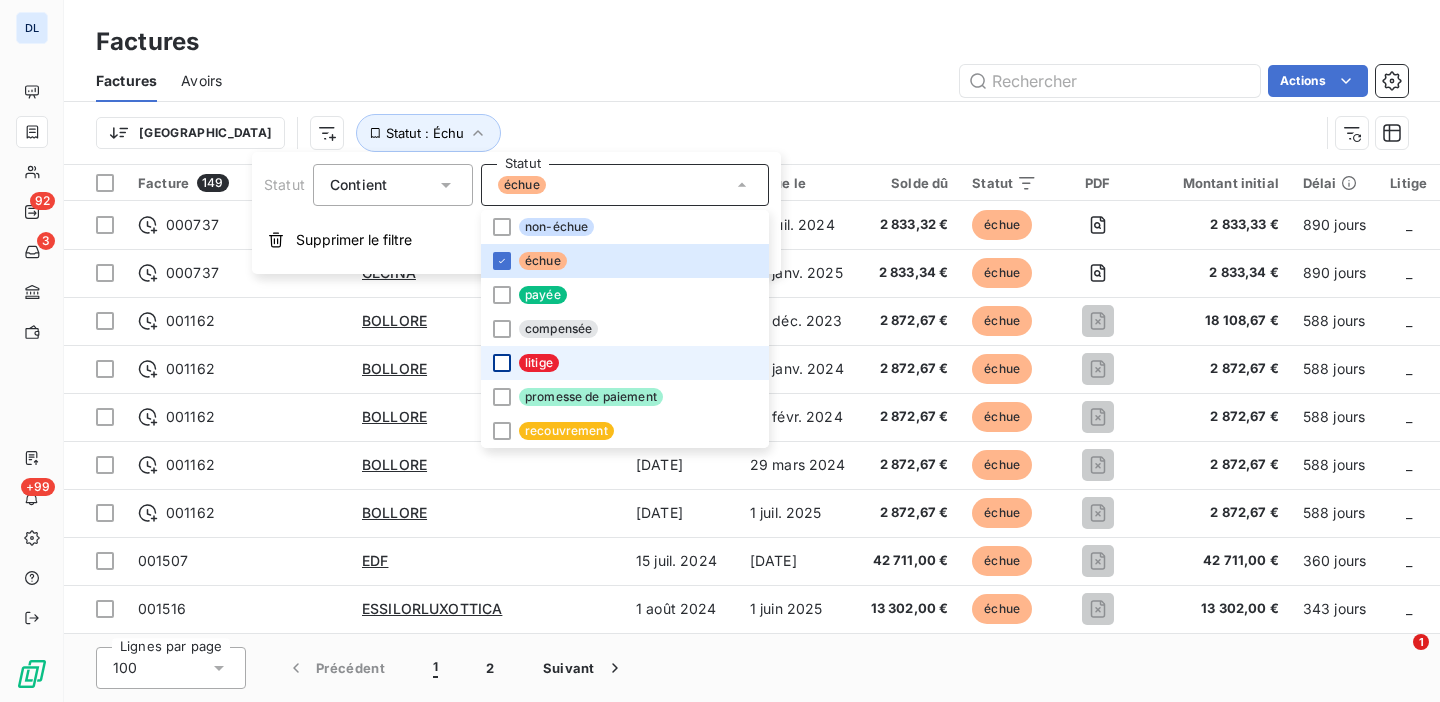 click at bounding box center (502, 363) 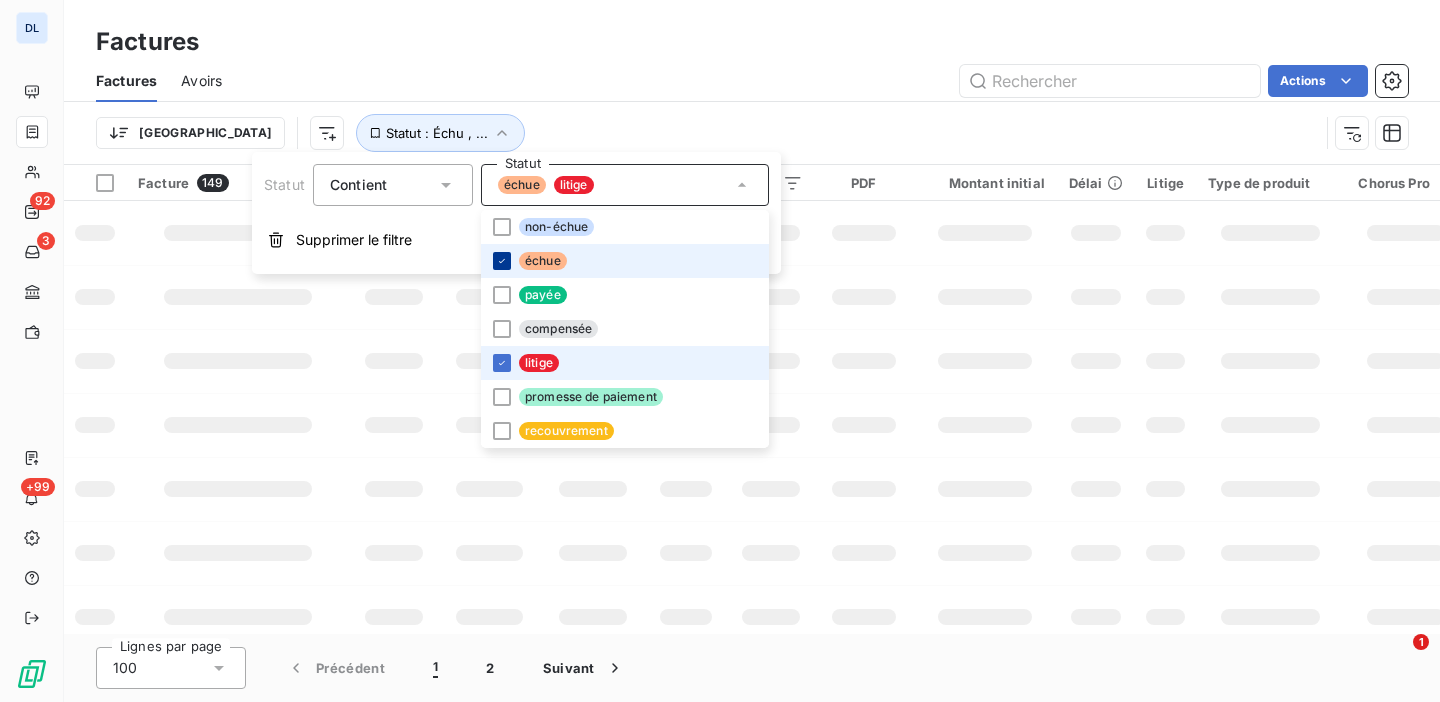 click 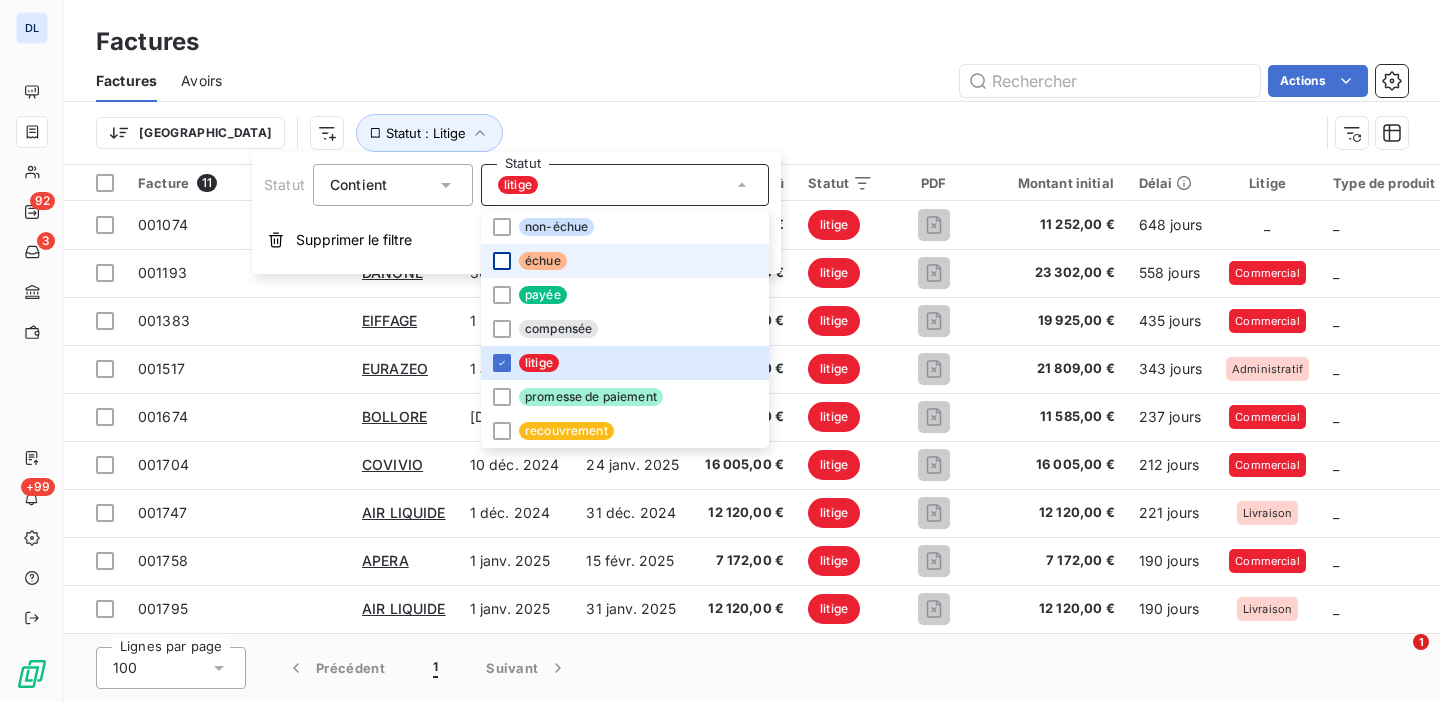 click on "Trier Statut  : Litige" at bounding box center [752, 133] 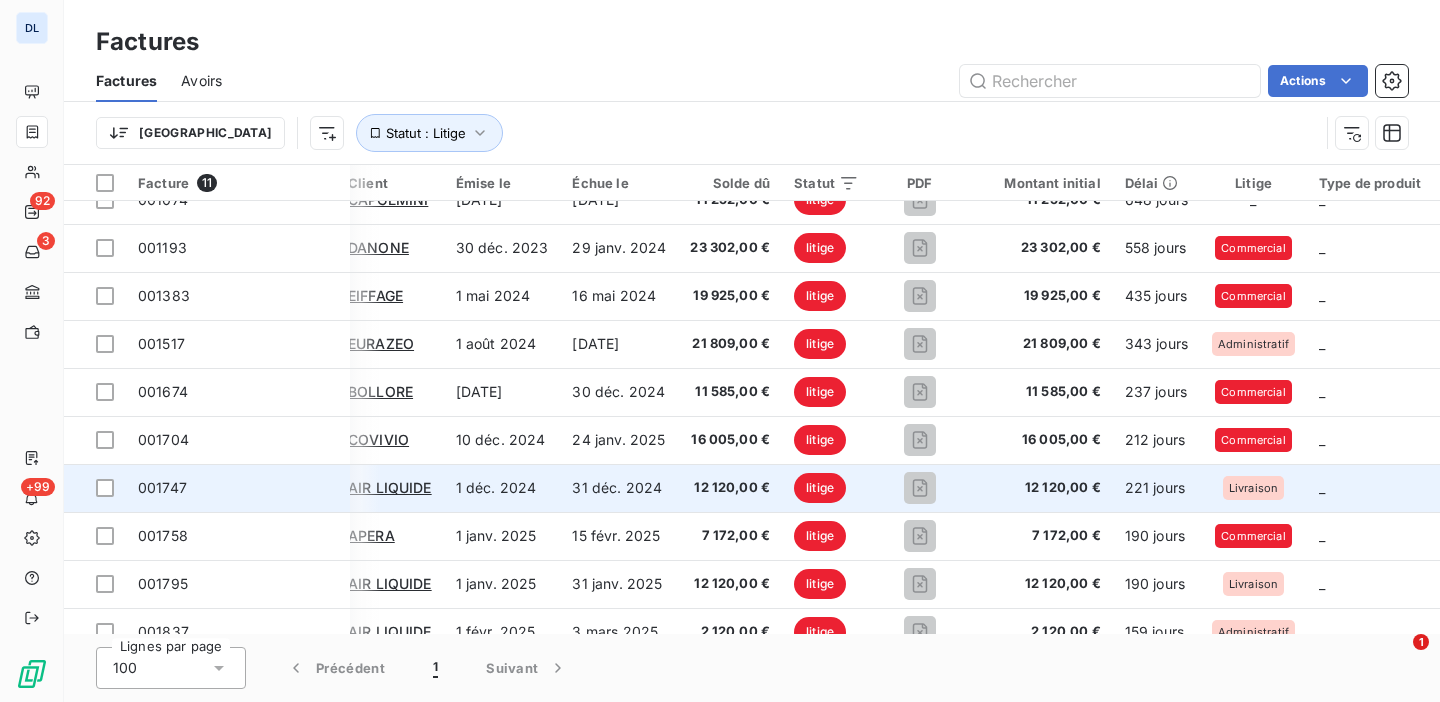 scroll, scrollTop: 0, scrollLeft: 14, axis: horizontal 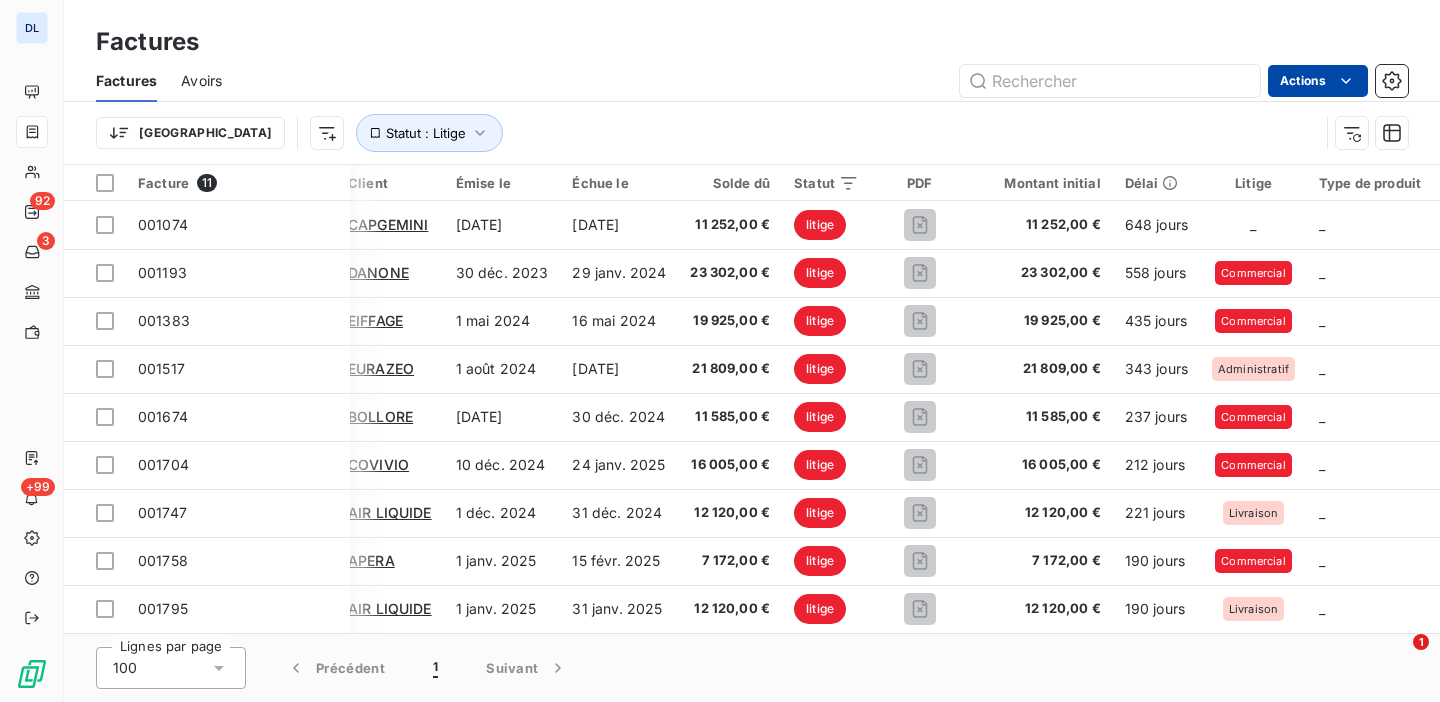 click on "DL 92 3 +99 Factures Factures Avoirs Actions Trier Statut  : Litige  Facture 11 Client Émise le Échue le Solde dû Statut PDF Montant initial Délai Litige Type de produit Chorus Pro Retard   Statut du paiement Actions 001074 CAPGEMINI [DATE] [DATE] 11 252,00 € litige 11 252,00 € 648 jours _ _ _ +633 j _ 001193 DANONE 30 déc. 2023 29 janv. 2024 23 302,00 € litige 23 302,00 € 558 jours Commercial _ _ +528 j _ 001383 EIFFAGE 1 mai 2024 16 mai 2024 19 925,00 € litige 19 925,00 € 435 jours Commercial _ _ +420 j _ 001517 EURAZEO 1 août 2024 [DATE] 21 809,00 € litige 21 809,00 € 343 jours Administratif _ _ +298 j _ 001674 BOLLORE [DATE] 30 déc. 2024 11 585,00 € litige 11 585,00 € 237 jours Commercial _ _ +192 j _ 001704 COVIVIO 10 déc. 2024 24 janv. 2025 16 005,00 € litige 16 005,00 € 212 jours Commercial _ _ +167 j _ 001747 AIR LIQUIDE 1 déc. 2024 31 déc. 2024 12 120,00 € litige 12 120,00 € 221 jours Livraison" at bounding box center [720, 351] 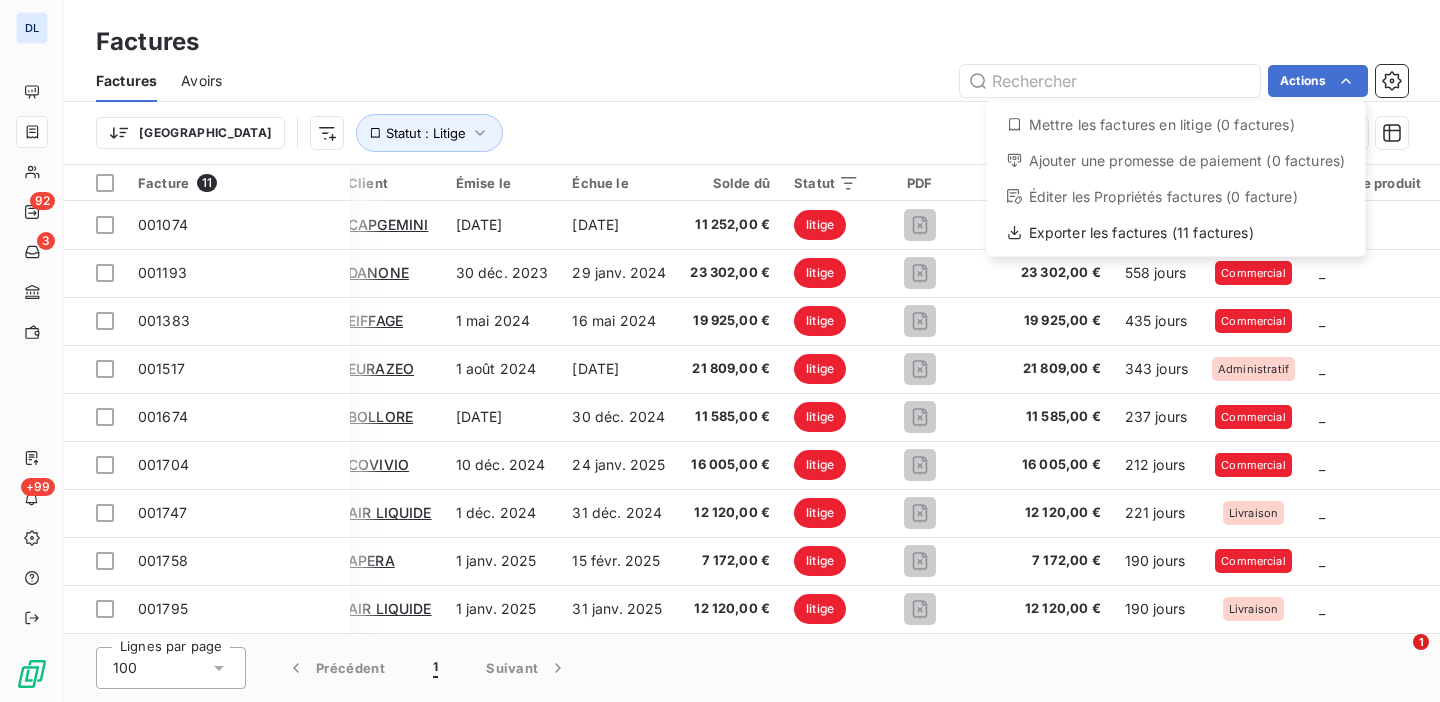click on "DL 92 3 +99 Factures Factures Avoirs Actions Mettre les factures en litige (0 factures) Ajouter une promesse de paiement (0 factures) Éditer les Propriétés factures  (0 facture) Exporter les factures (11 factures) Trier Statut  : Litige  Facture 11 Client Émise le Échue le Solde dû Statut PDF Montant initial Délai Litige Type de produit Chorus Pro Retard   Statut du paiement Actions 001074 CAPGEMINI [DATE] [DATE] 11 252,00 € litige 11 252,00 € 648 jours _ _ _ +633 j _ 001193 DANONE 30 déc. 2023 29 janv. 2024 23 302,00 € litige 23 302,00 € 558 jours Commercial _ _ +528 j _ 001383 EIFFAGE 1 mai 2024 16 mai 2024 19 925,00 € litige 19 925,00 € 435 jours Commercial _ _ +420 j _ 001517 EURAZEO 1 août 2024 [DATE] 21 809,00 € litige 21 809,00 € 343 jours Administratif _ _ +298 j _ 001674 BOLLORE [DATE] 30 déc. 2024 11 585,00 € litige 11 585,00 € 237 jours Commercial _ _ +192 j _ 001704 COVIVIO 10 déc. 2024 24 janv. 2025 litige" at bounding box center [720, 351] 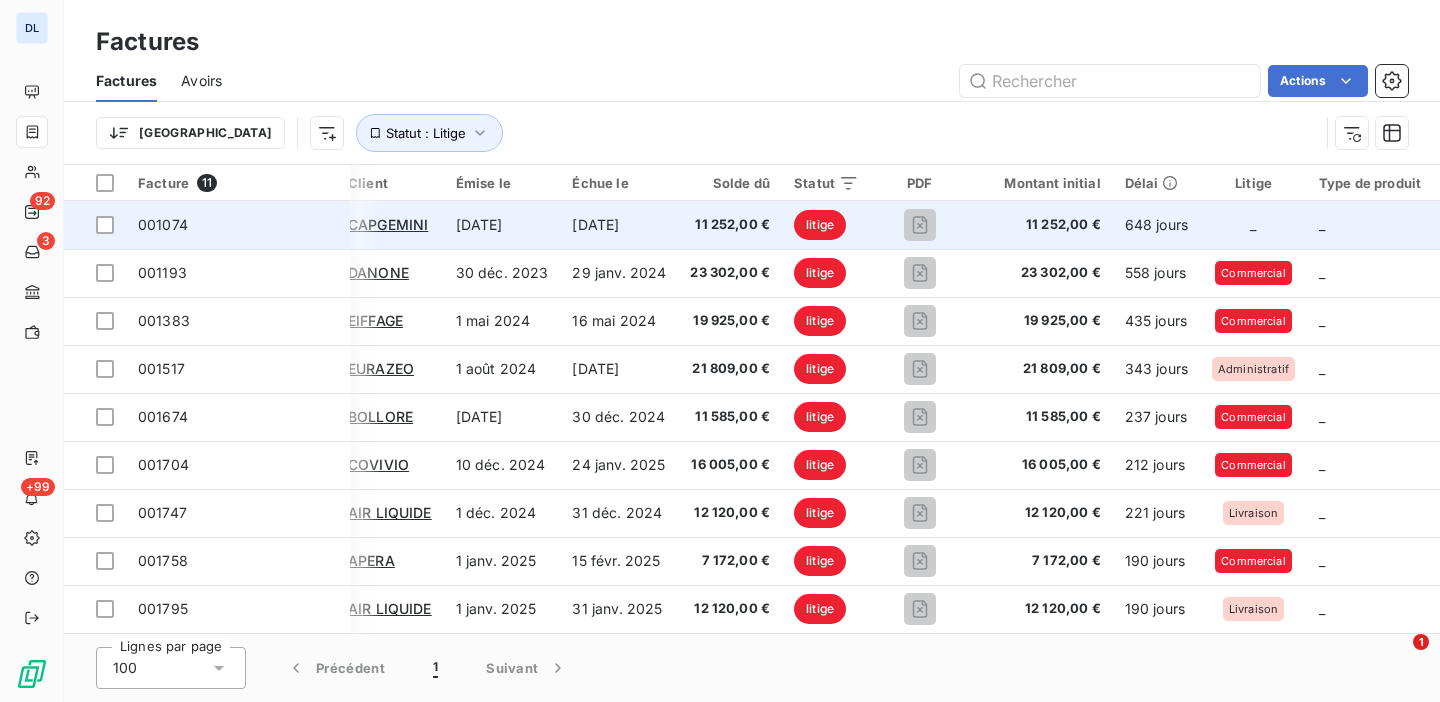click on "[DATE]" at bounding box center [502, 225] 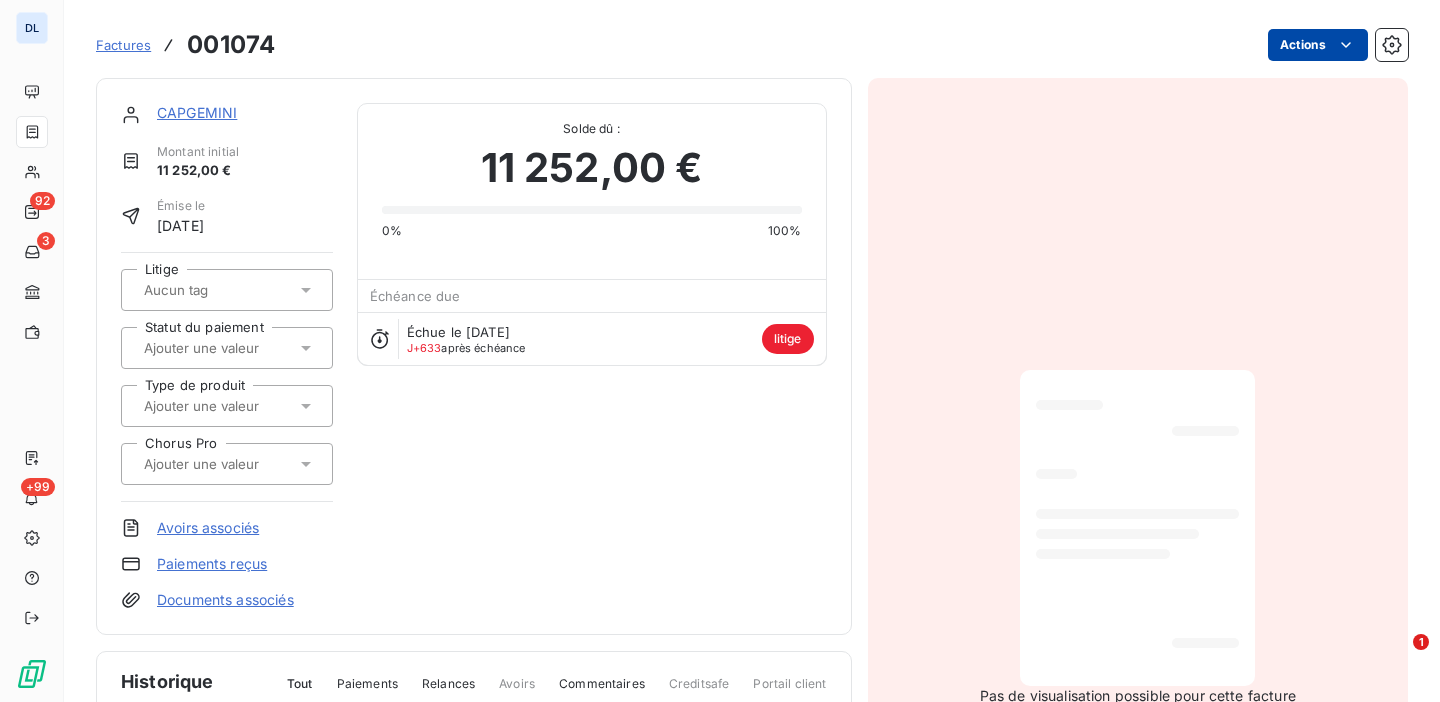 click on "DL 92 3 +99 Factures 001074 Actions CAPGEMINI Montant initial 11 252,00 € Émise le [DATE] Litige Statut du paiement Type de produit Chorus Pro Avoirs associés Paiements reçus Documents associés Solde dû : 11 252,00 € 0% 100% Échéance due Échue le [DATE] J+633  après échéance litige Historique Tout Paiements Relances Avoirs Commentaires Creditsafe Portail client Ajouter un commentaire ﻿ 13 janv. 2025 Mise en litige de la facture 9 déc. 2024 Promesse de paiement : 9 déc. 2024 Email 3 déc. 2024, 11:59 Niveau 5 [DATE] Sortie du recouvrement de la facture [DATE] Mise en recouvrement de la facture Coraline Emo [DATE] 10:21 Facture  : 001074 Litige : Nous avons trouvé une solution avec le client [DATE] Échéance de la facture [DATE] Émission de la facture Pas de visualisation possible pour cette facture
1" at bounding box center [720, 351] 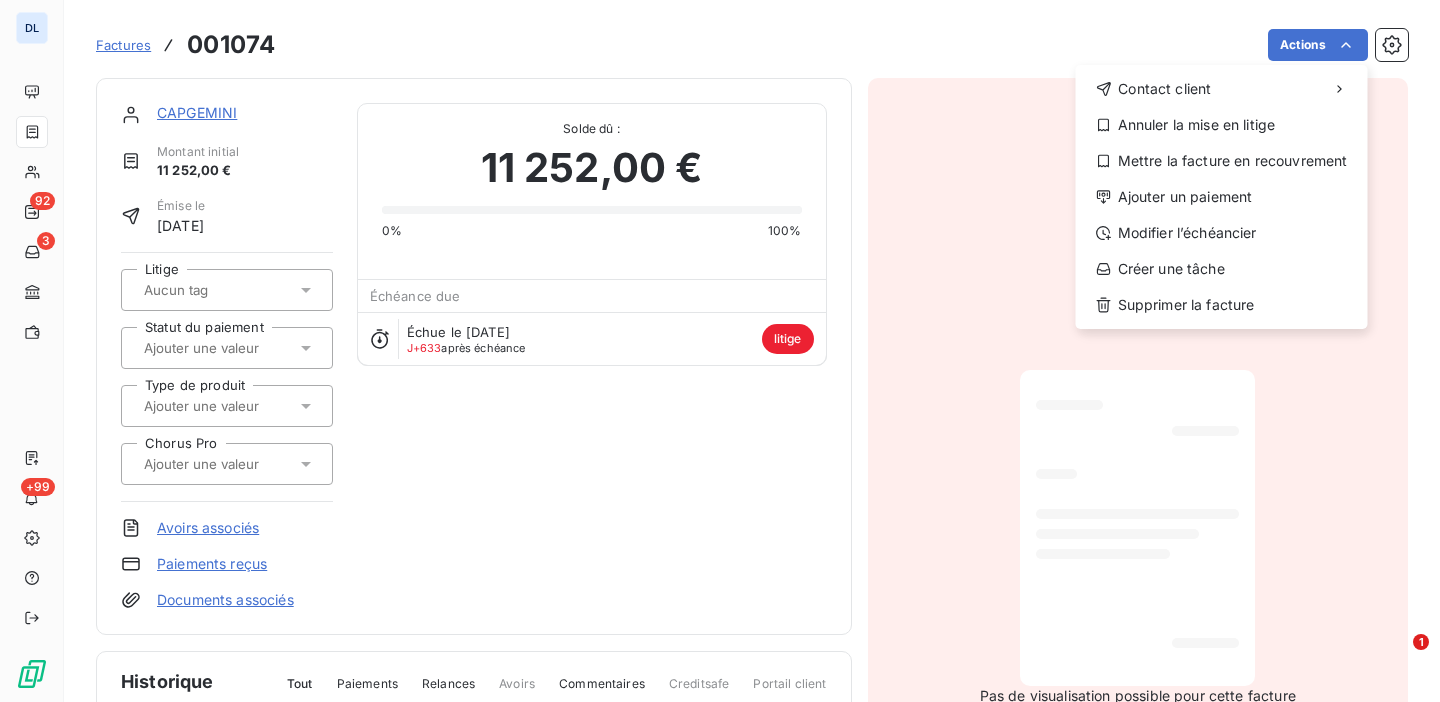 click on "DL 92 3 +99 Factures 001074 Actions Contact client Annuler la mise en litige Mettre la facture en recouvrement Ajouter un paiement Modifier l’échéancier Créer une tâche Supprimer la facture CAPGEMINI Montant initial 11 252,00 € Émise le [DATE] Litige Statut du paiement Type de produit Chorus Pro Avoirs associés Paiements reçus Documents associés Solde dû : 11 252,00 € 0% 100% Échéance due Échue le [DATE] J+633  après échéance litige Historique Tout Paiements Relances Avoirs Commentaires Creditsafe Portail client Ajouter un commentaire ﻿ 13 janv. 2025 Mise en litige de la facture 9 déc. 2024 Promesse de paiement : 9 déc. 2024 Email 3 déc. 2024, 11:59 Niveau 5 [DATE] Sortie du recouvrement de la facture [DATE] Mise en recouvrement de la facture Coraline Emo [DATE] 10:21 Facture  : 001074 Litige : Nous avons trouvé une solution avec le client [DATE] Échéance de la facture [DATE] Émission de la facture
1" at bounding box center (720, 351) 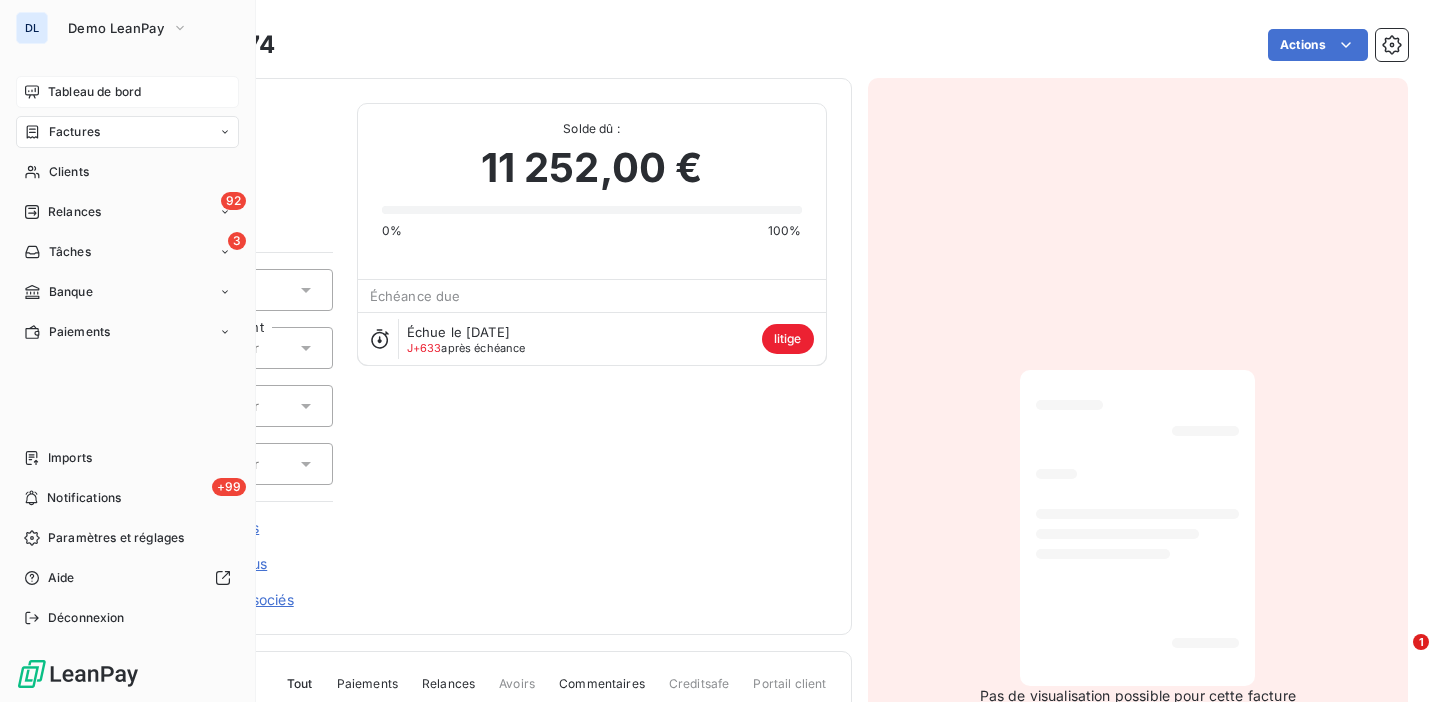 click on "Tableau de bord" at bounding box center (127, 92) 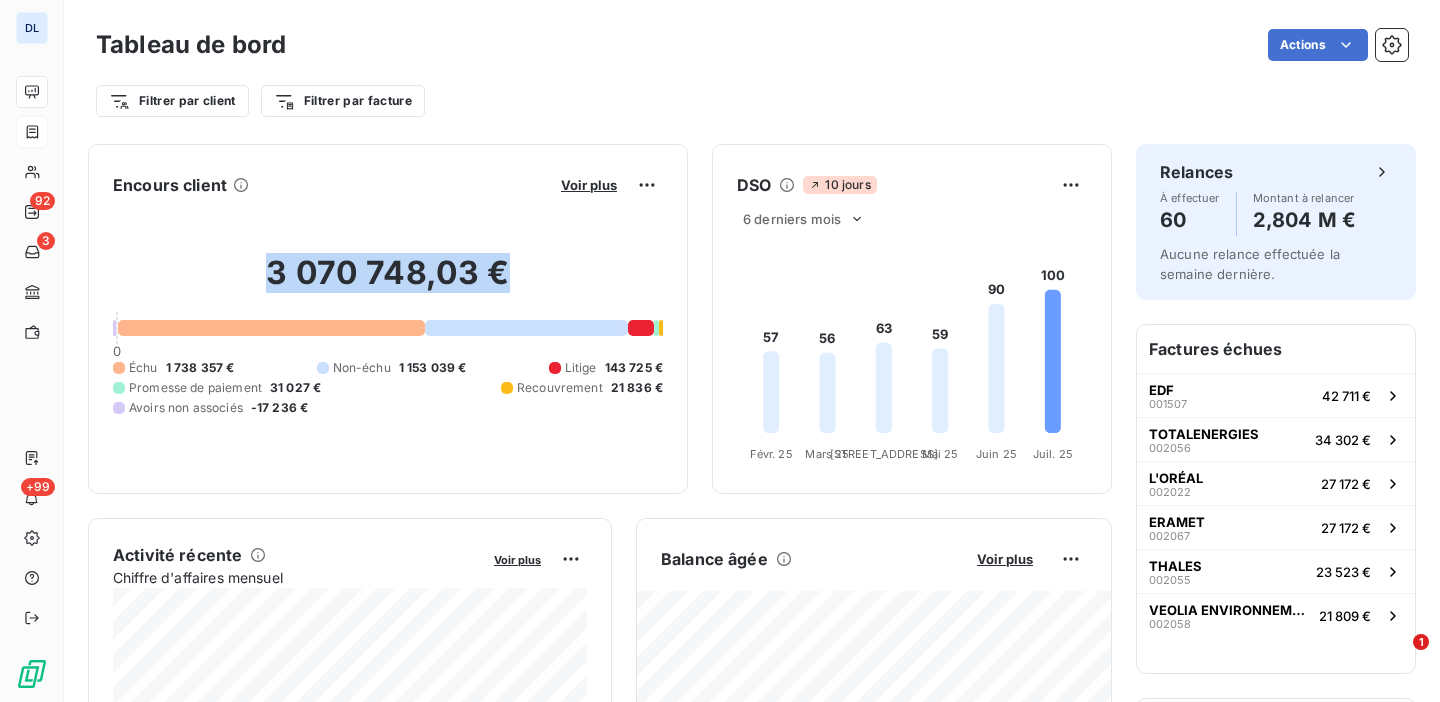 drag, startPoint x: 505, startPoint y: 277, endPoint x: 216, endPoint y: 261, distance: 289.44257 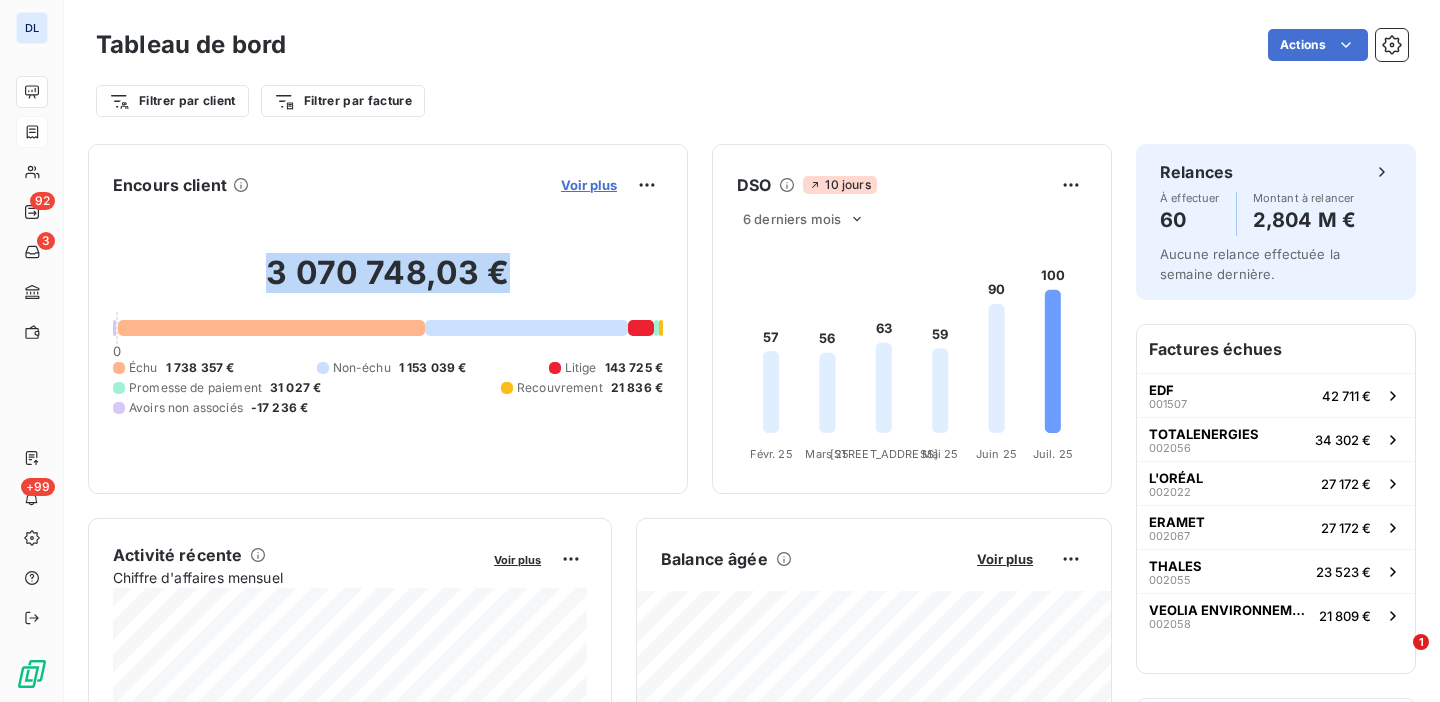 click on "Voir plus" at bounding box center (589, 185) 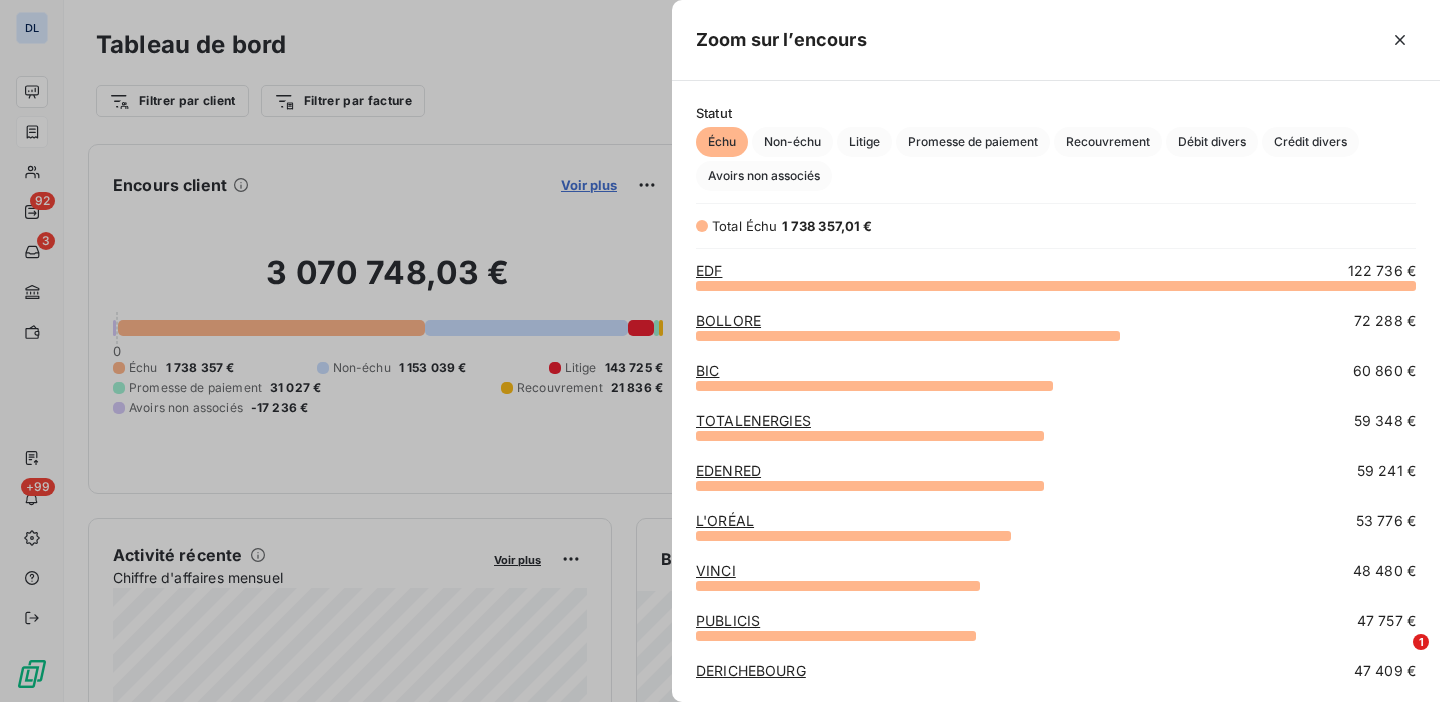 scroll, scrollTop: 1, scrollLeft: 1, axis: both 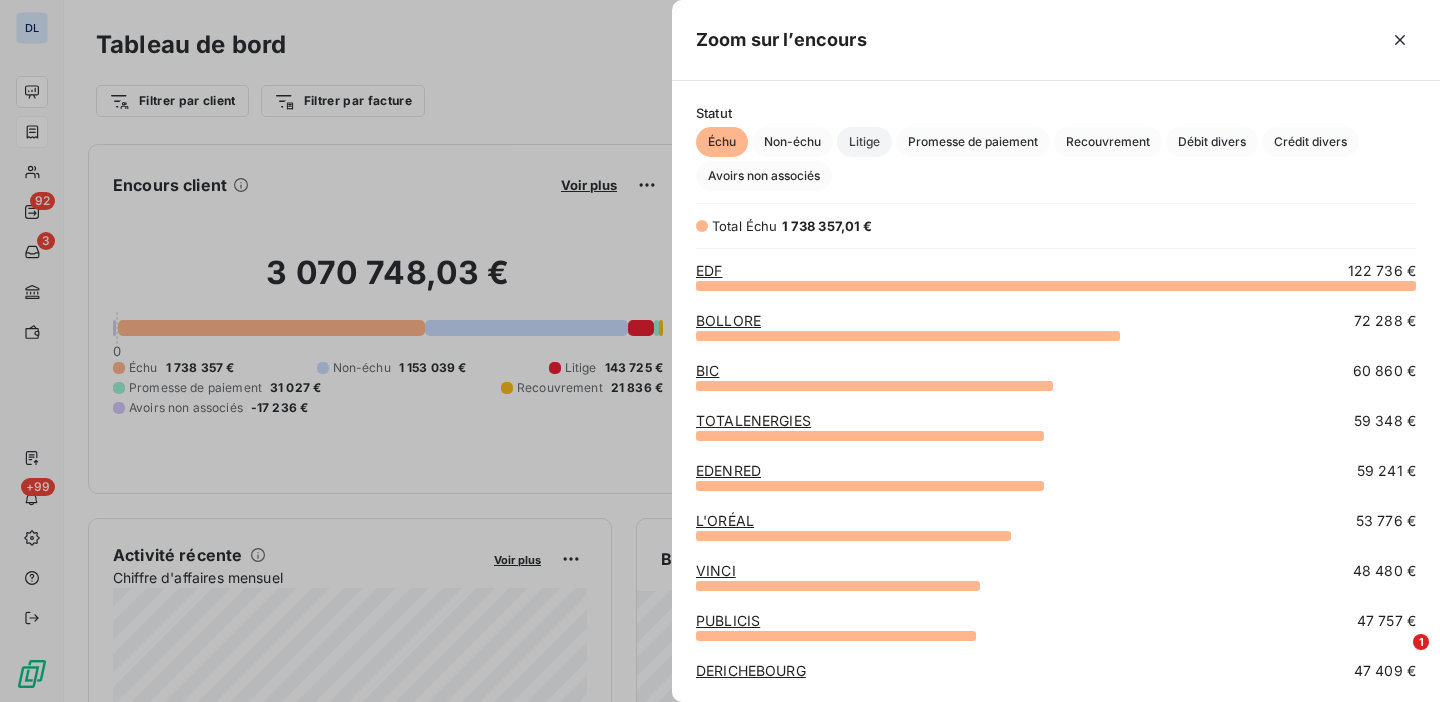click on "Litige" at bounding box center (864, 142) 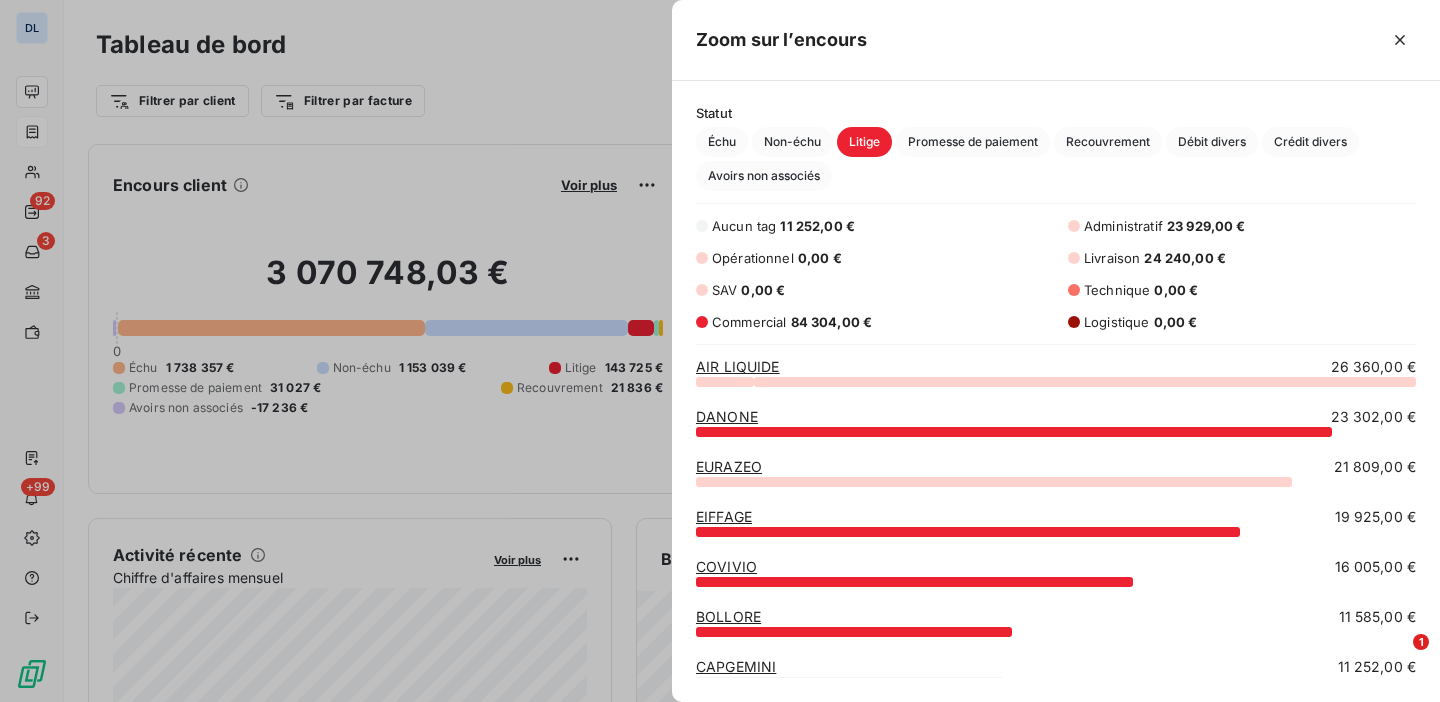 scroll, scrollTop: 1, scrollLeft: 1, axis: both 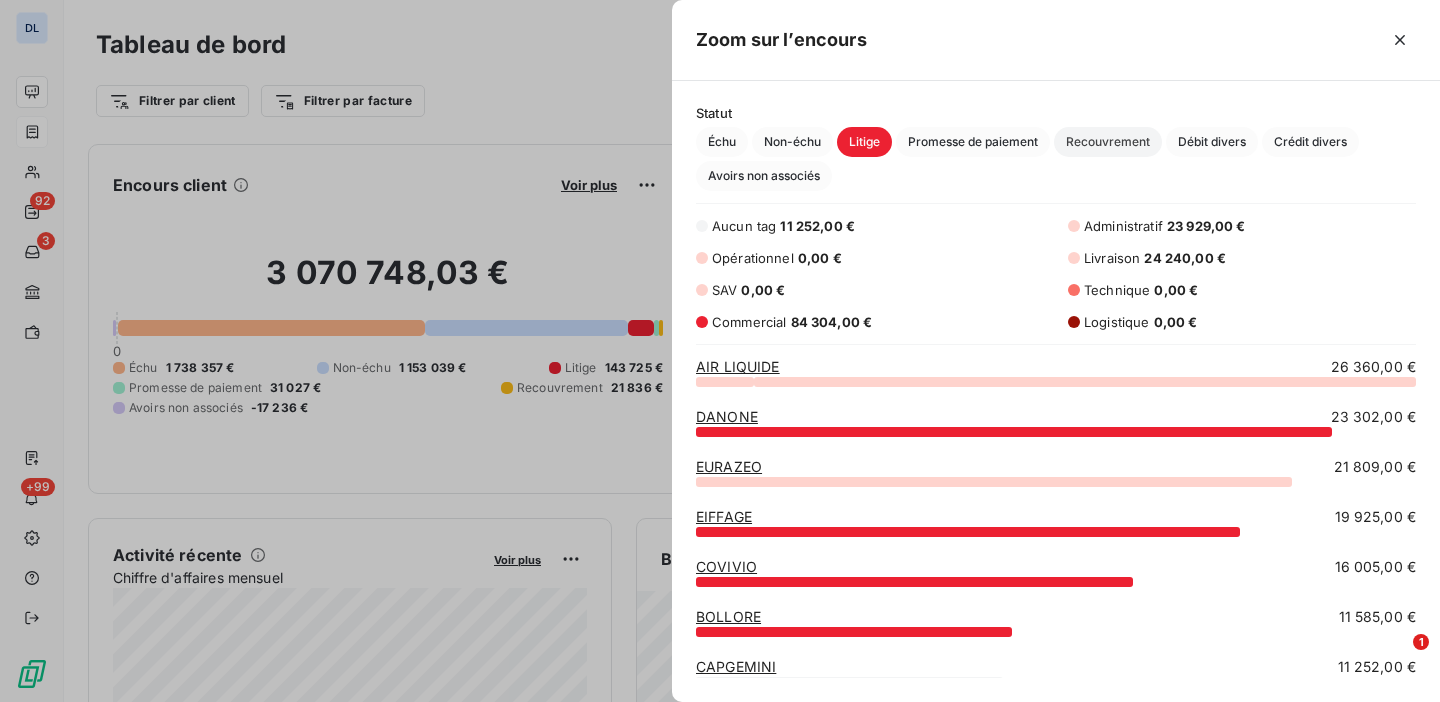 click on "Recouvrement" at bounding box center [1108, 142] 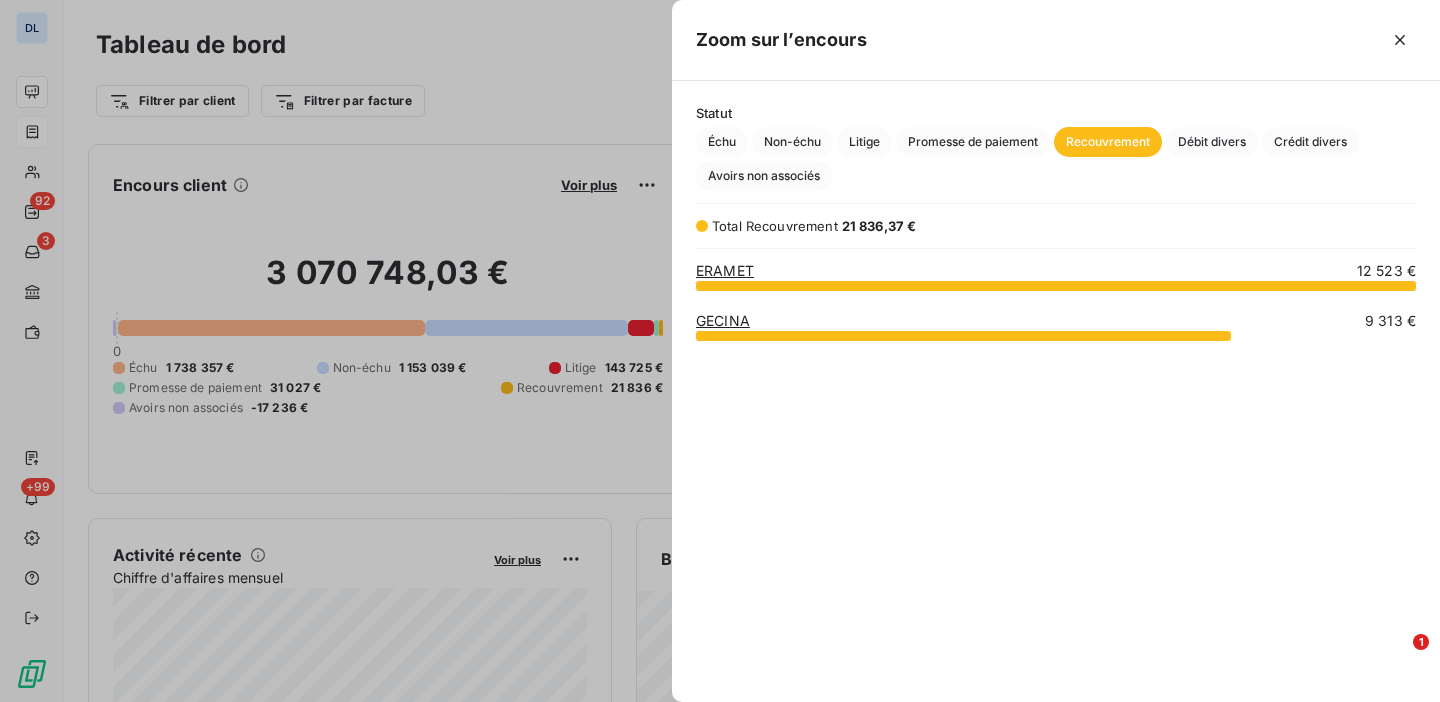 scroll, scrollTop: 1, scrollLeft: 1, axis: both 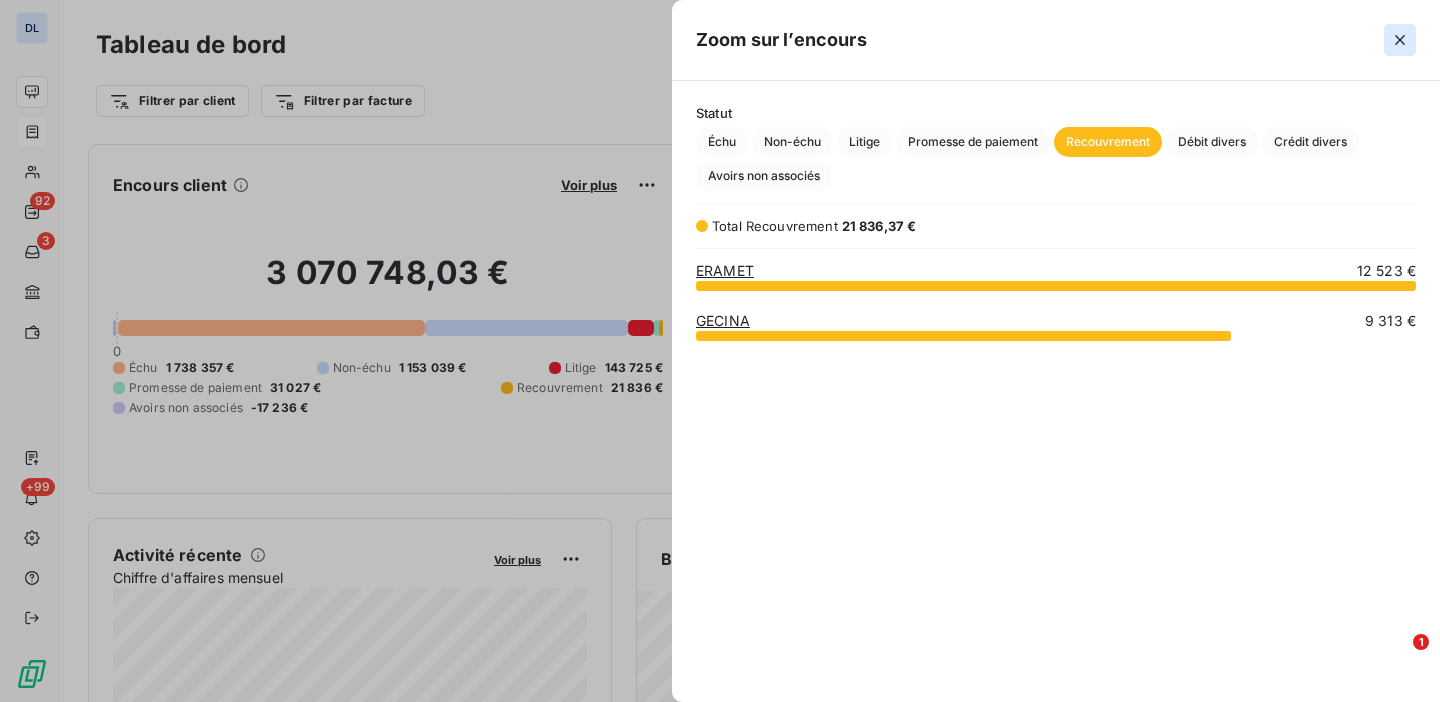 click 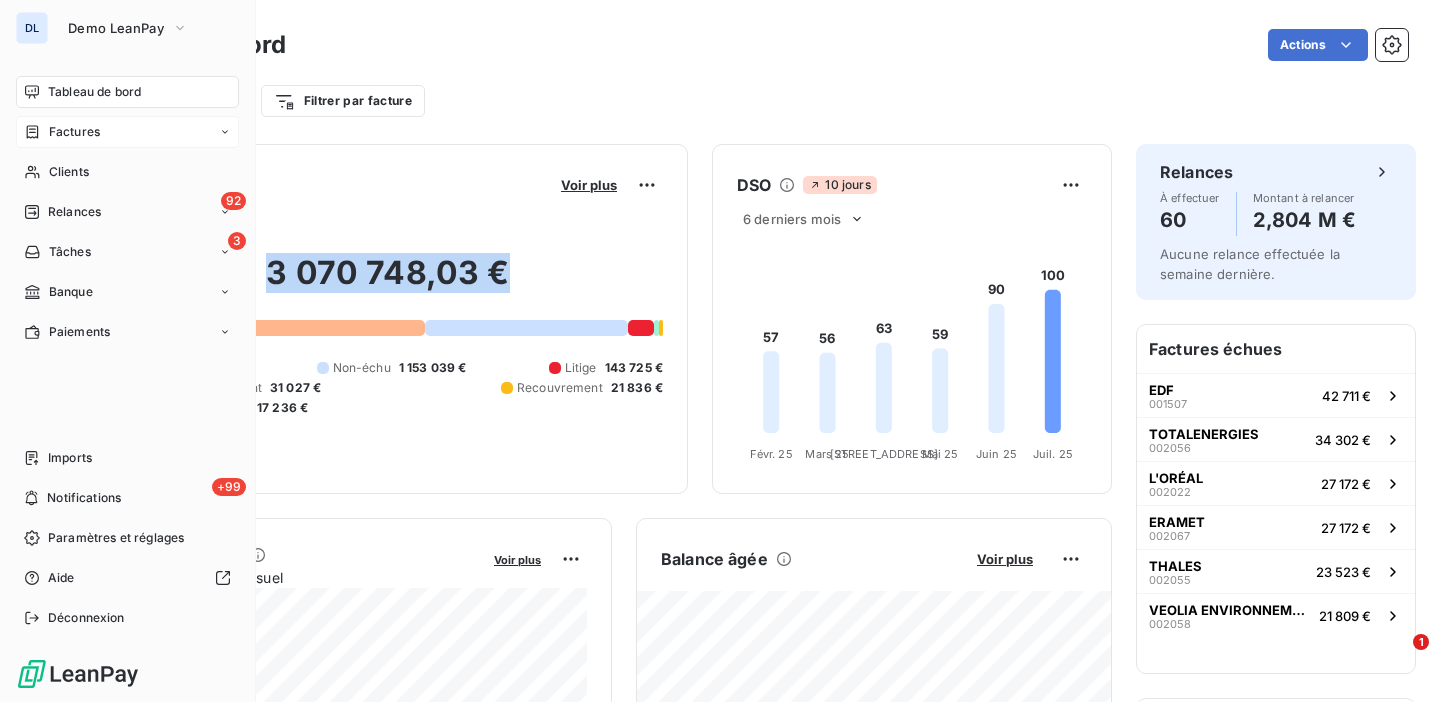 click on "Factures" at bounding box center [62, 132] 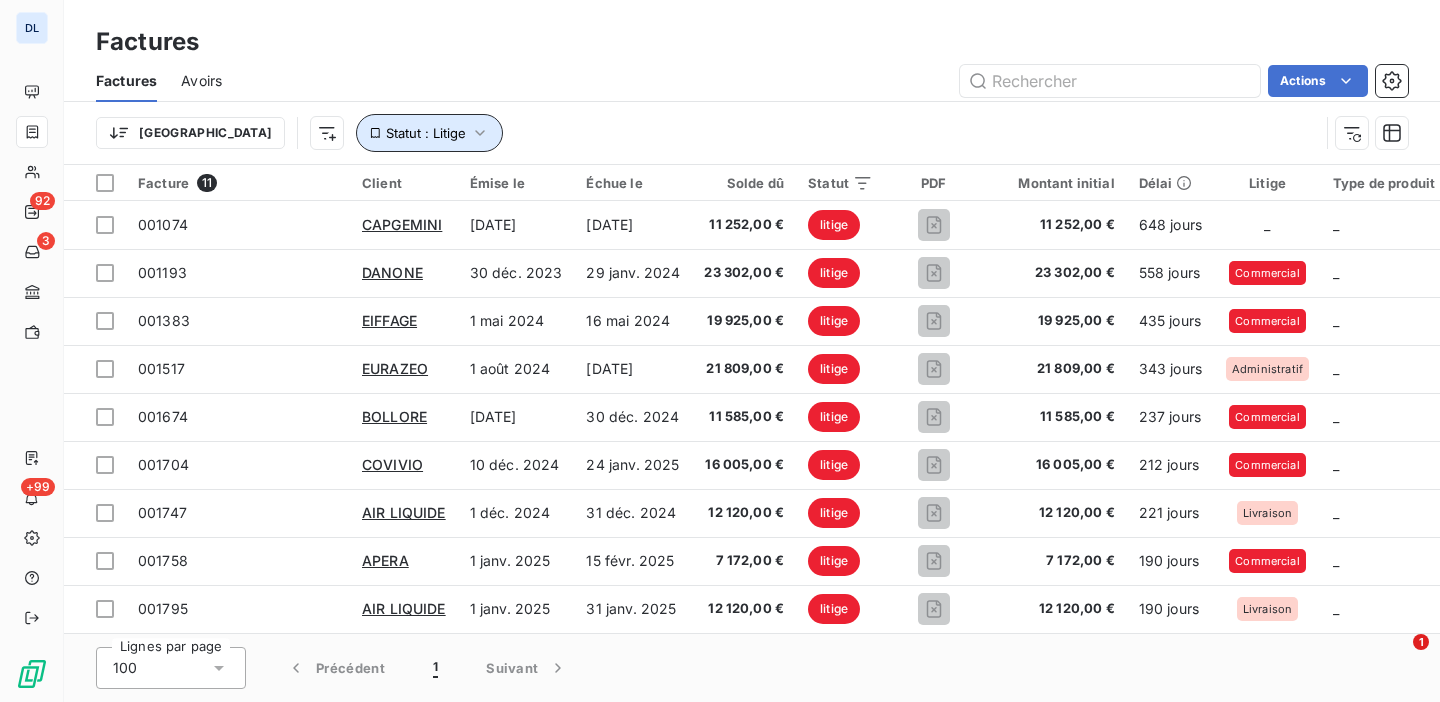 click on "Statut  : Litige" at bounding box center (426, 133) 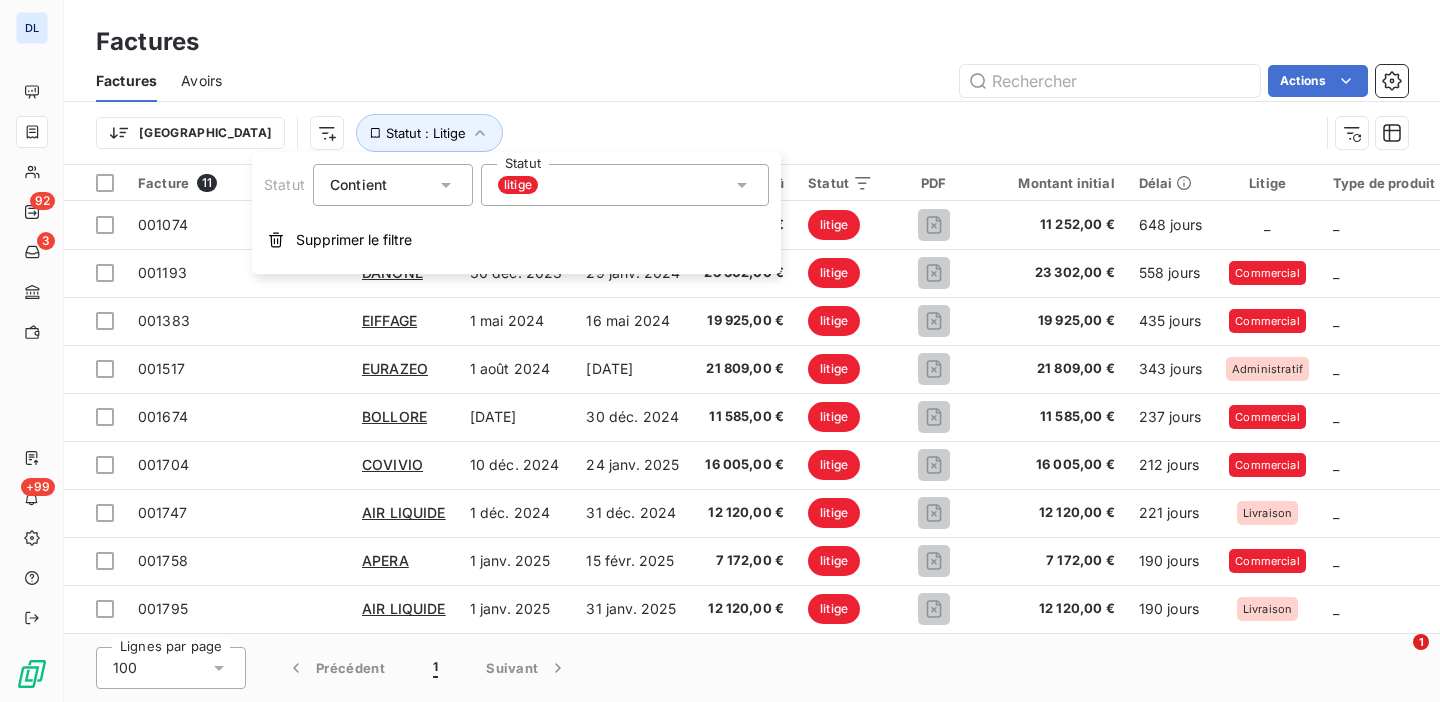 click on "litige" at bounding box center (625, 185) 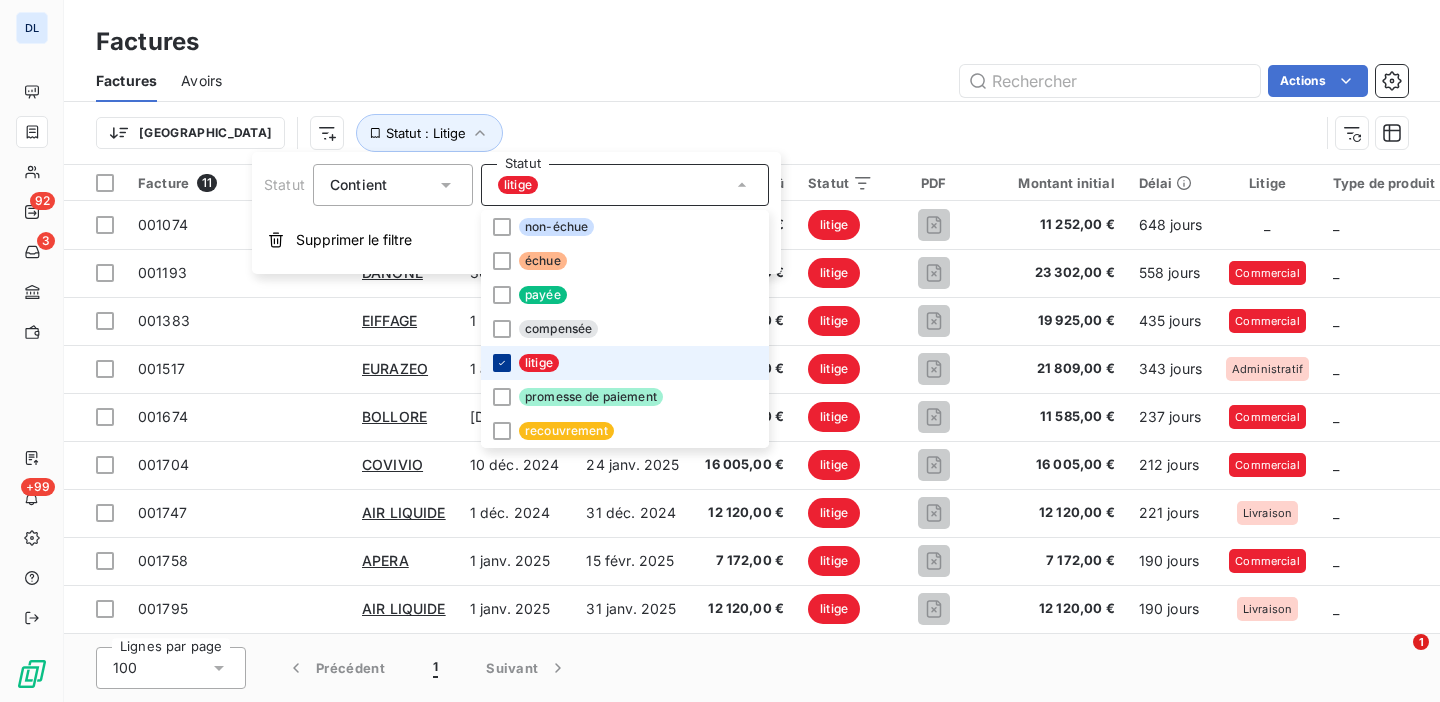 click 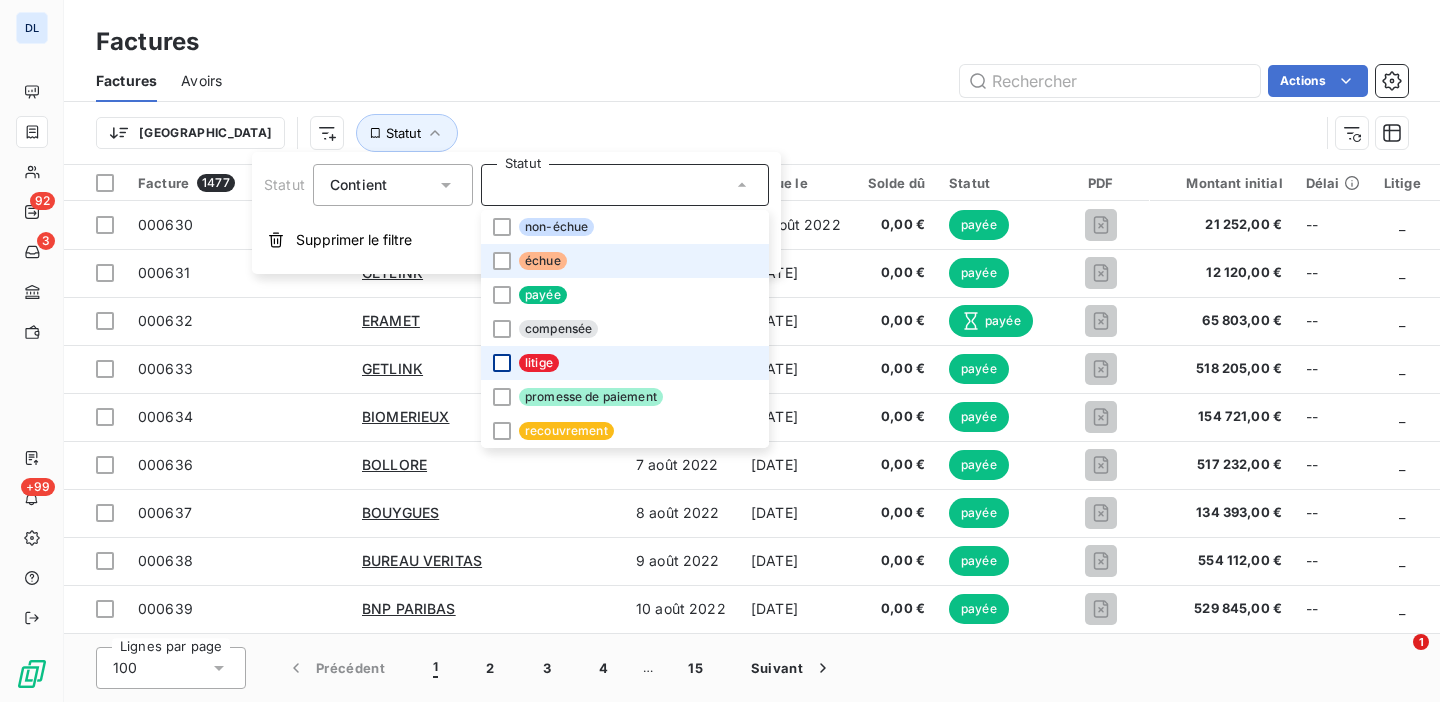 click on "échue" at bounding box center [625, 261] 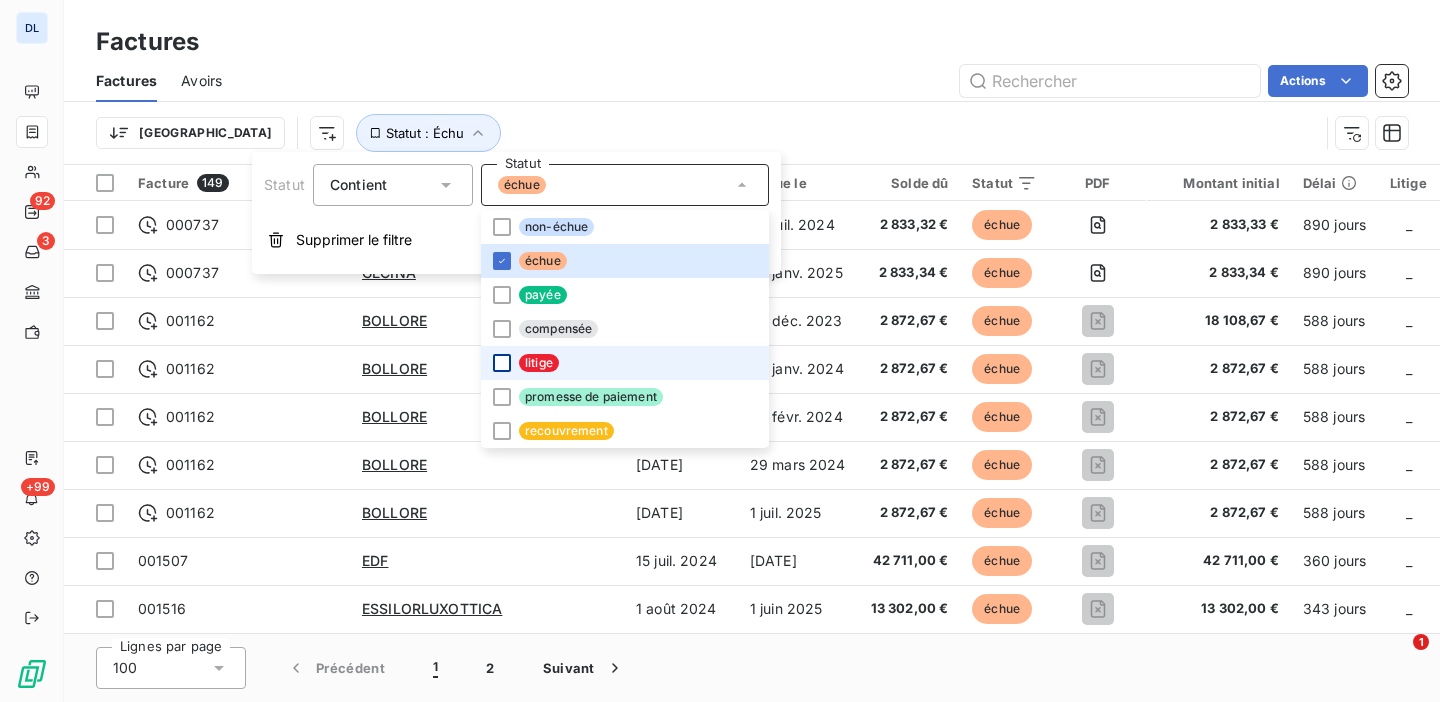 click on "Trier Statut  : Échu" at bounding box center (707, 133) 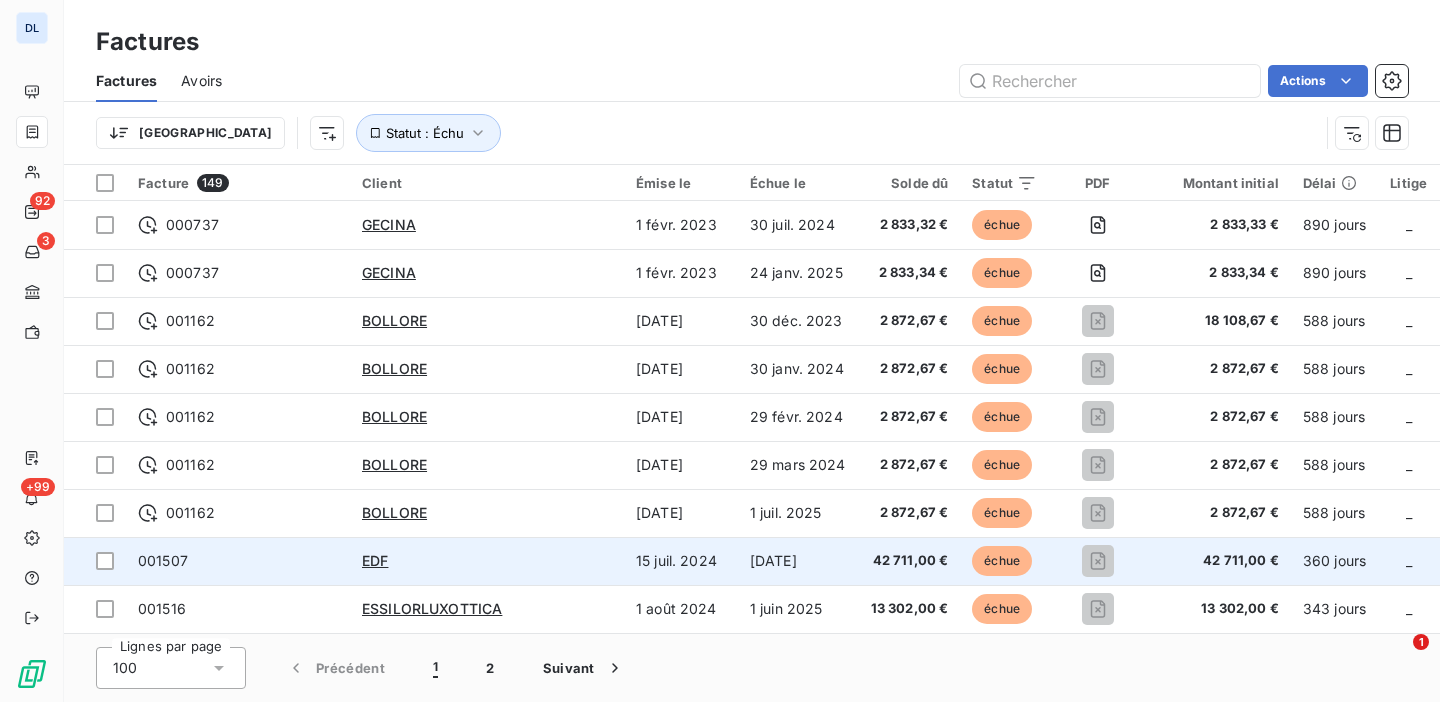 click on "EDF" at bounding box center (487, 561) 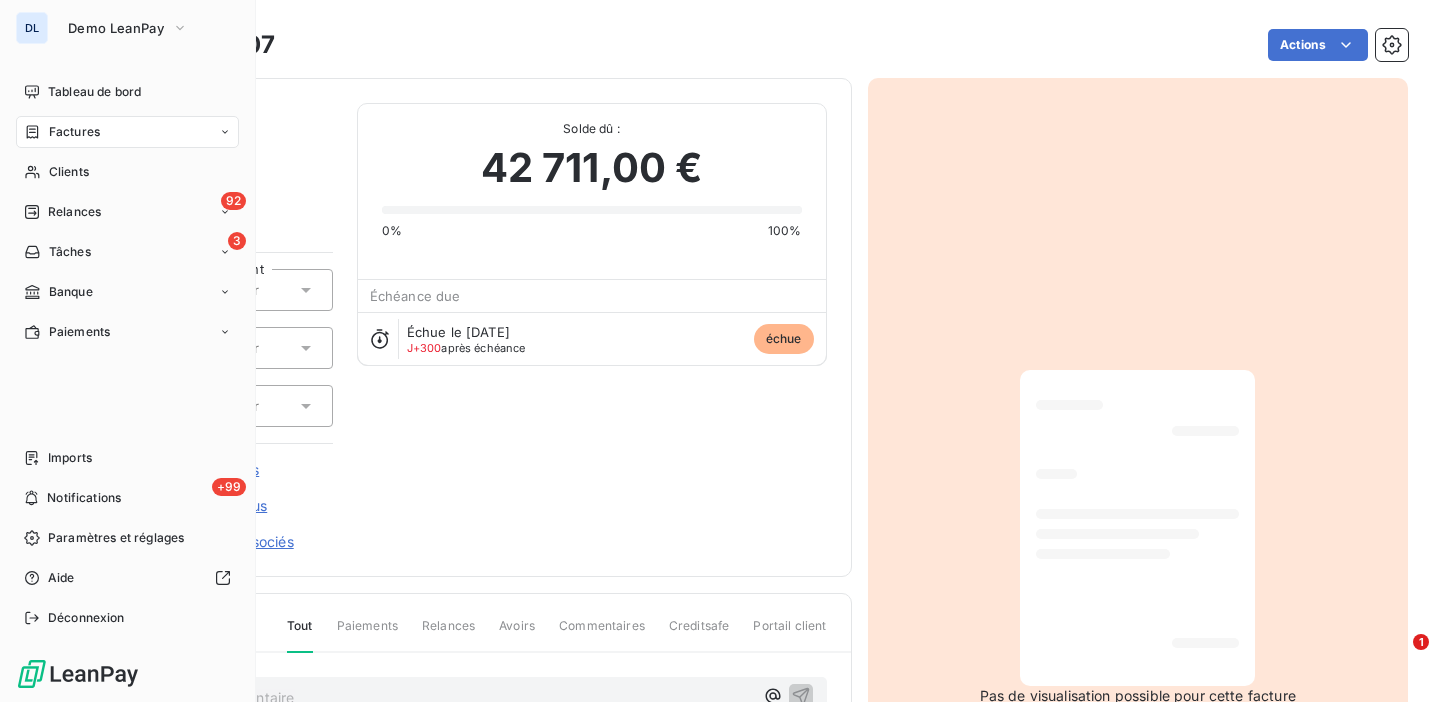 click on "Factures" at bounding box center (62, 132) 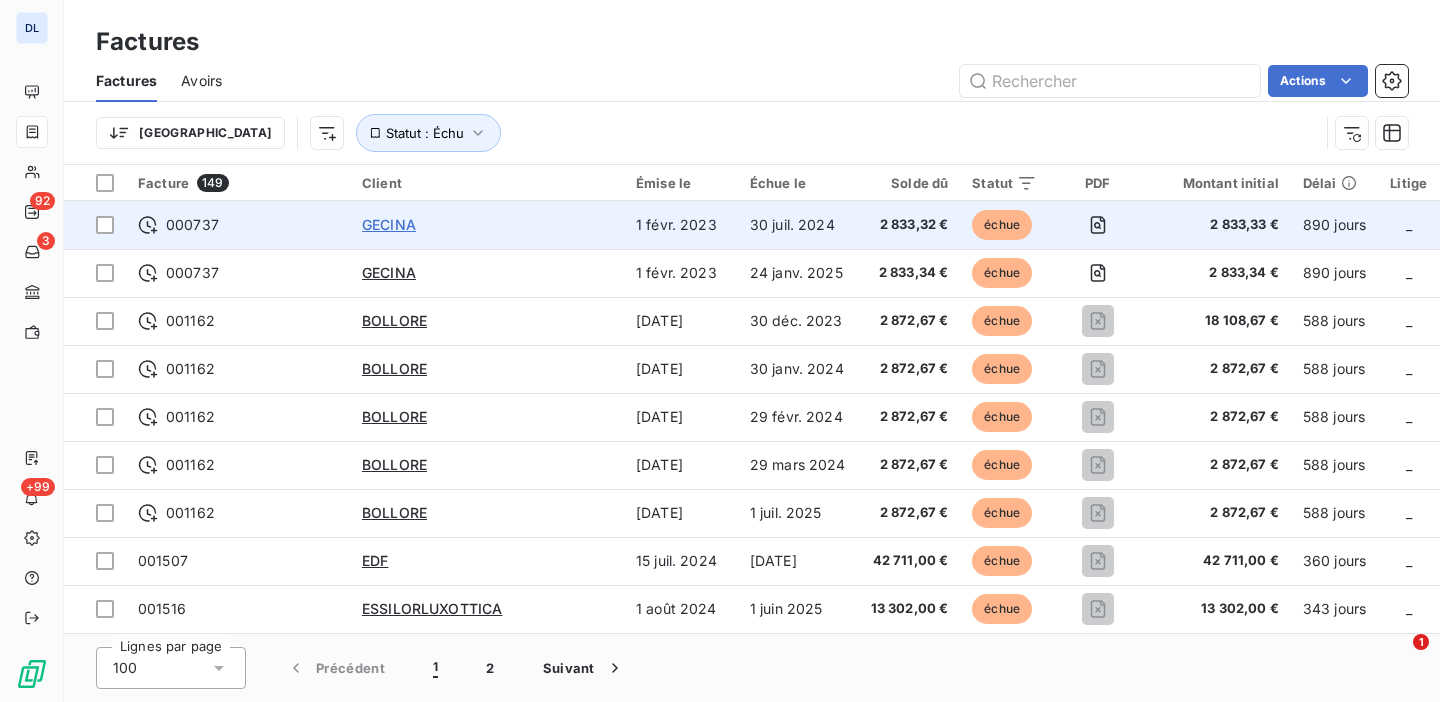 click on "GECINA" at bounding box center [389, 224] 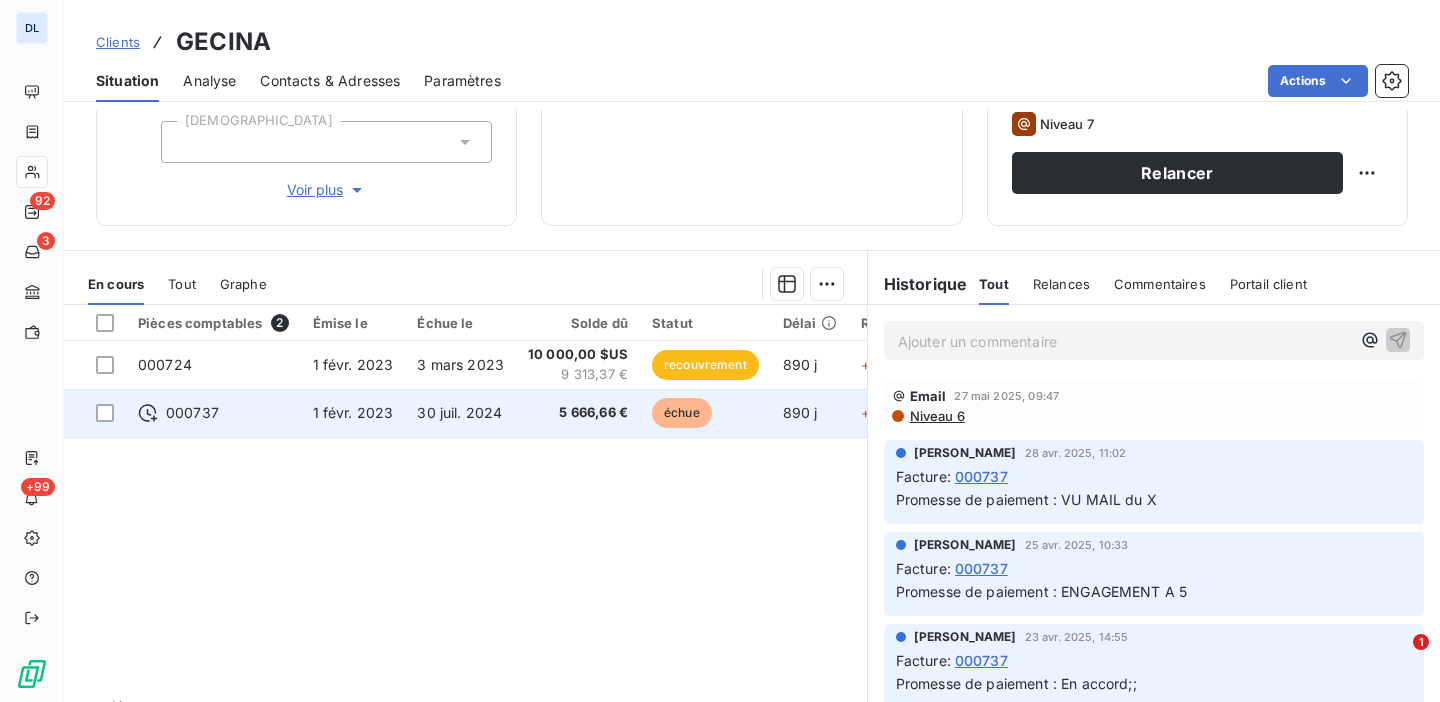 scroll, scrollTop: 305, scrollLeft: 0, axis: vertical 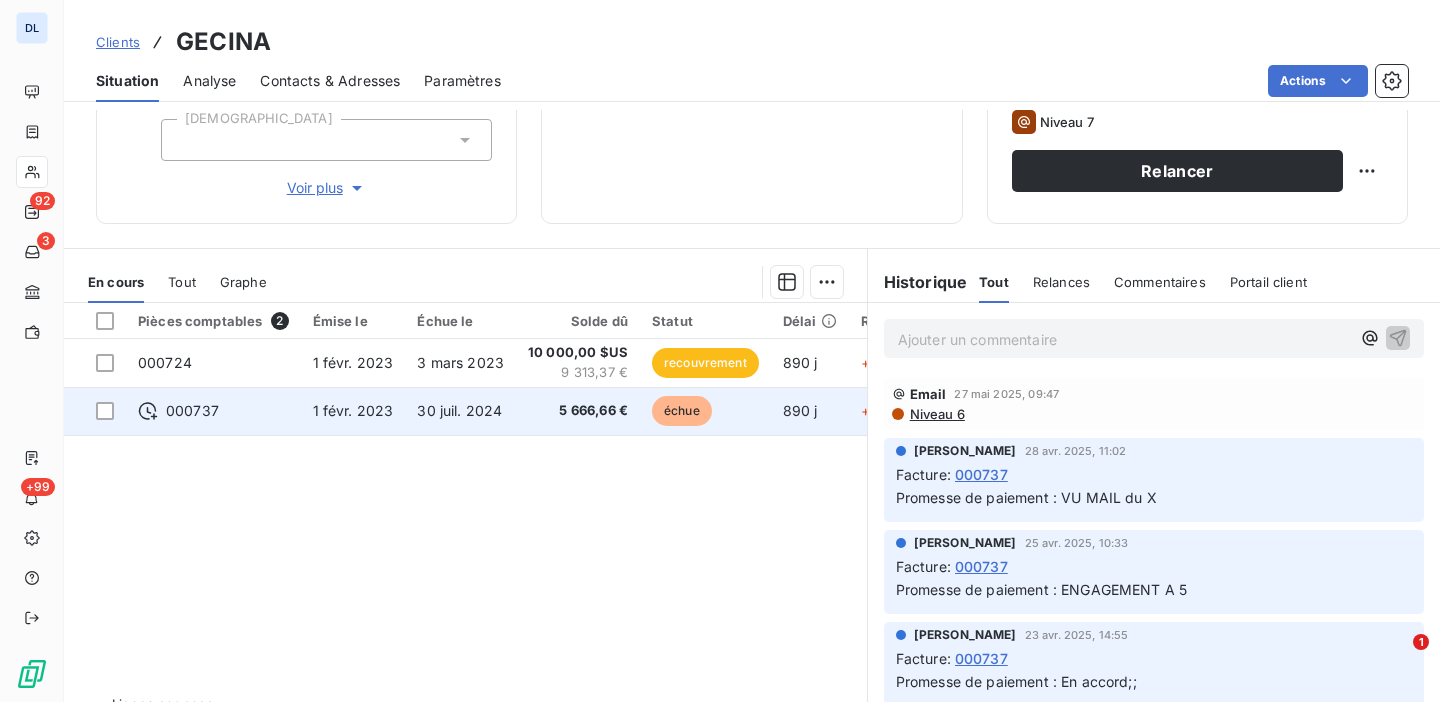 click on "30 juil. 2024" at bounding box center (460, 411) 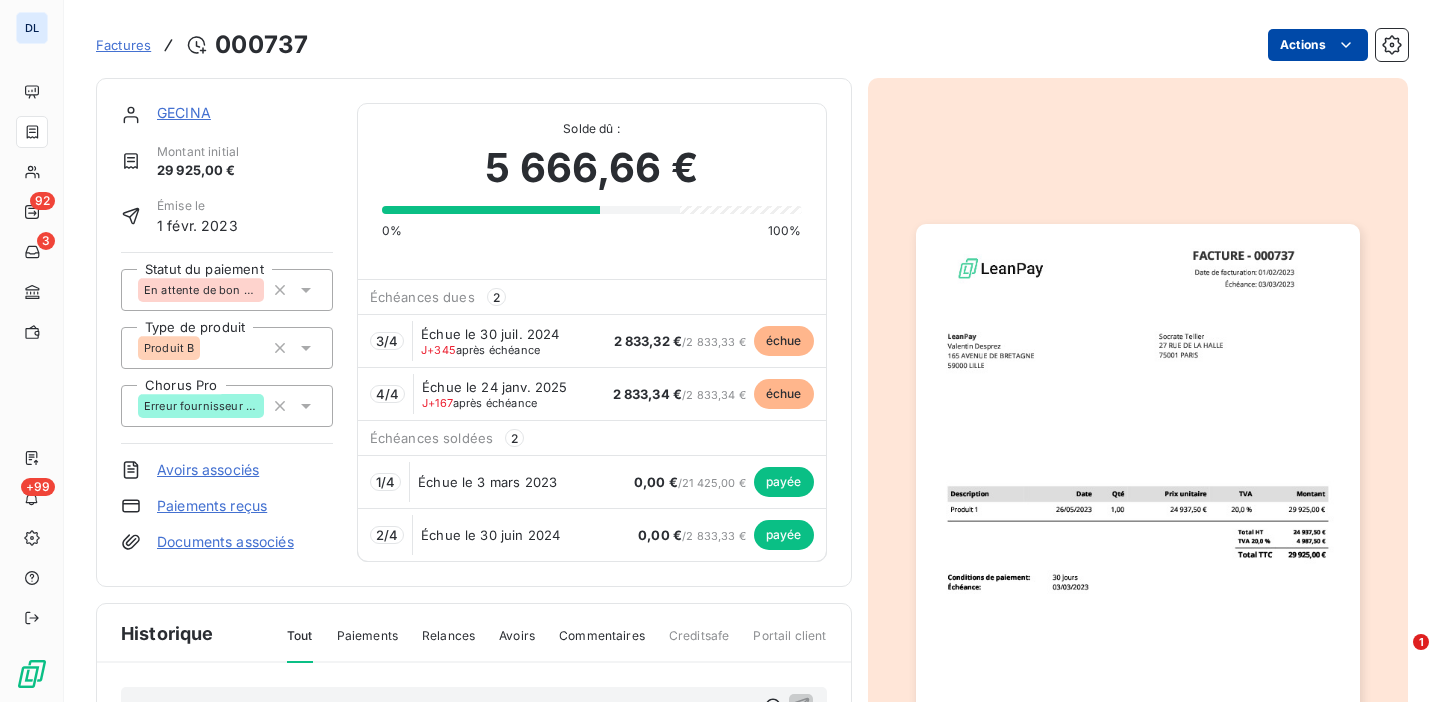 click on "DL 92 3 +99 Factures 000737 Actions GECINA Montant initial 29 925,00 € Émise le 1 févr. 2023 Statut du paiement En attente de bon à payer Type de produit Produit B Chorus Pro Erreur fournisseur sur valideur Avoirs associés Paiements reçus Documents associés Solde dû : 5 666,66 € 0% 100% Échéances dues 2 3 / 4 Échue le 30 juil. 2024 J+345  après échéance 2 833,32 €  /  2 833,33 € échue 4 / 4 Échue le 24 janv. 2025 J+167  après échéance 2 833,34 €  /  2 833,34 € échue Échéances soldées 2 1 / 4 Échue le 3 mars 2023 0,00 €  /  21 425,00 € payée 2 / 4 Échue le 30 juin 2024 0,00 €  /  2 833,33 € payée Historique Tout Paiements Relances Avoirs Commentaires Creditsafe Portail client Ajouter un commentaire ﻿ 1 juil. 2025 Sortie de litige de la facture 1 juil. 2025 Mise en litige de la facture Email 27 mai 2025, 09:47 Niveau 6 14 mai 2025 Promesse de paiement : 14 mai 2025 [PERSON_NAME] 28 avr. 2025, 11:02 Facture  : 000737  : @" at bounding box center (720, 351) 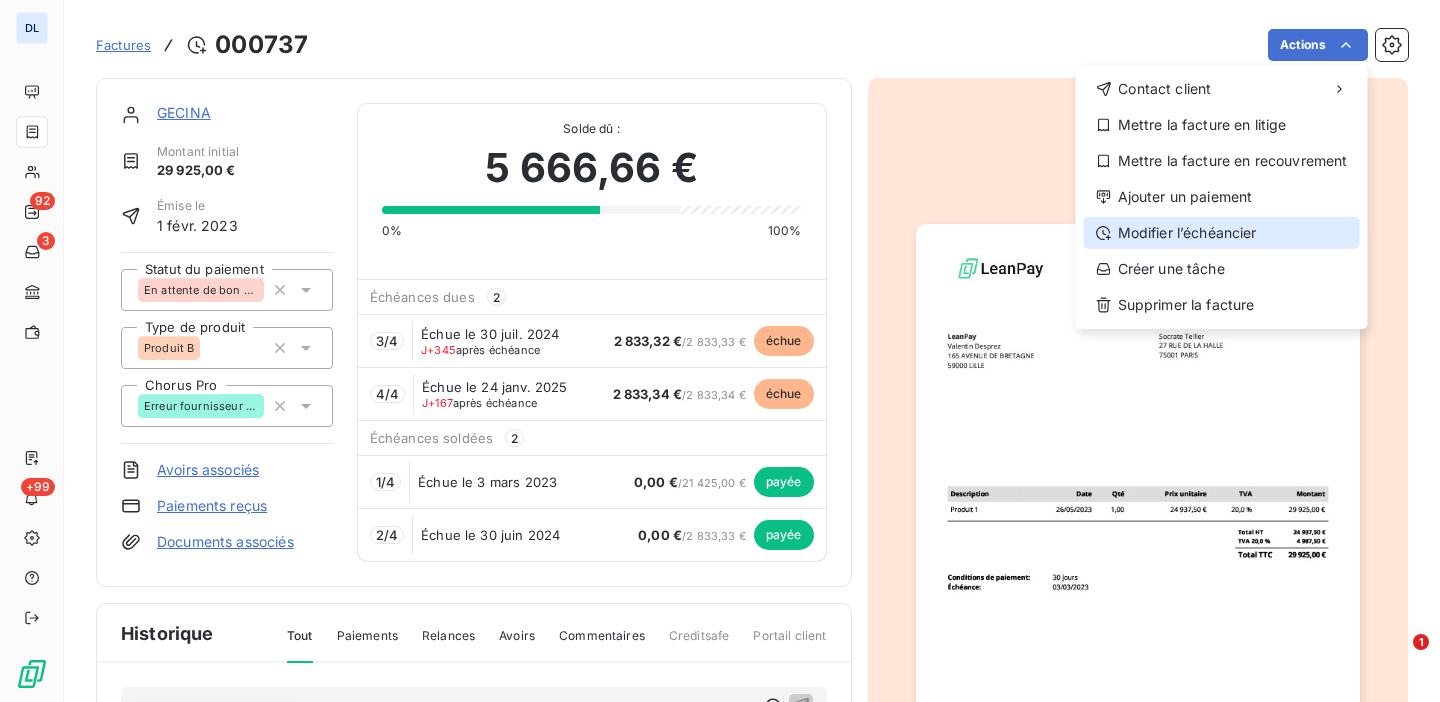 click on "Modifier l’échéancier" at bounding box center (1222, 233) 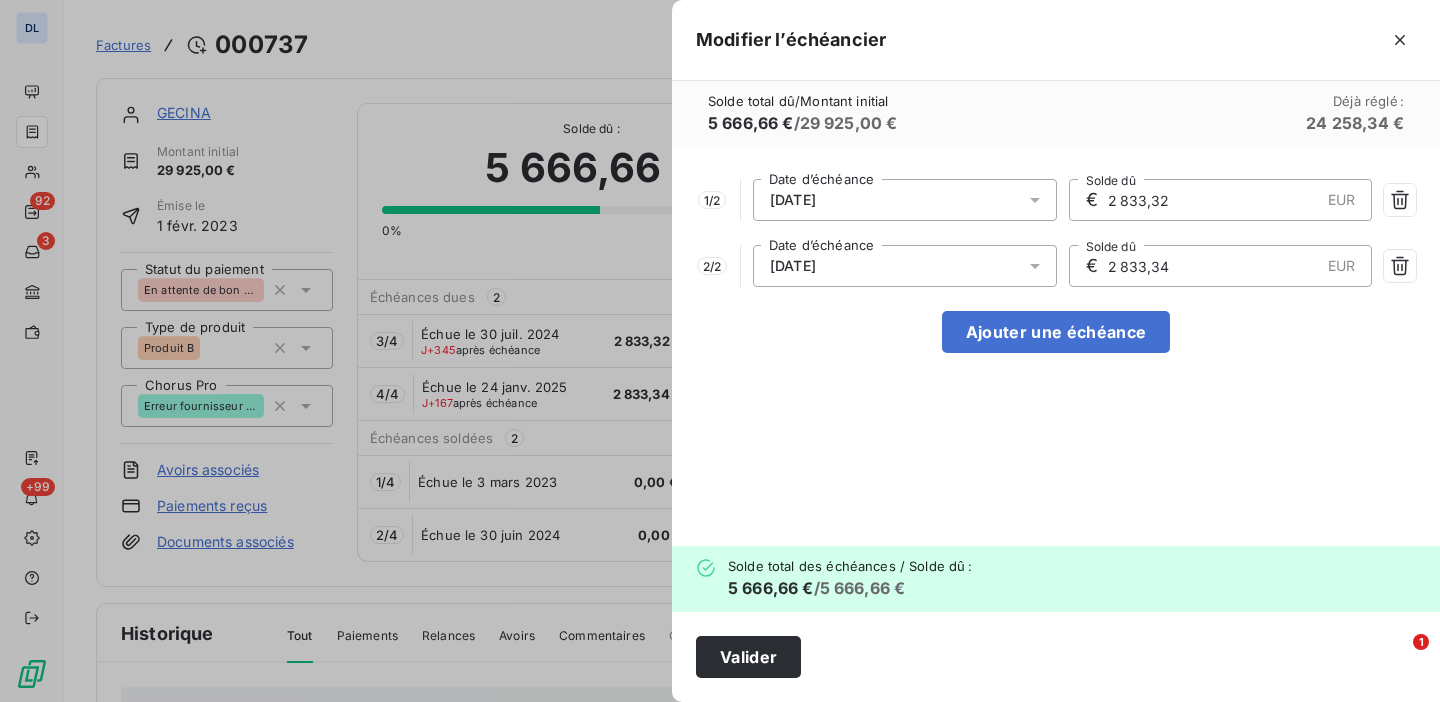 click on "[DATE]" at bounding box center (905, 200) 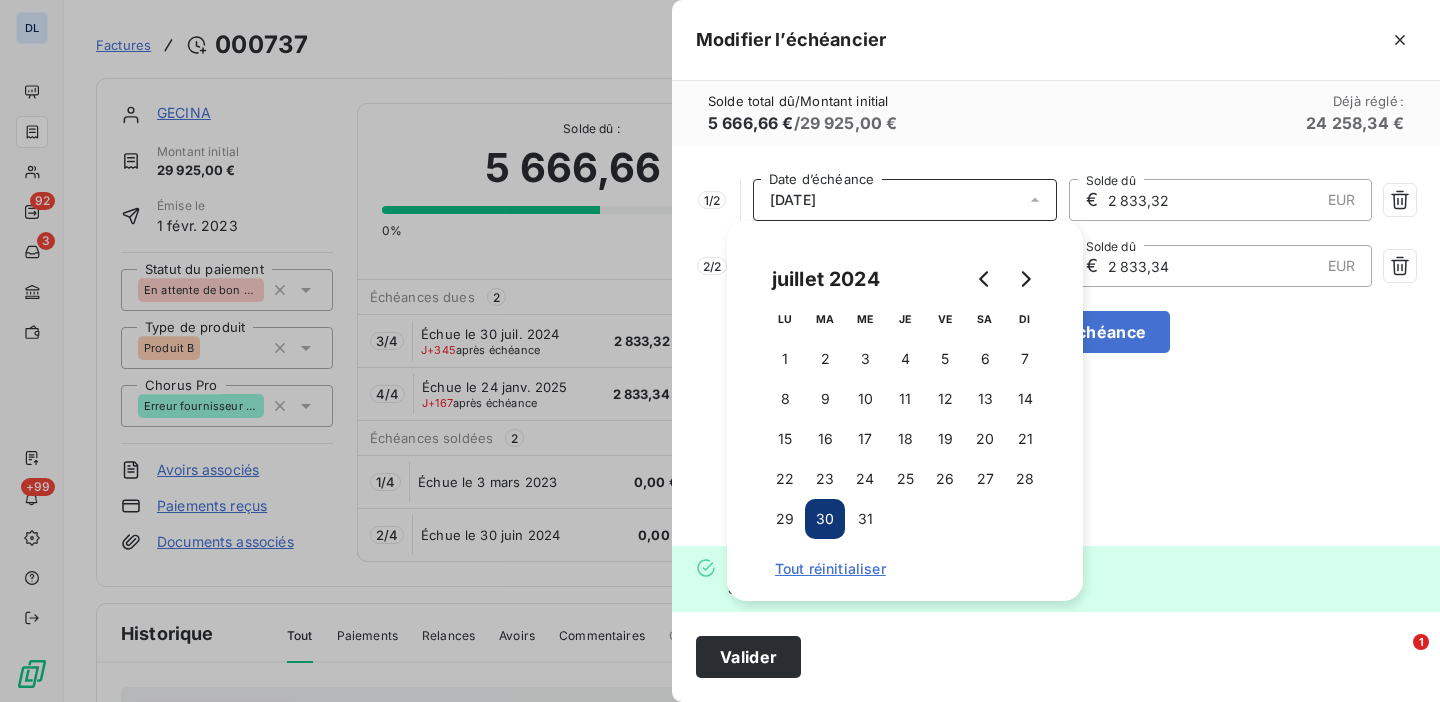 click on "1 / 2 [DATE] Date d’échéance € 2 833,32 EUR Solde dû 2 / 2 [DATE] Date d’échéance € 2 833,34 EUR Solde dû Ajouter une échéance" at bounding box center [1056, 346] 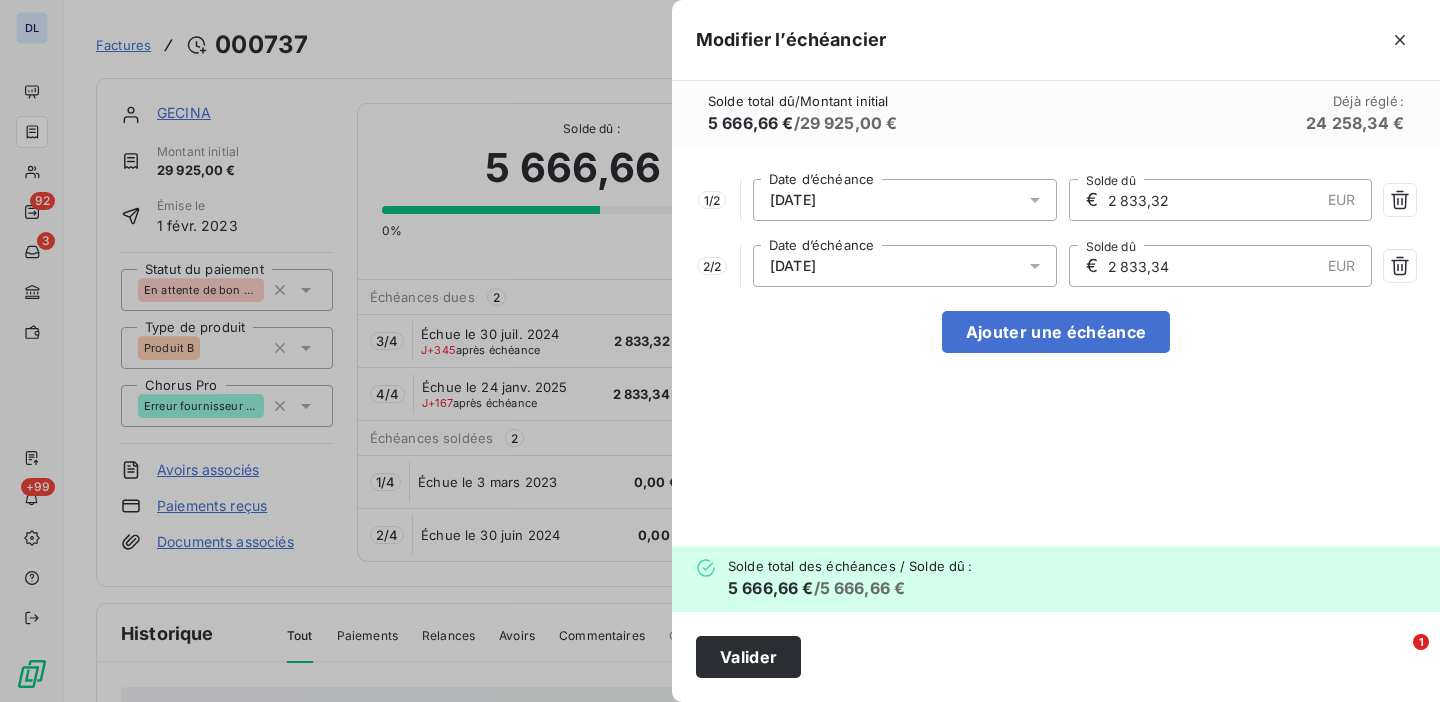 click on "2 833,32" at bounding box center (1213, 200) 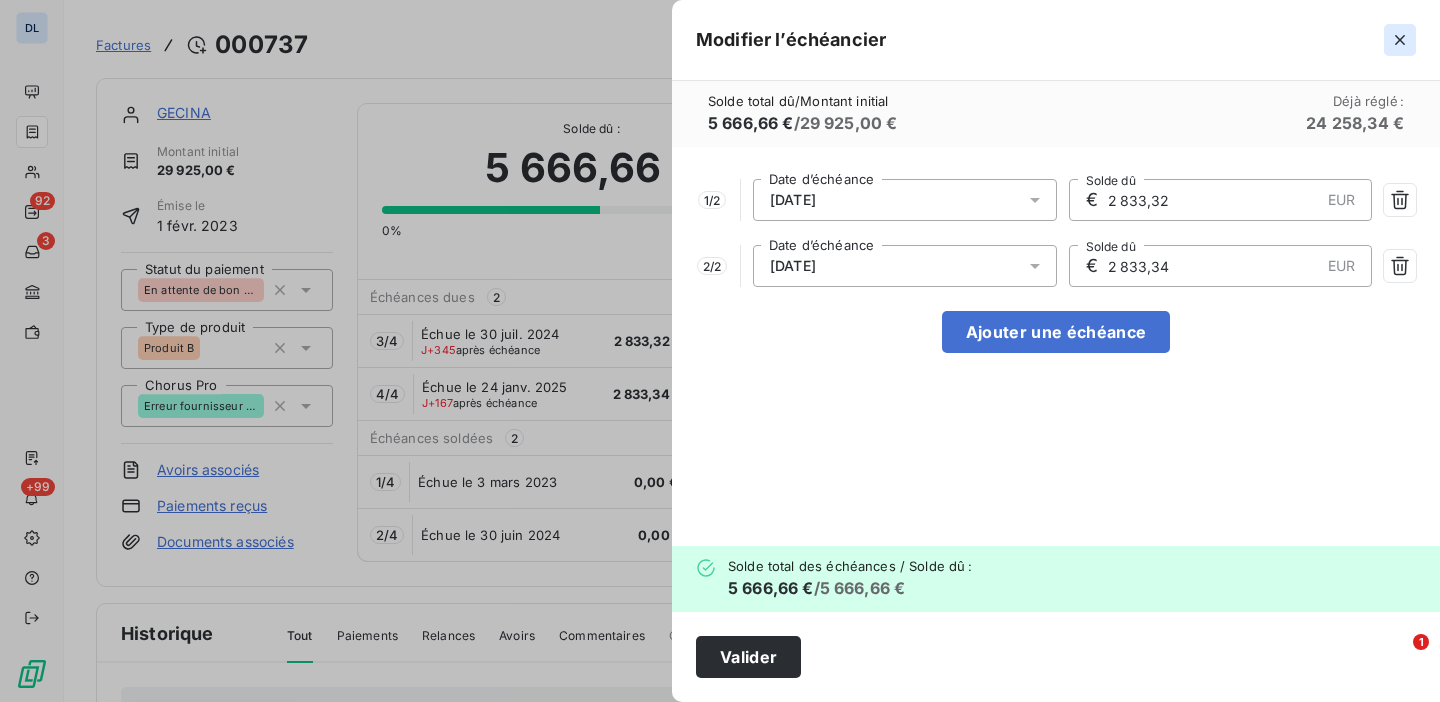click 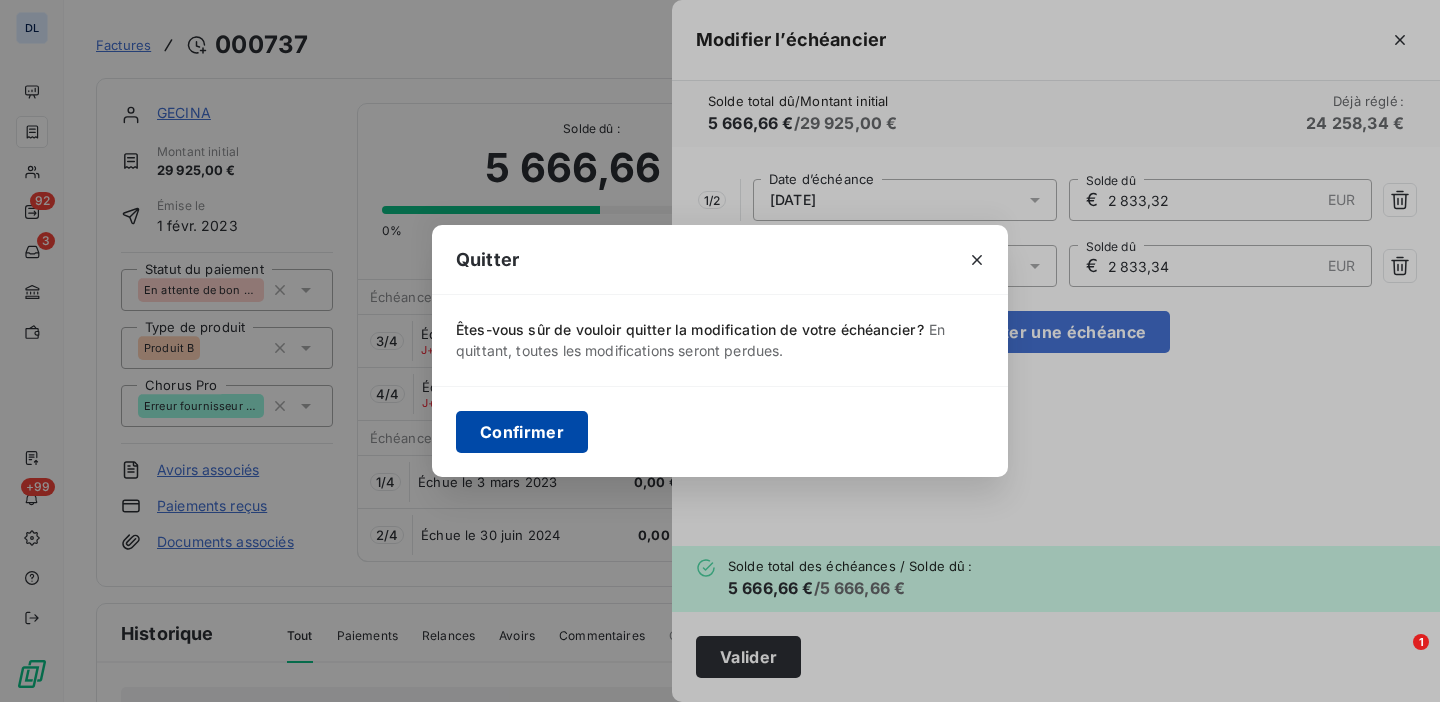 click on "Confirmer" at bounding box center (522, 432) 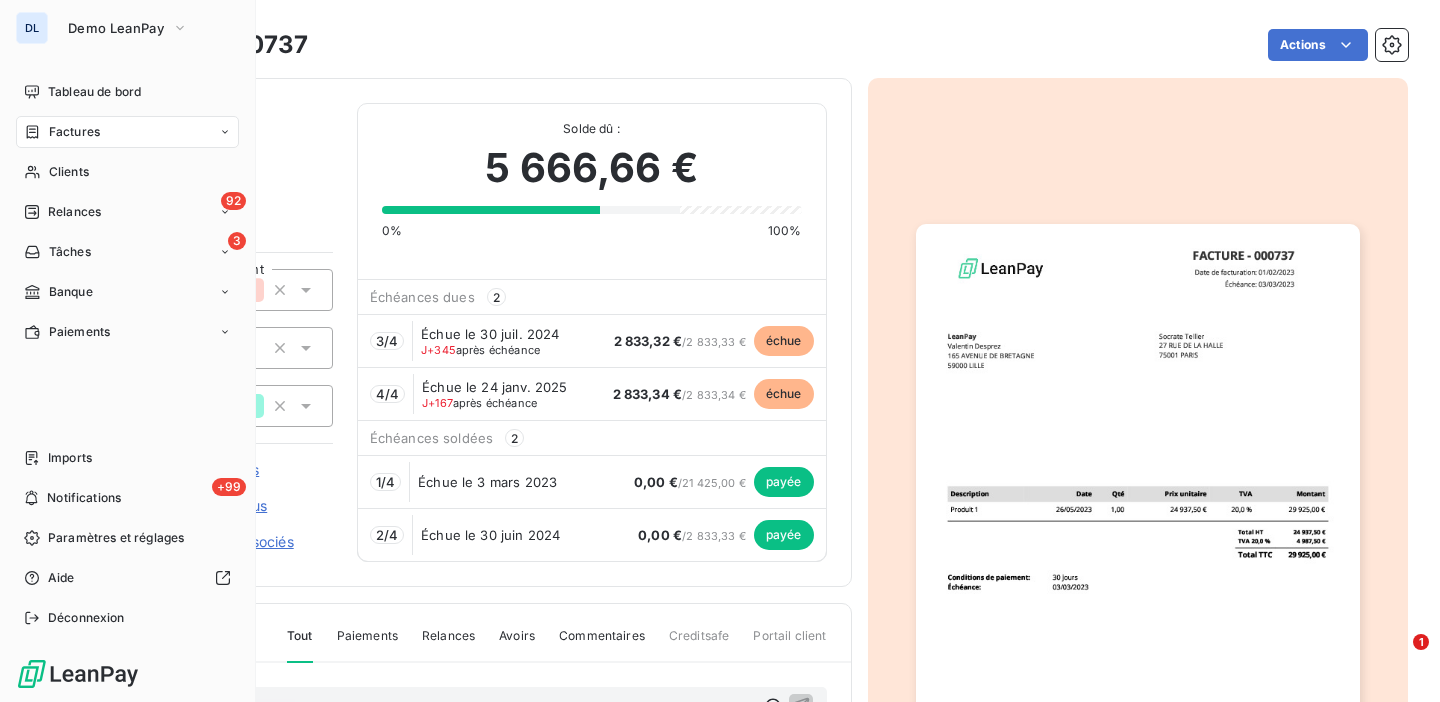 click on "Factures" at bounding box center [74, 132] 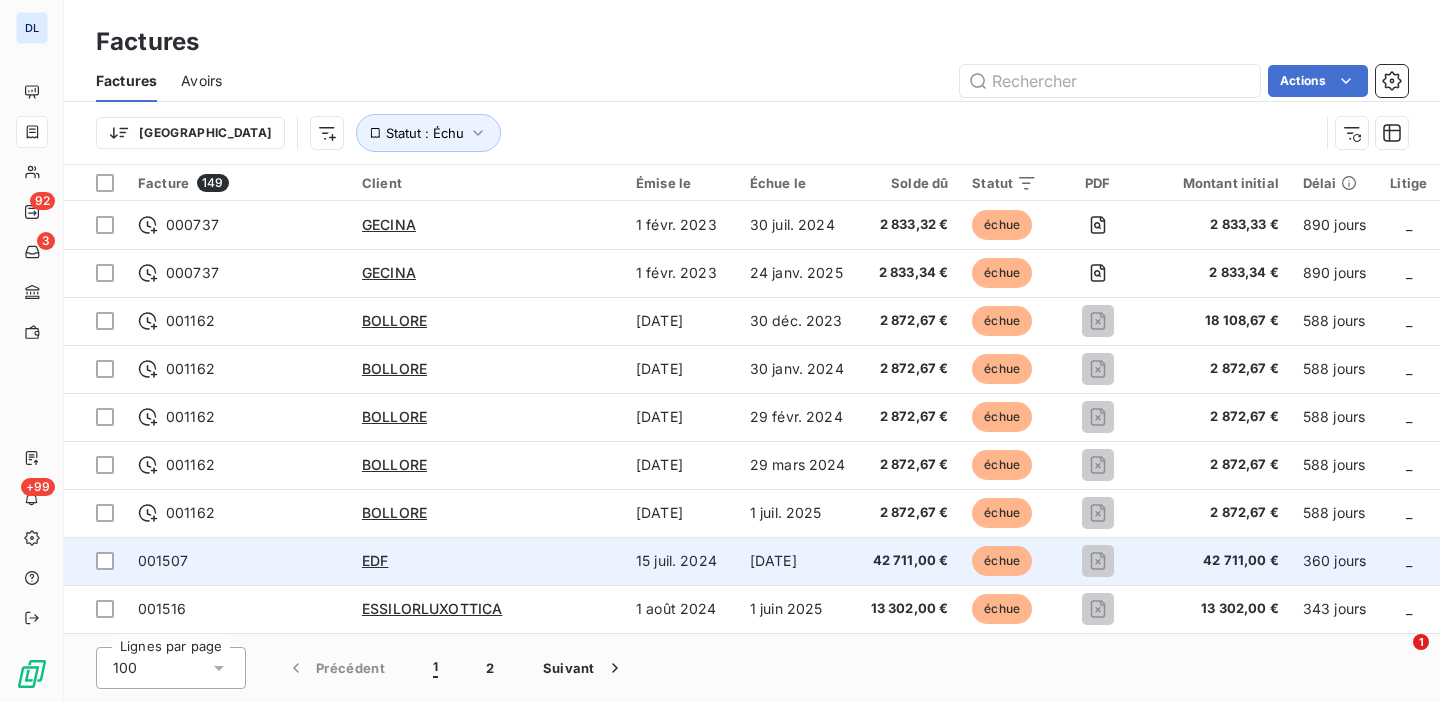 click on "001507" at bounding box center [238, 561] 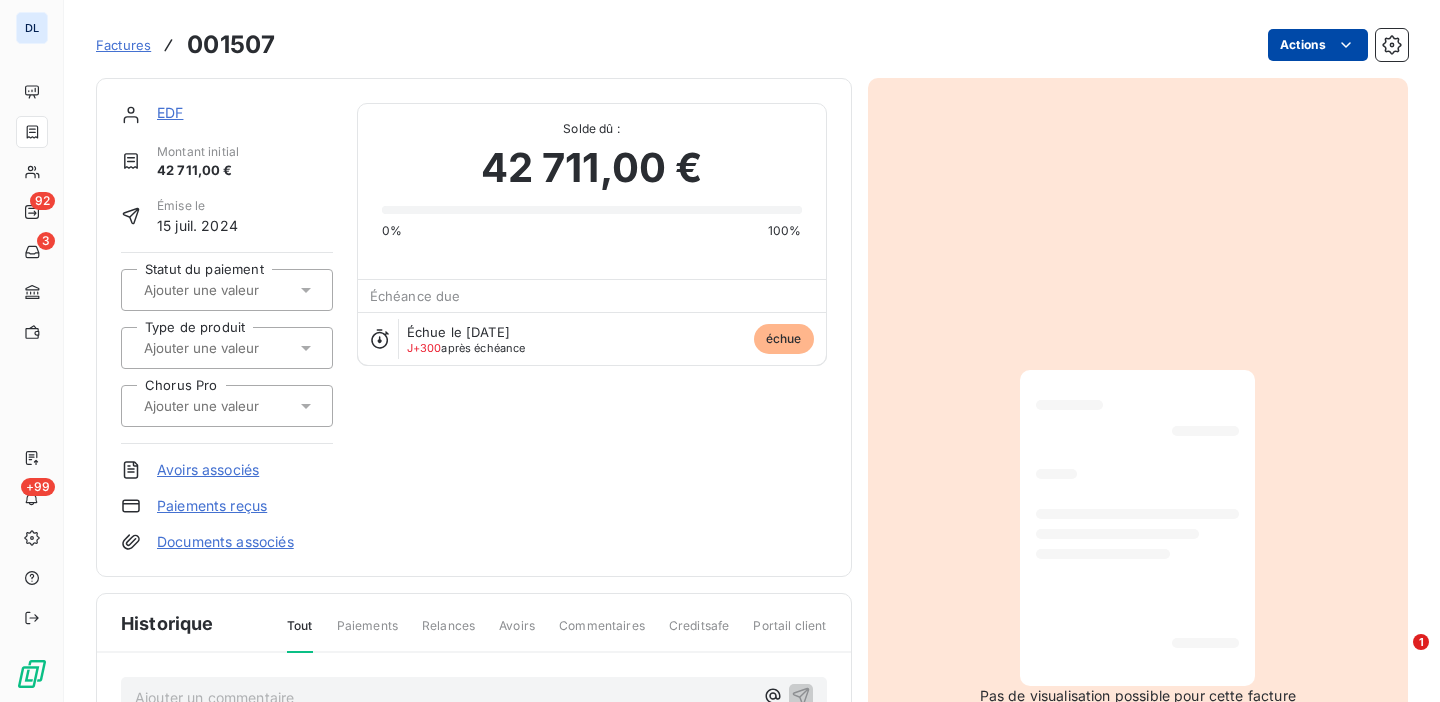 click on "DL 92 3 +99 Factures 001507 Actions EDF Montant initial 42 711,00 € Émise le 15 juil. 2024 Statut du paiement Type de produit Chorus Pro Avoirs associés Paiements reçus Documents associés Solde dû : 42 711,00 € 0% 100% Échéance due Échue le [DATE] J+300  après échéance échue Historique Tout Paiements Relances Avoirs Commentaires Creditsafe Portail client Ajouter un commentaire ﻿ [DATE] Échéance de la facture 15 juil. 2024 Émission de la facture Pas de visualisation possible pour cette facture
1" at bounding box center (720, 351) 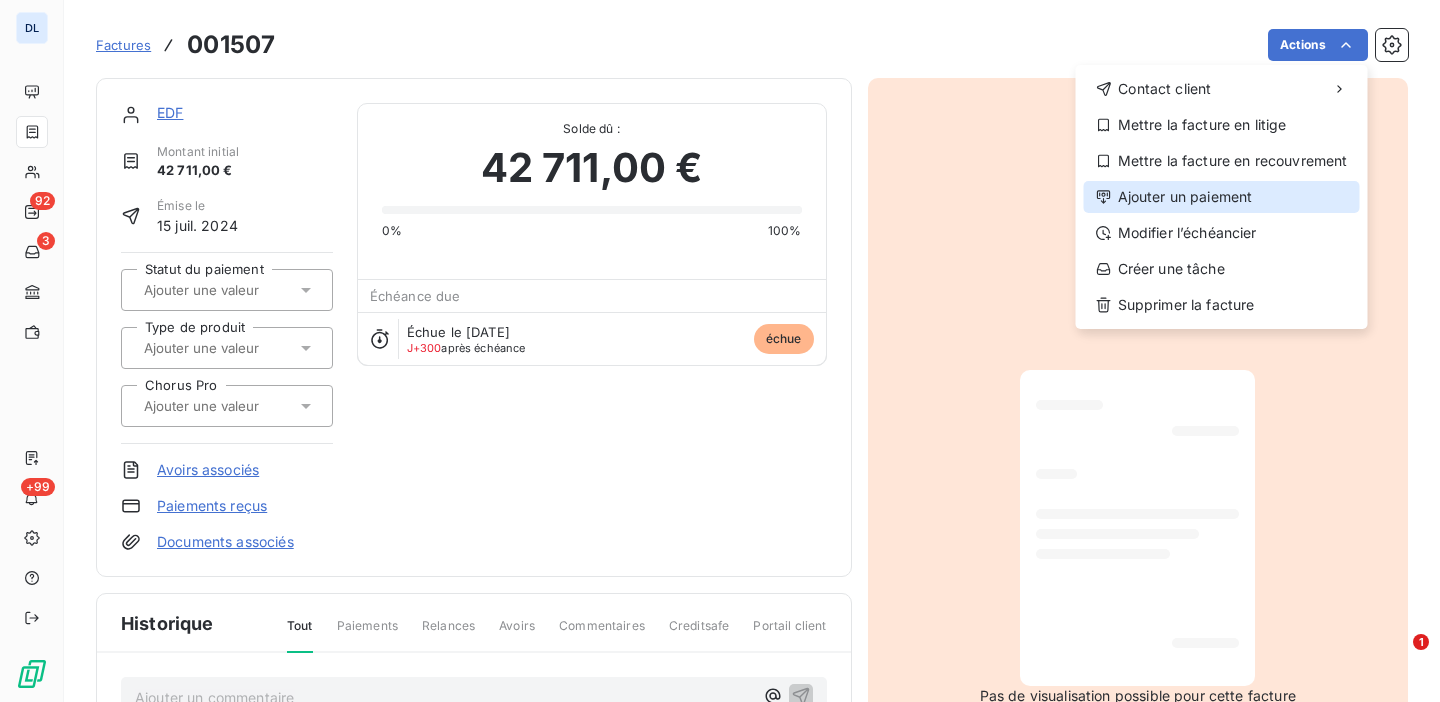 click on "Ajouter un paiement" at bounding box center [1222, 197] 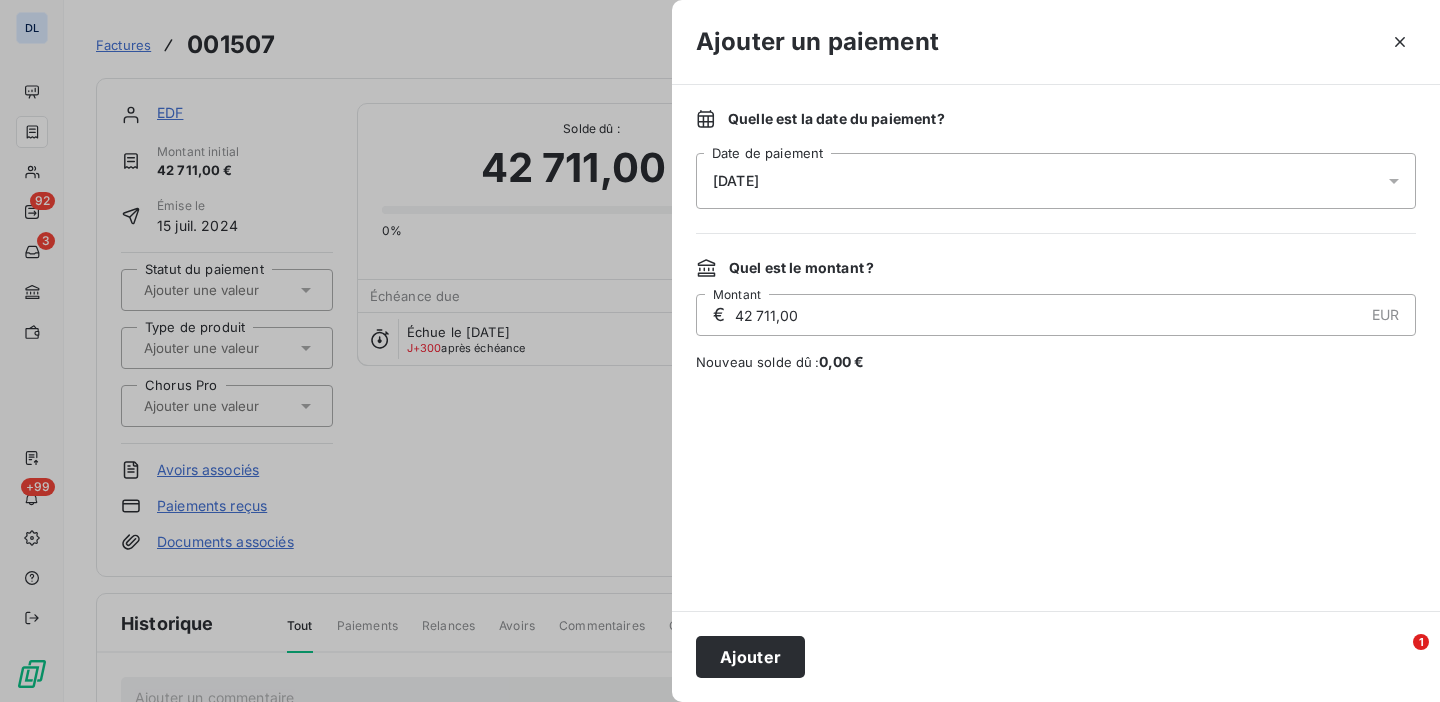 click on "[DATE]" at bounding box center (1056, 181) 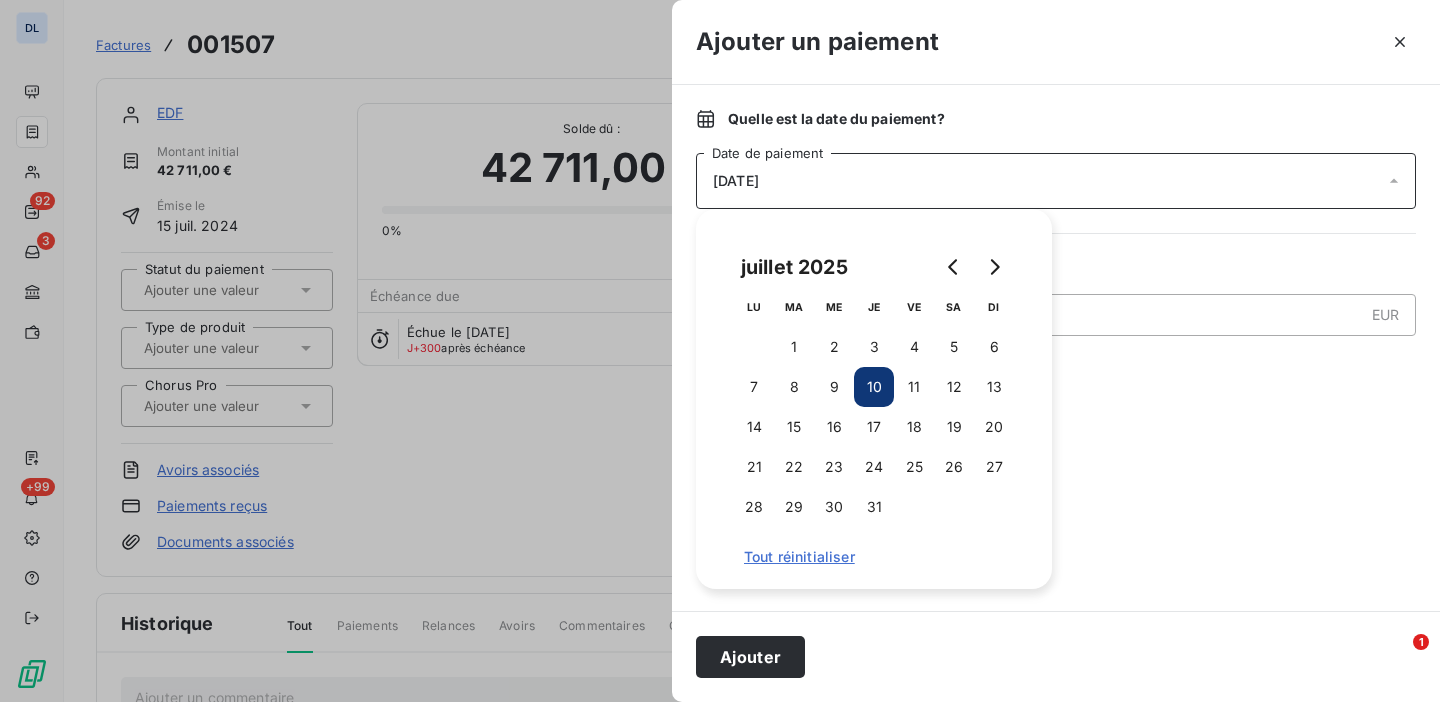 click on "[DATE]" at bounding box center [1056, 181] 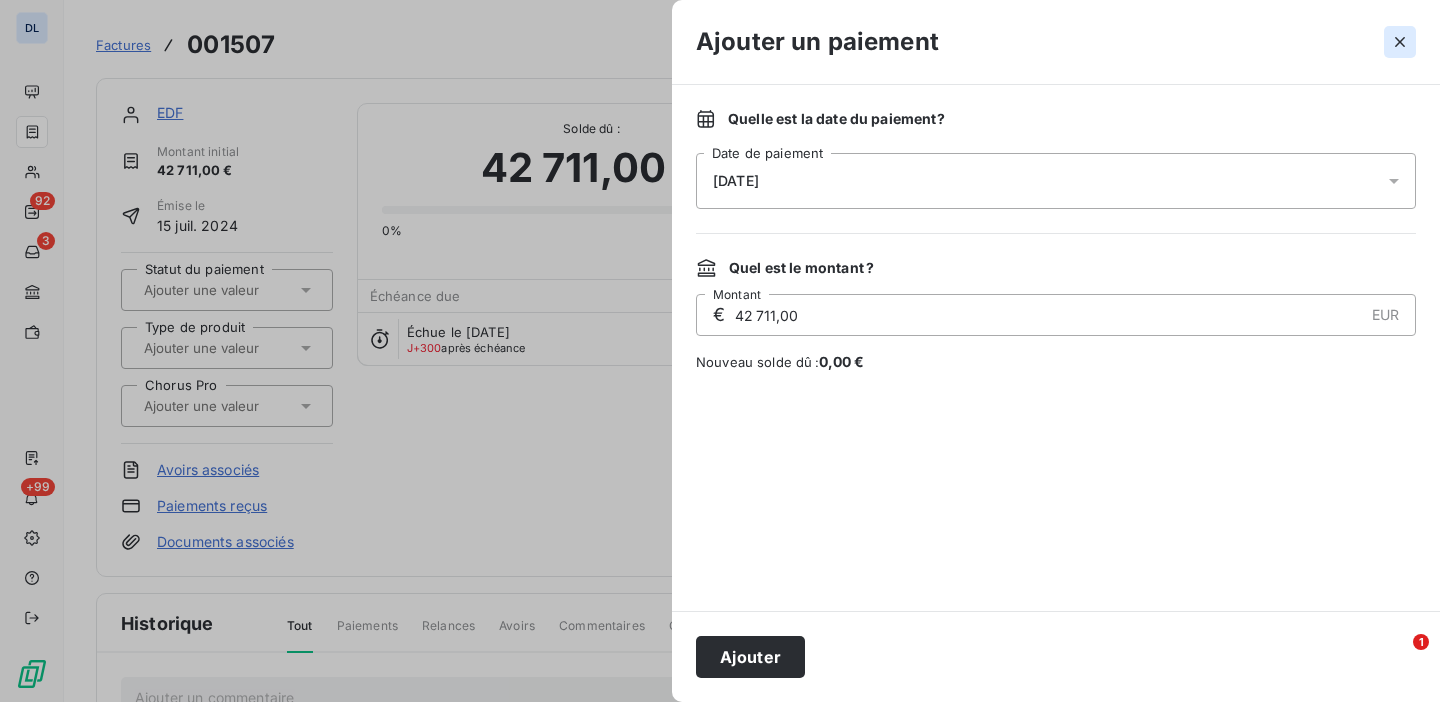 click at bounding box center (1400, 42) 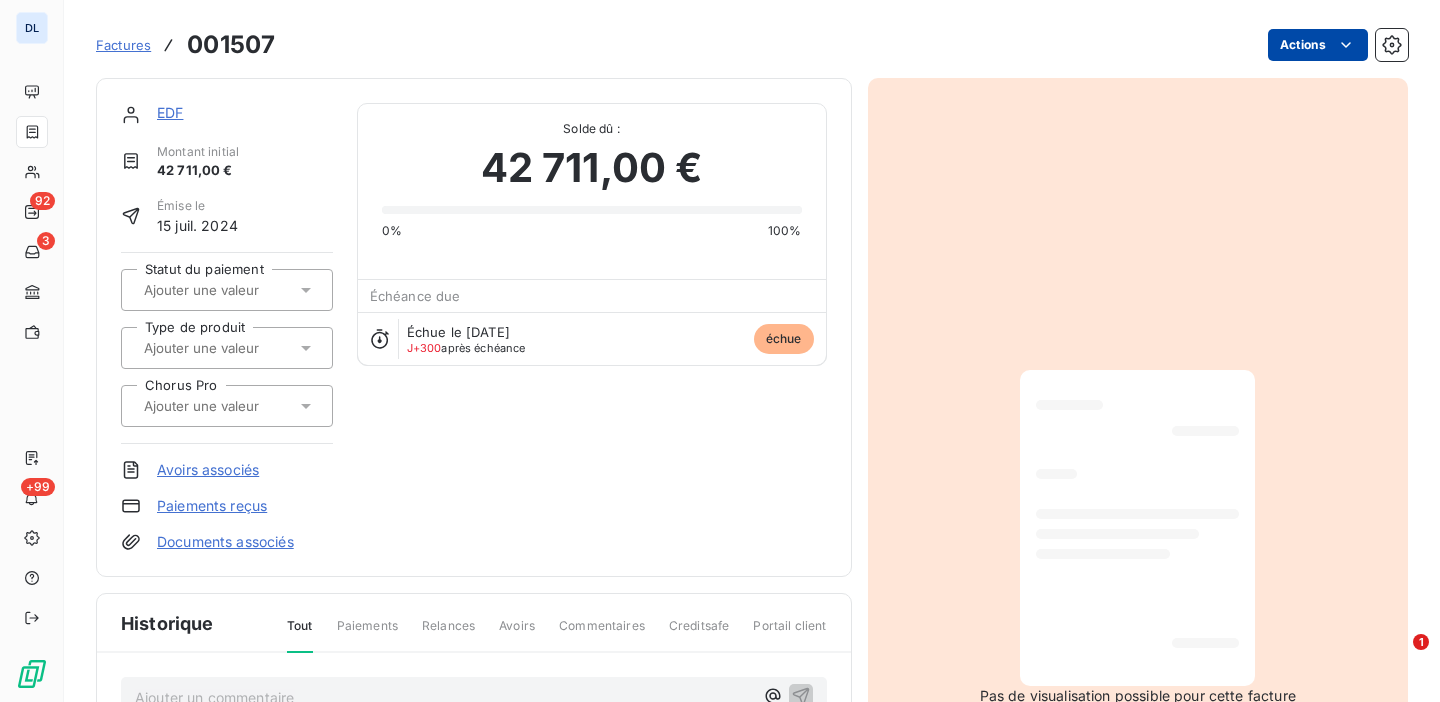 click on "DL 92 3 +99 Factures 001507 Actions EDF Montant initial 42 711,00 € Émise le 15 juil. 2024 Statut du paiement Type de produit Chorus Pro Avoirs associés Paiements reçus Documents associés Solde dû : 42 711,00 € 0% 100% Échéance due Échue le [DATE] J+300  après échéance échue Historique Tout Paiements Relances Avoirs Commentaires Creditsafe Portail client Ajouter un commentaire ﻿ [DATE] Échéance de la facture 15 juil. 2024 Émission de la facture Pas de visualisation possible pour cette facture
1" at bounding box center (720, 351) 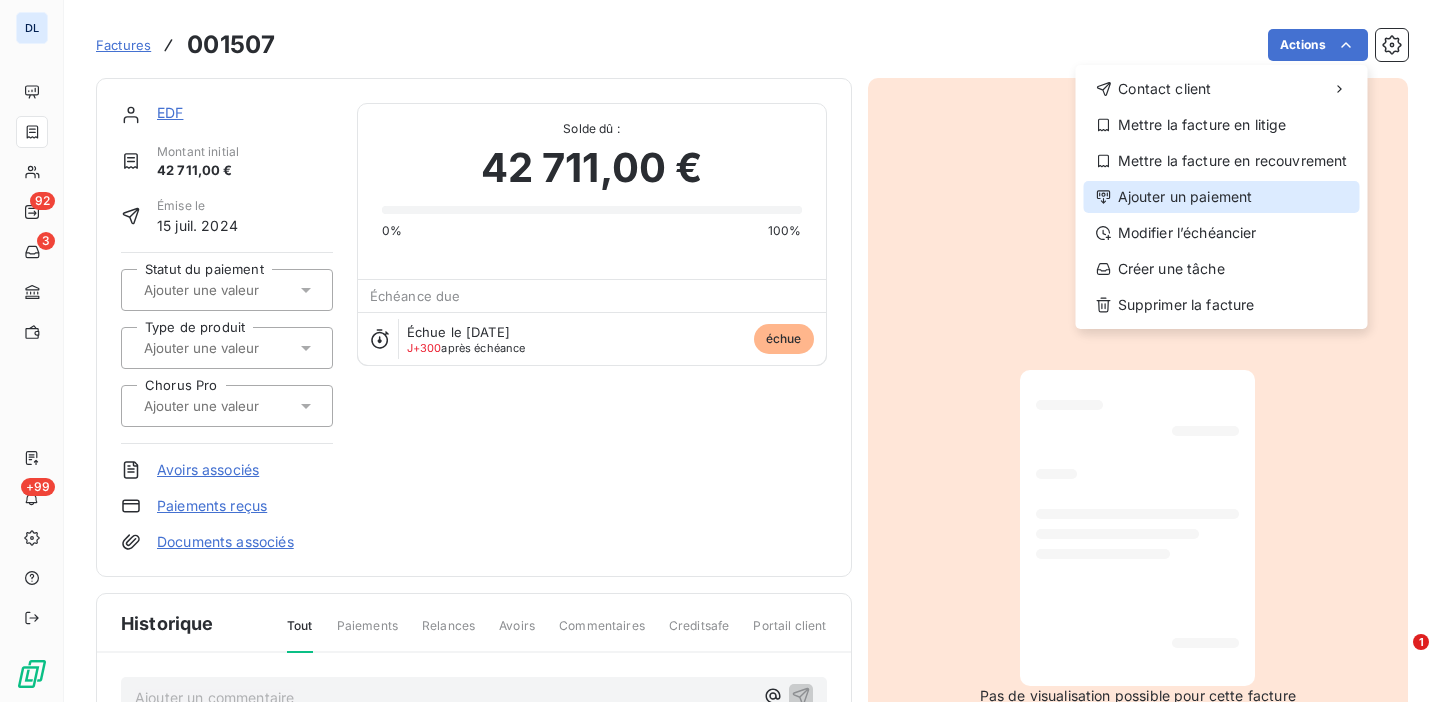 click on "Ajouter un paiement" at bounding box center [1222, 197] 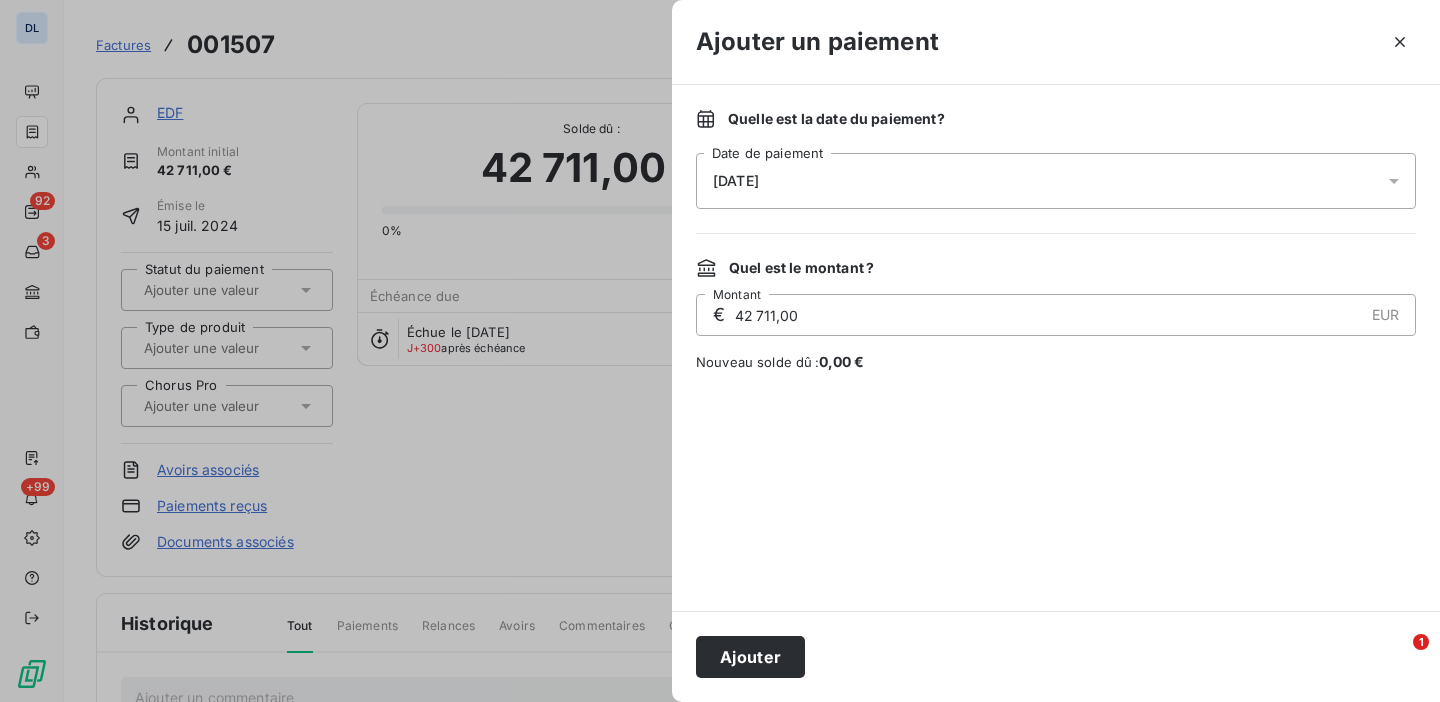 click on "[DATE]" at bounding box center [1056, 181] 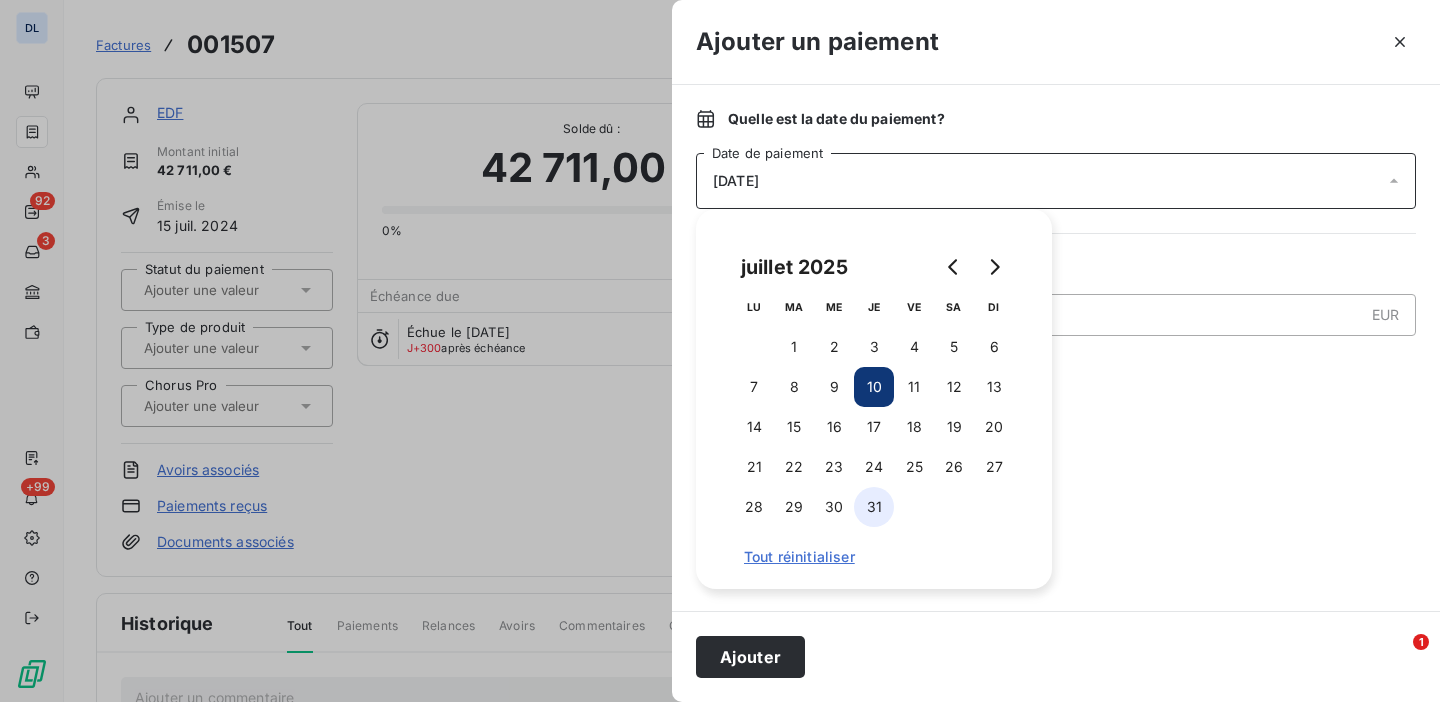 click on "31" at bounding box center (874, 507) 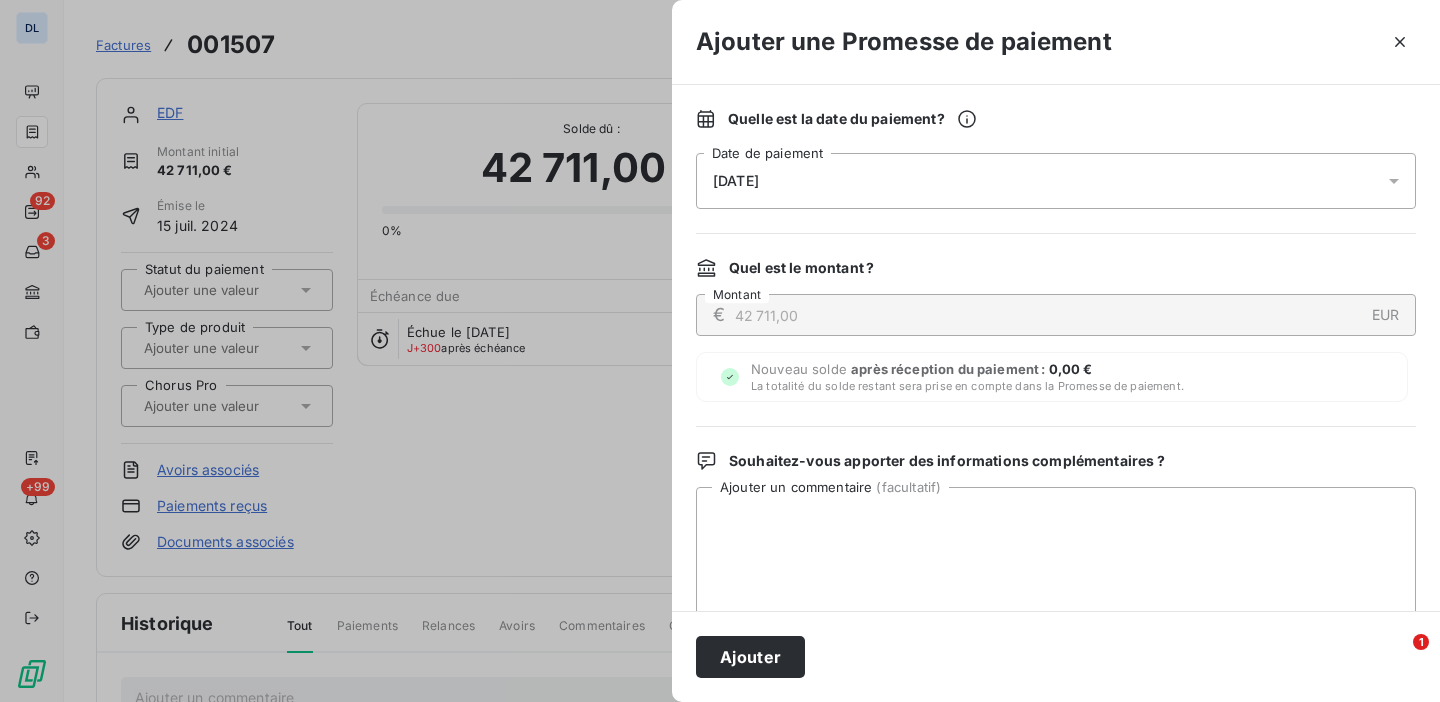 click on "Quel est le montant ?" at bounding box center [1056, 268] 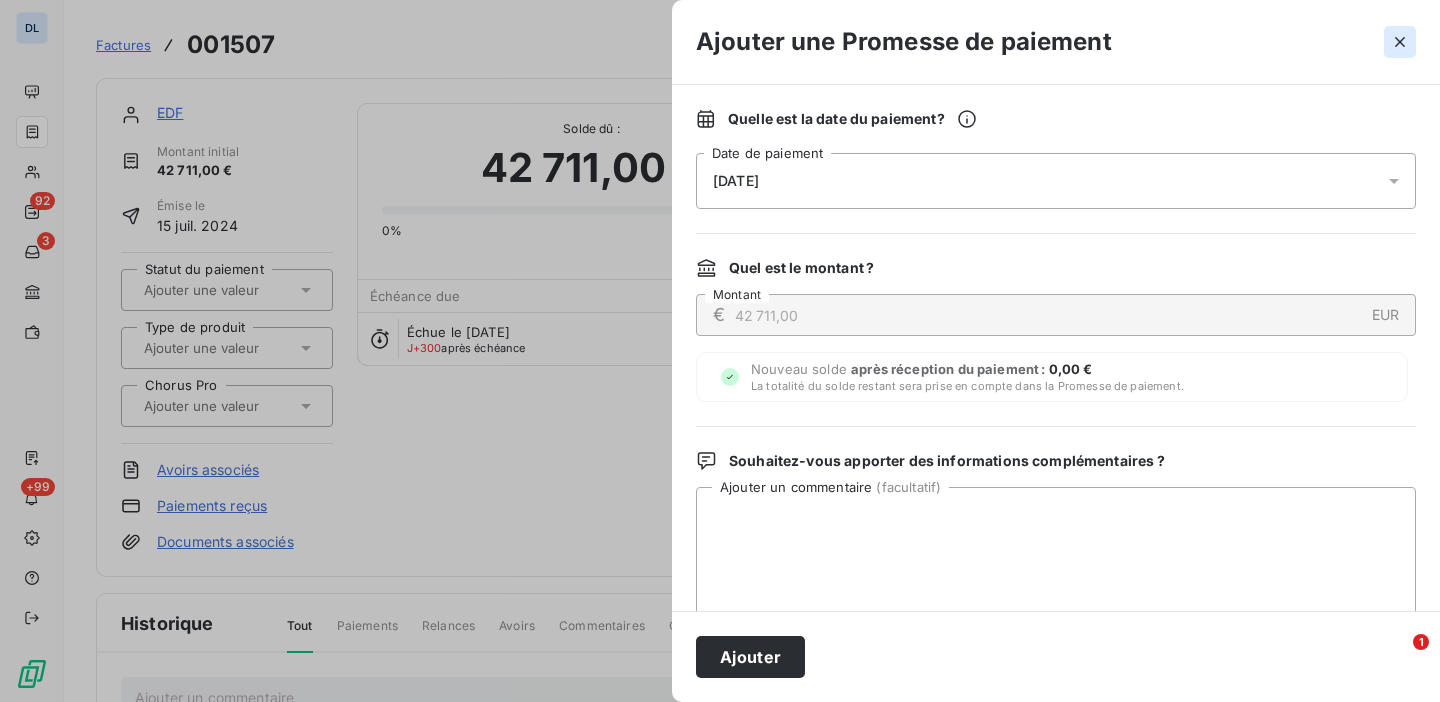 click 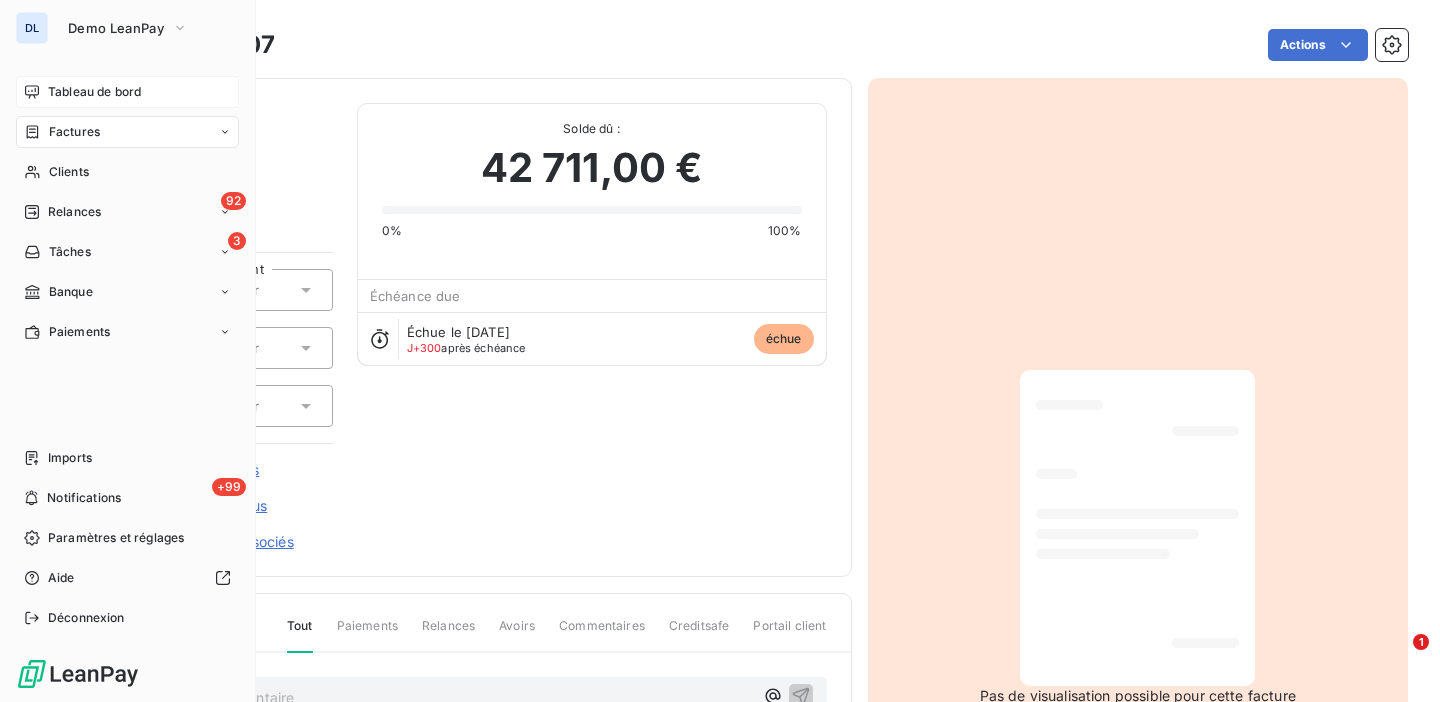 click 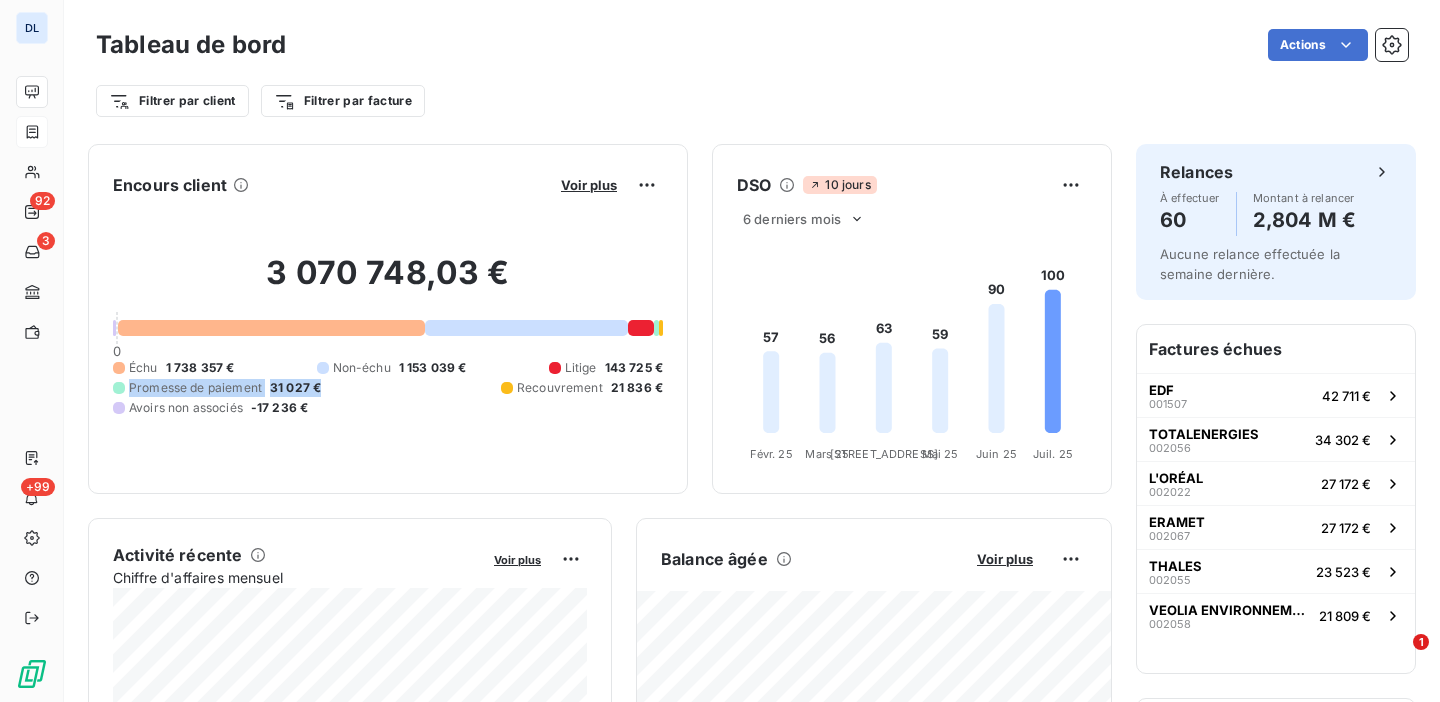drag, startPoint x: 322, startPoint y: 387, endPoint x: 130, endPoint y: 394, distance: 192.12756 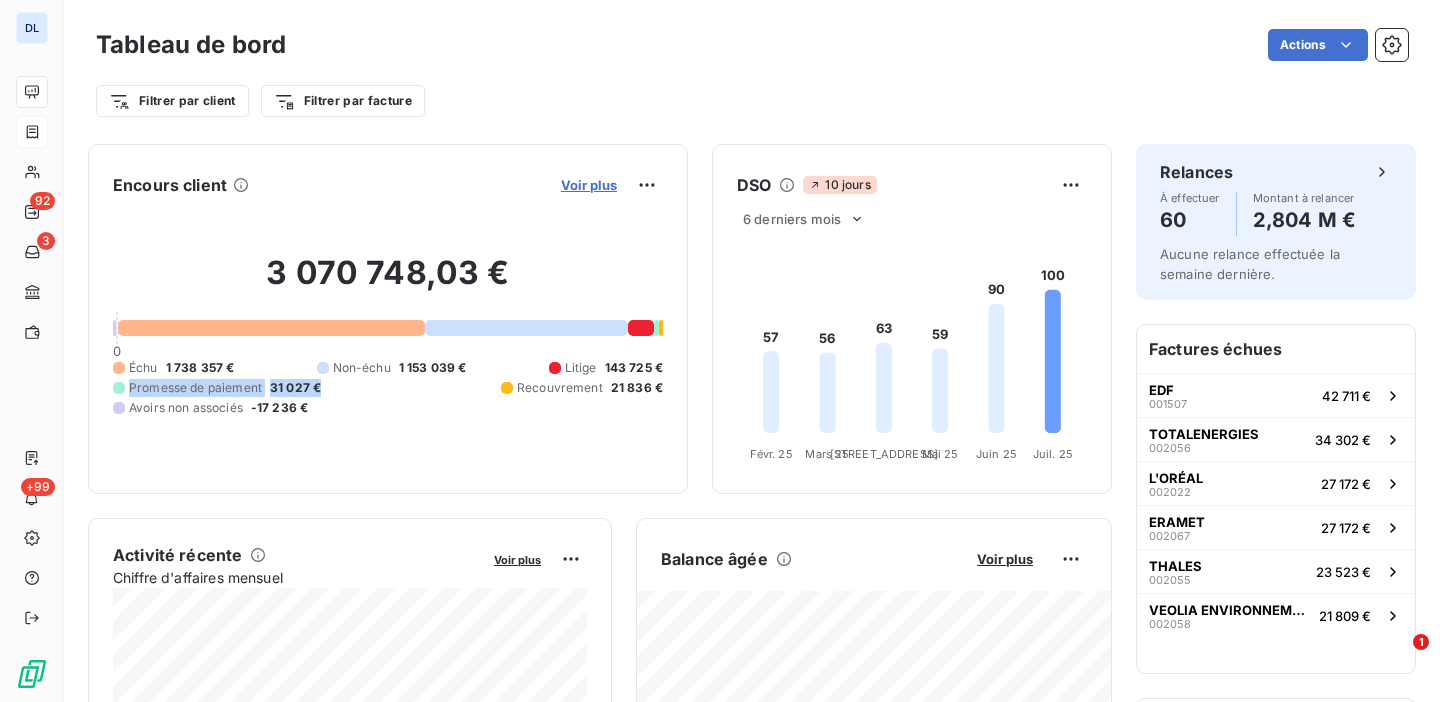 click on "Voir plus" at bounding box center [589, 185] 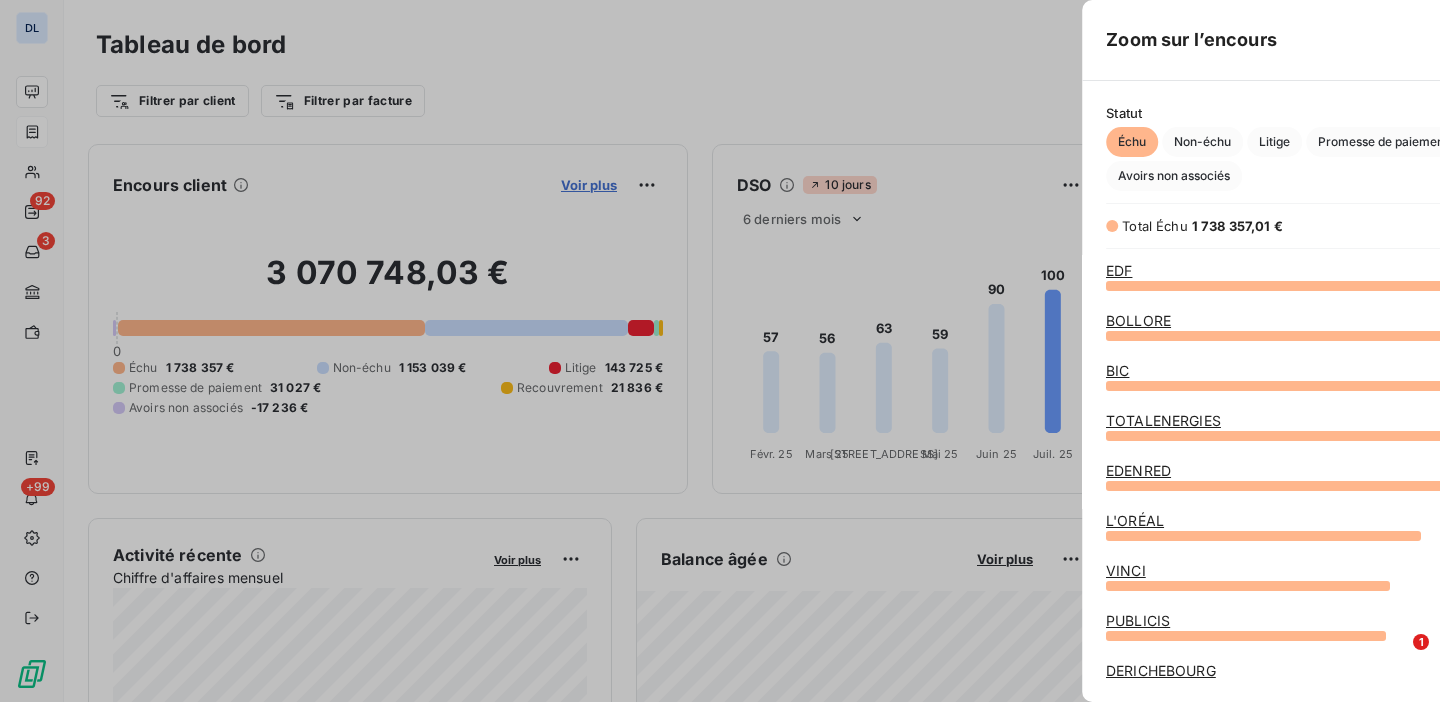 scroll, scrollTop: 1, scrollLeft: 1, axis: both 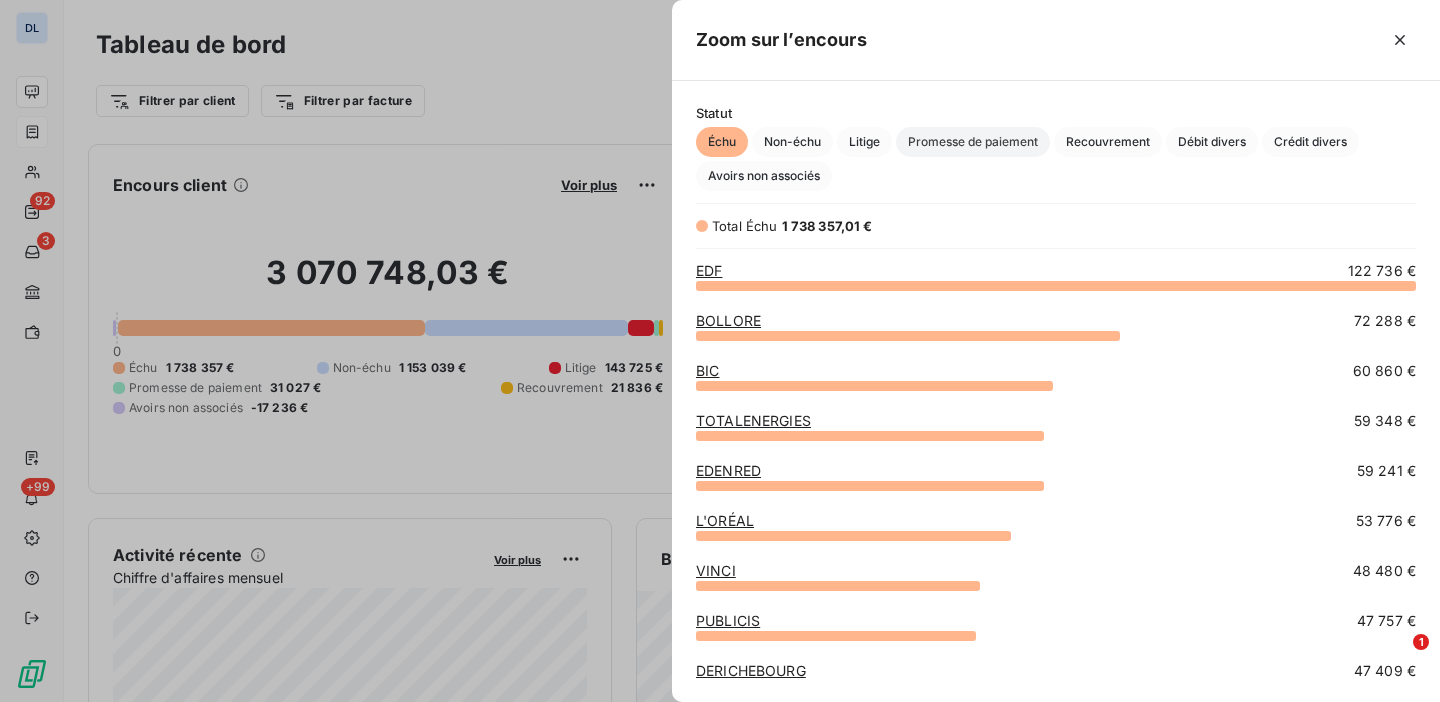 click on "Promesse de paiement" at bounding box center (973, 142) 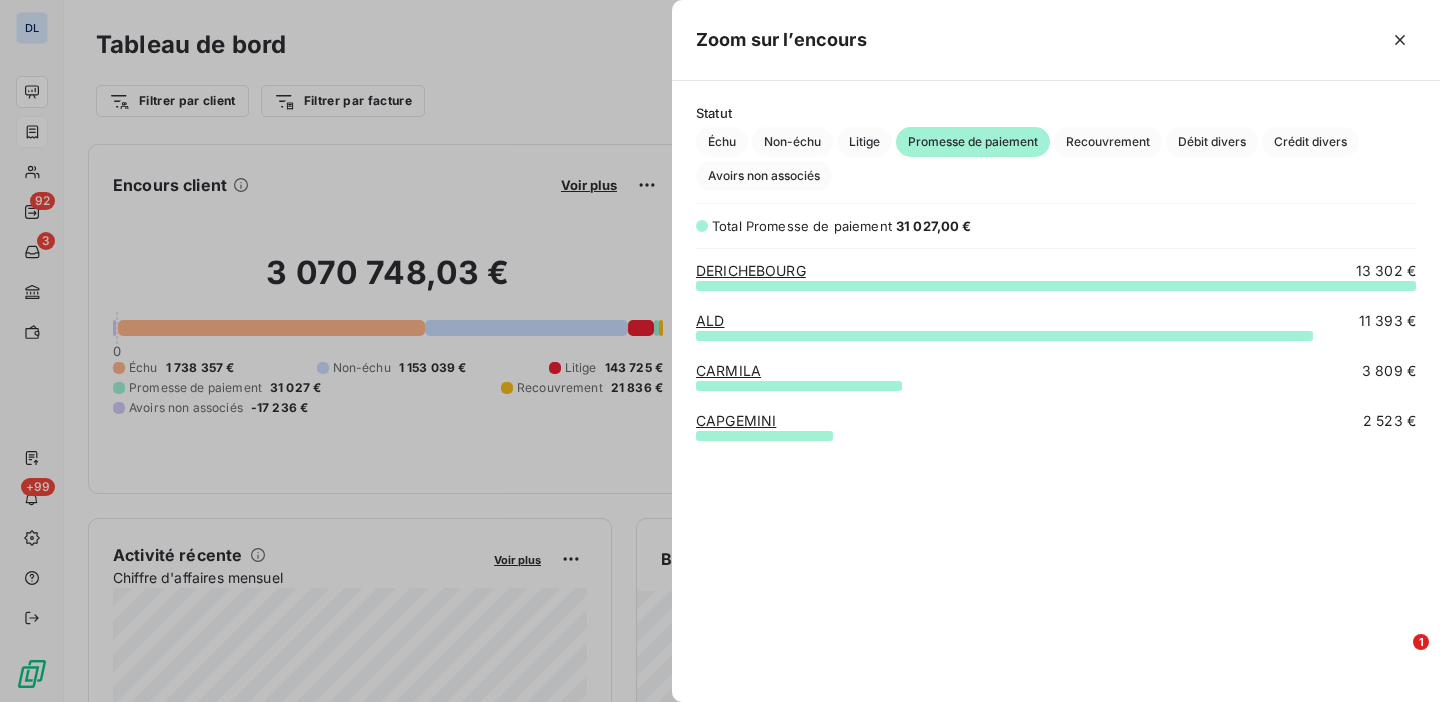 scroll, scrollTop: 1, scrollLeft: 1, axis: both 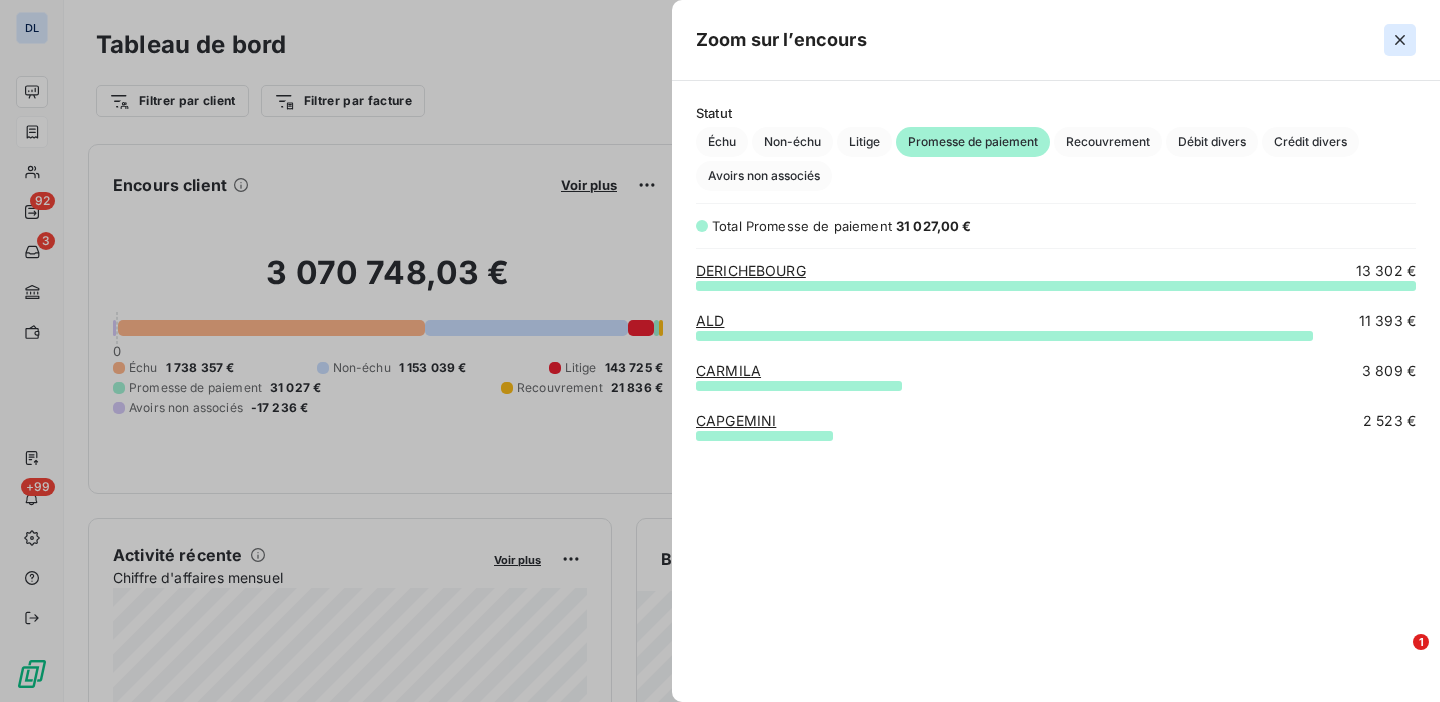 click 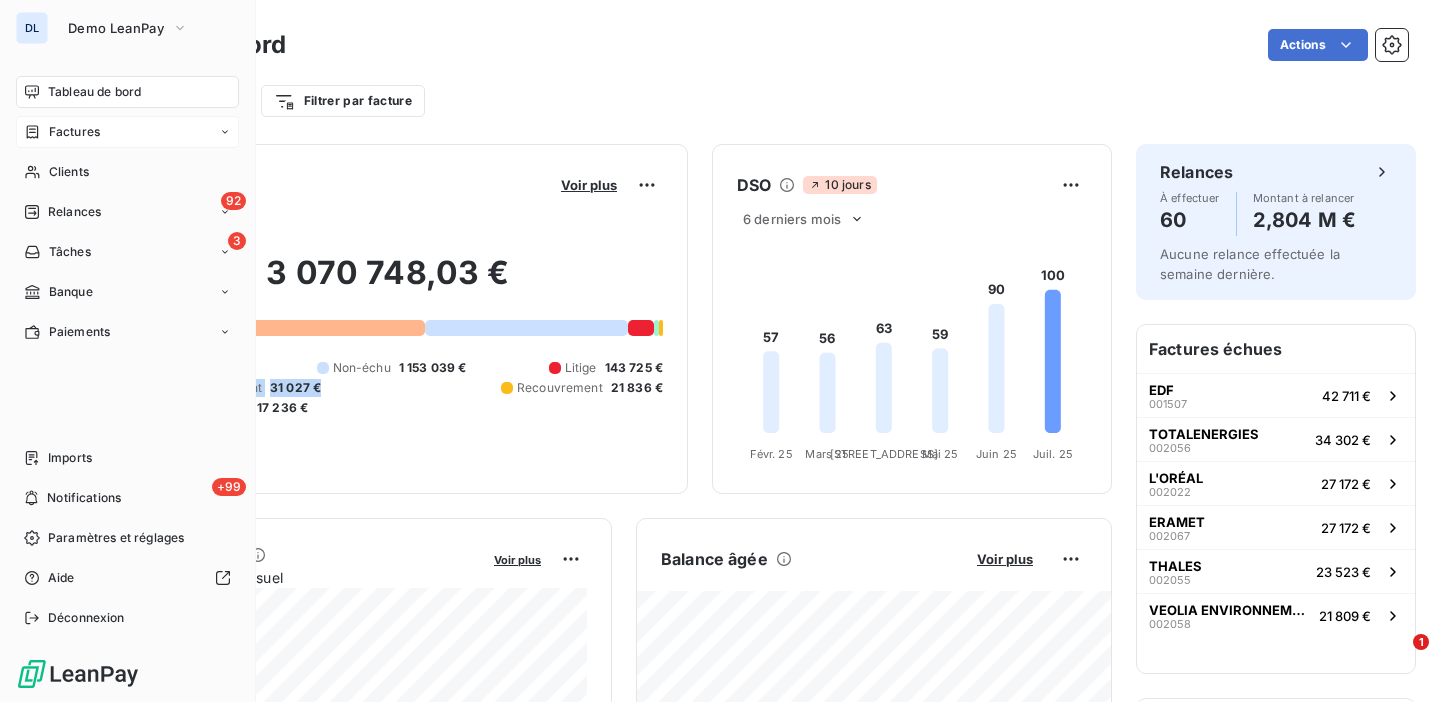 click on "Factures" at bounding box center (74, 132) 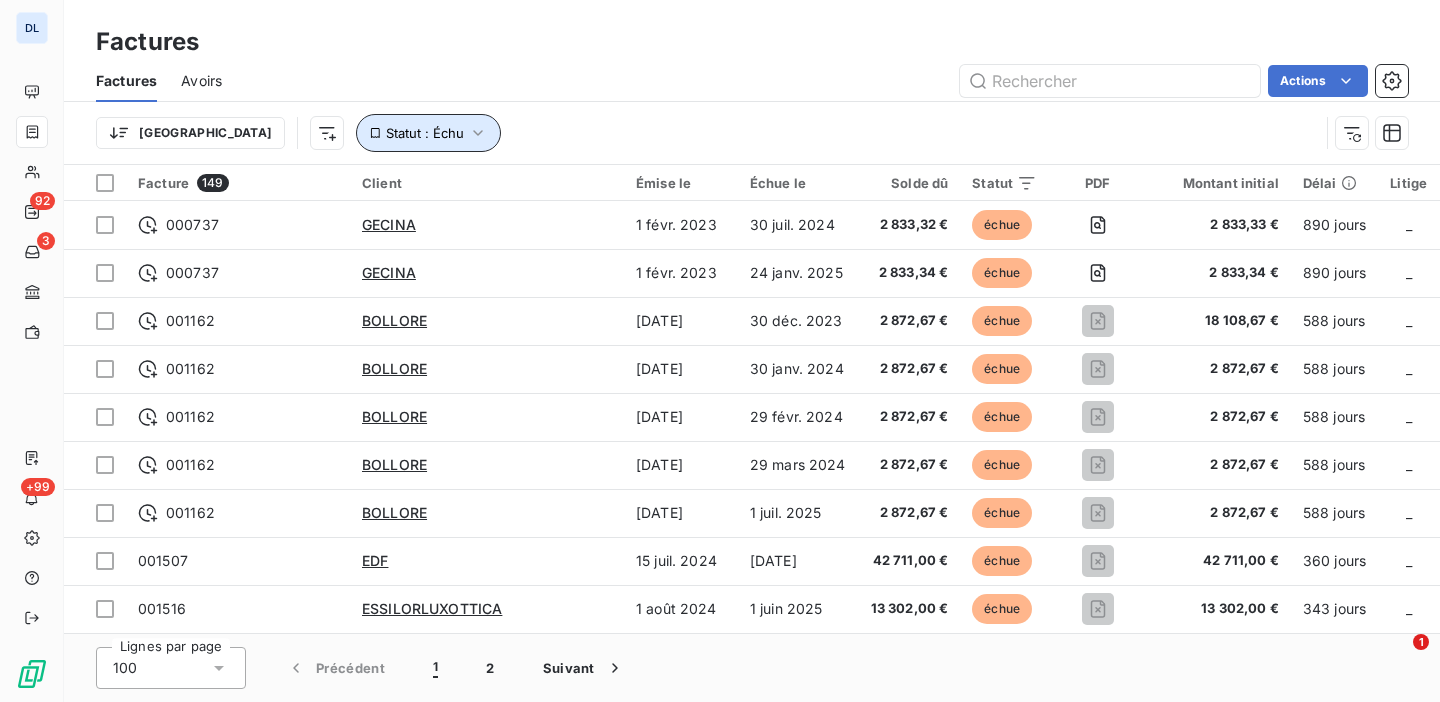 click on "Statut  : Échu" at bounding box center (428, 133) 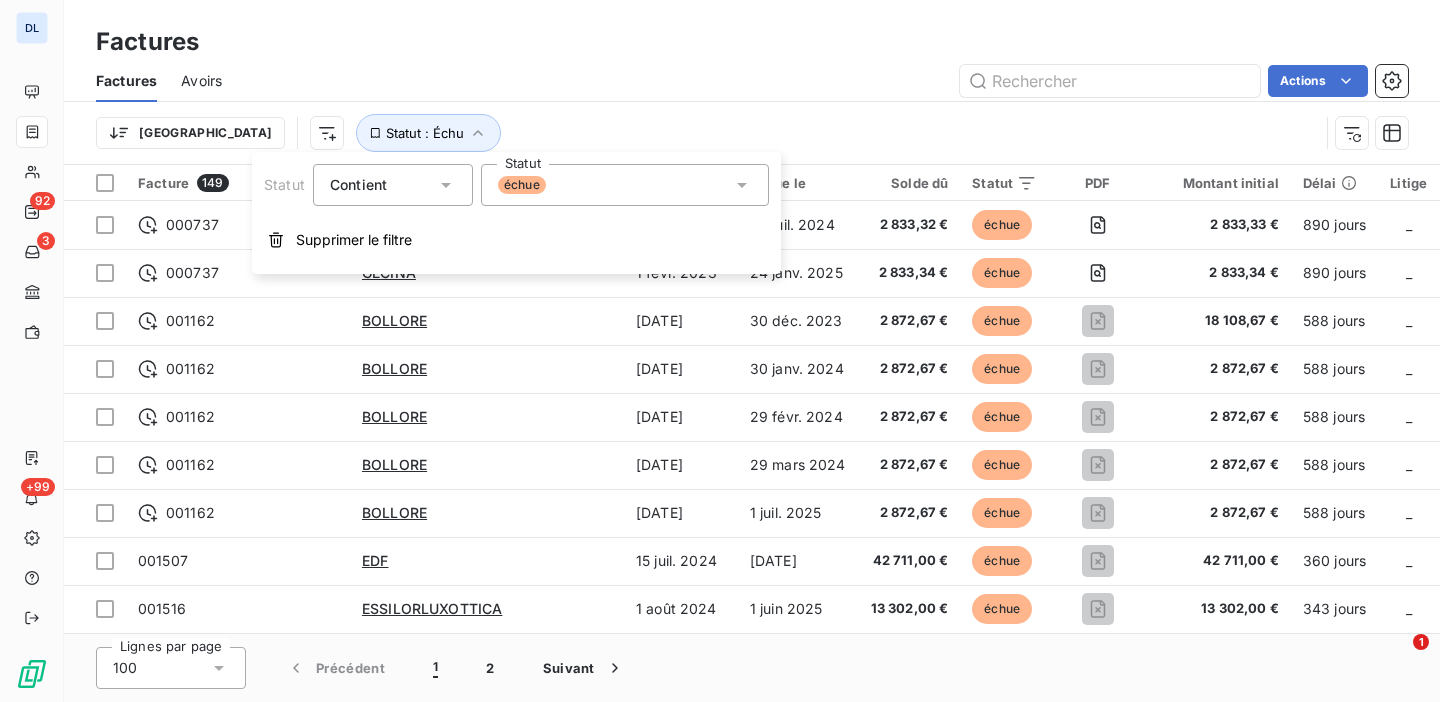 click on "échue" at bounding box center [625, 185] 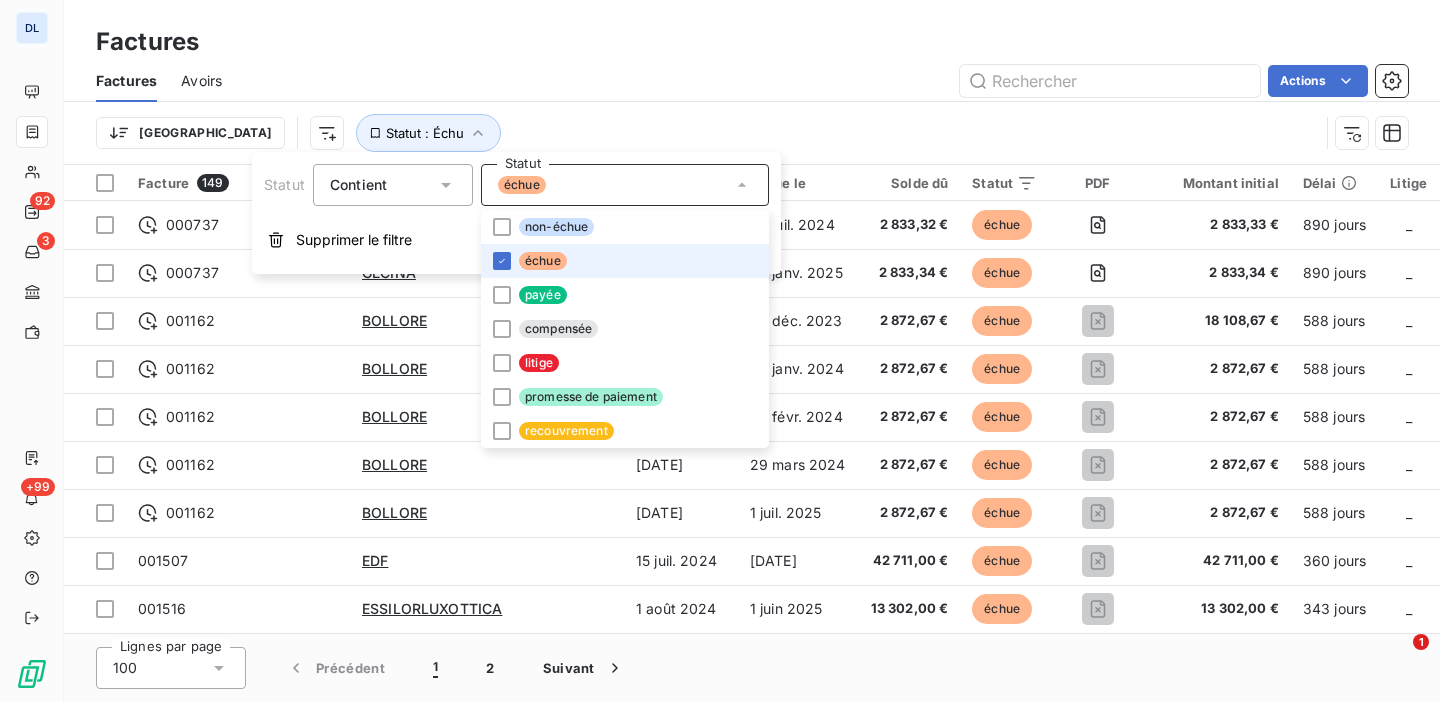click on "échue" at bounding box center [625, 261] 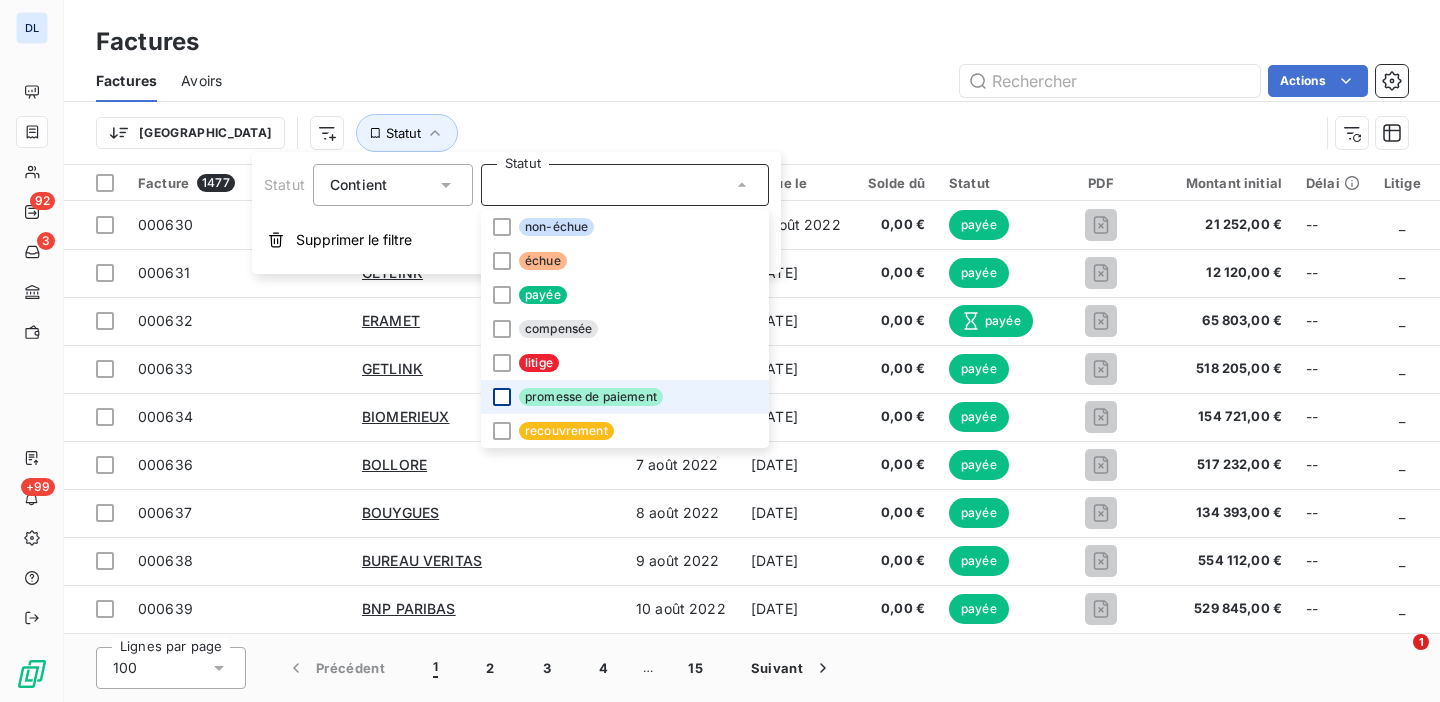 click at bounding box center (502, 397) 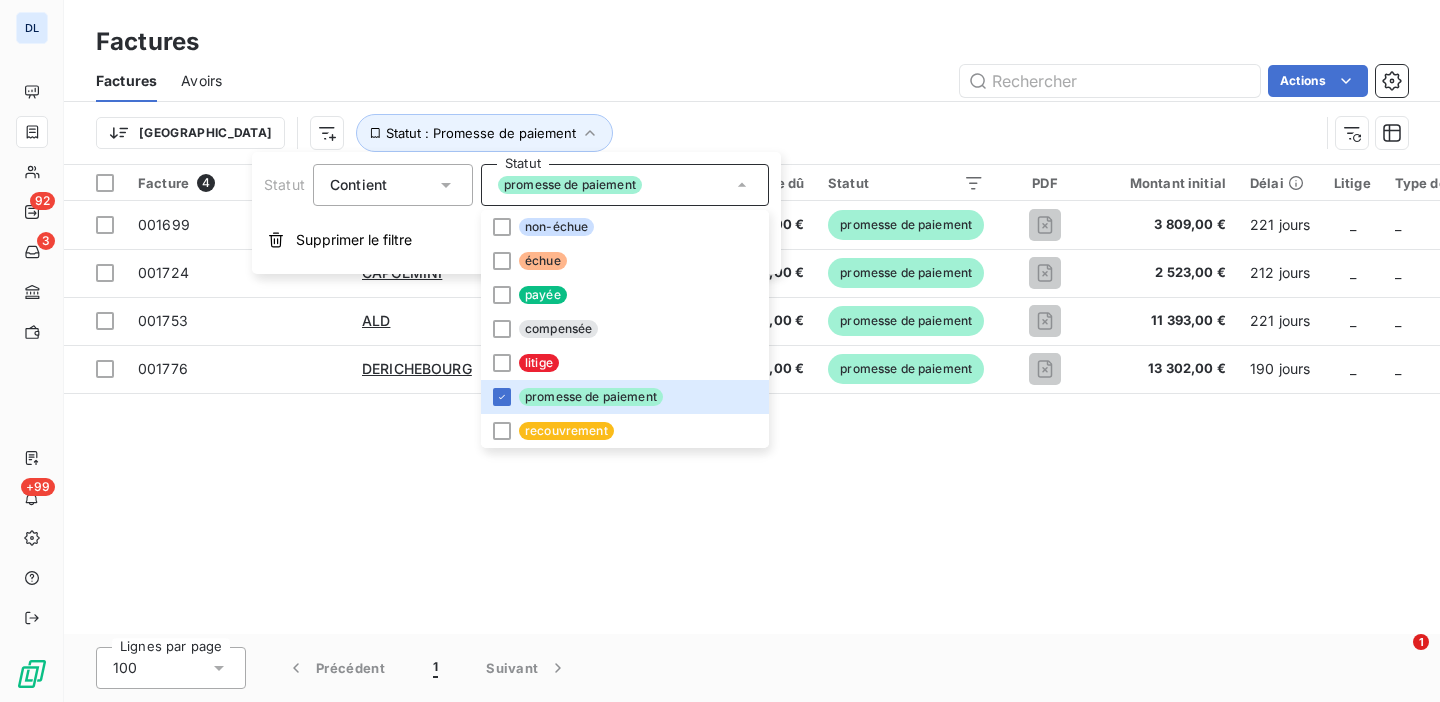 click on "Trier Statut  : Promesse de paiement" at bounding box center [752, 133] 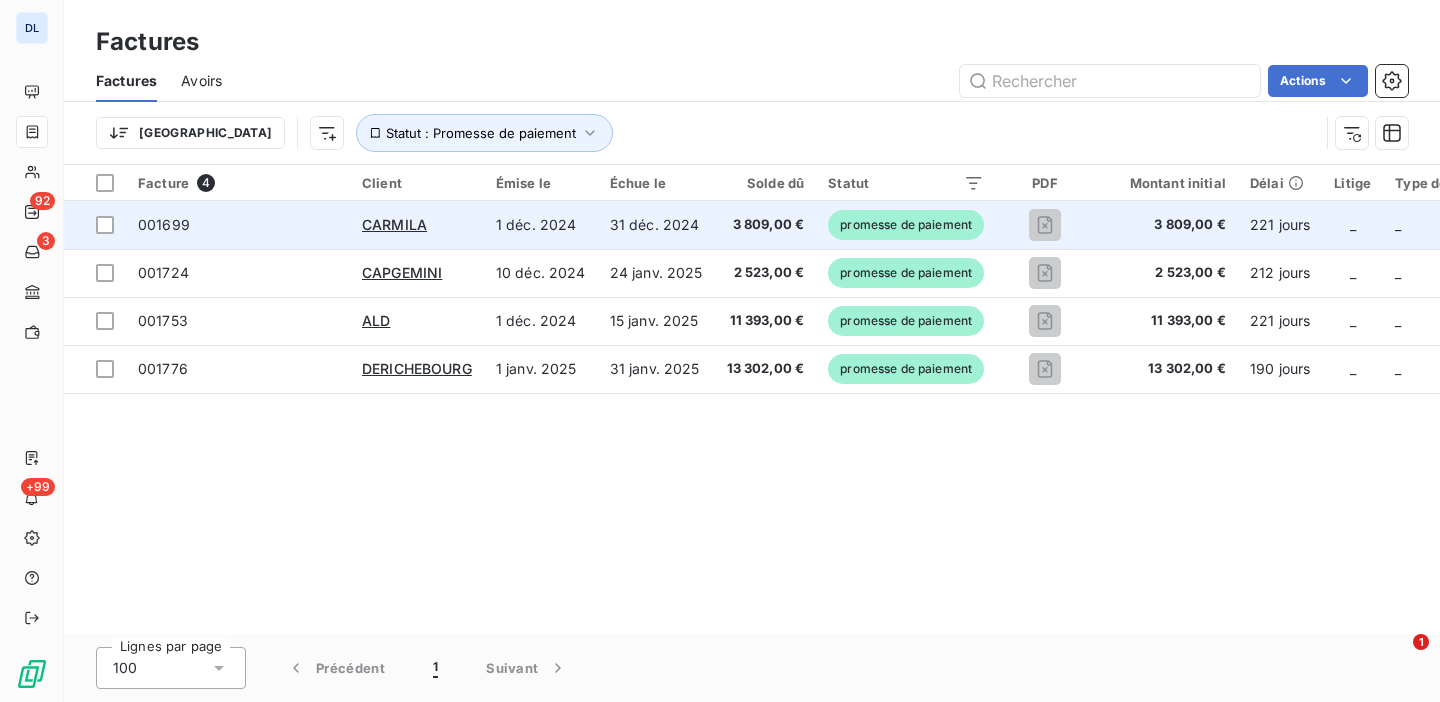 click on "1 déc. 2024" at bounding box center [541, 225] 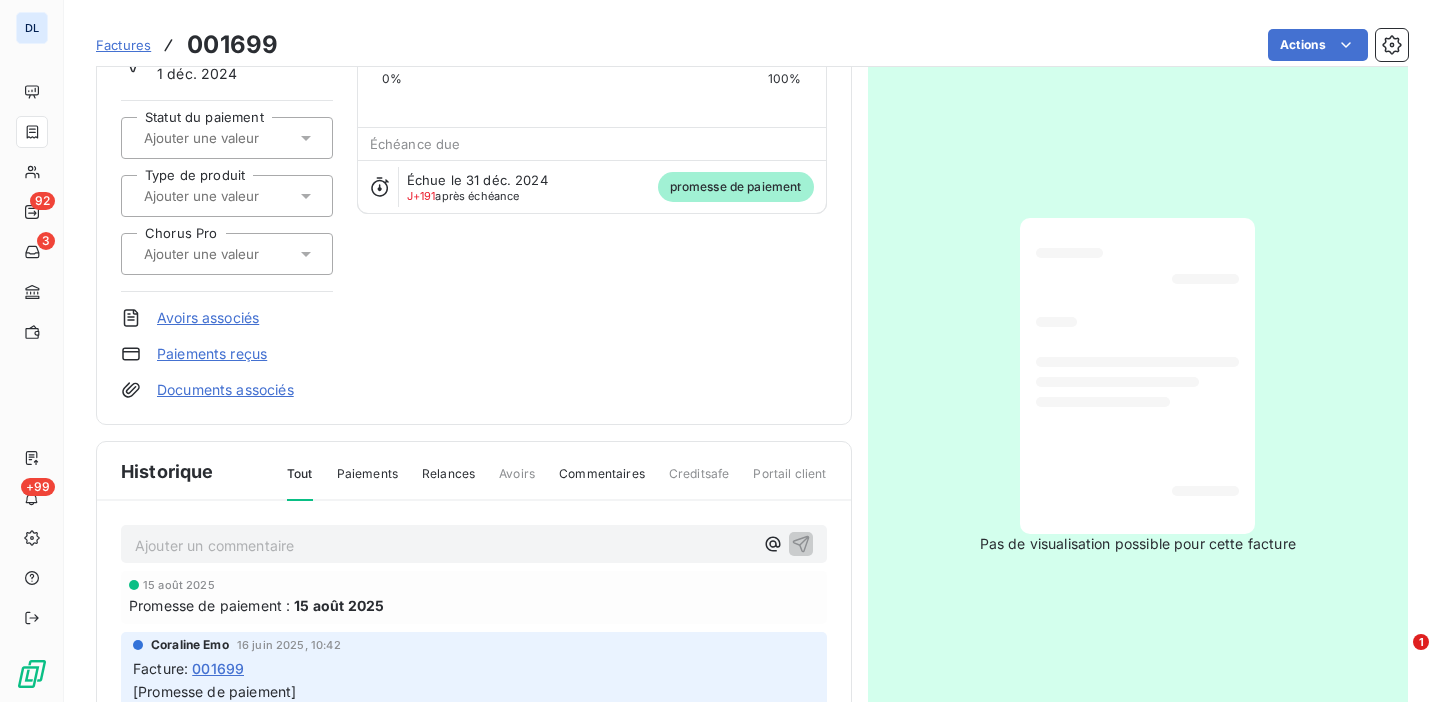 scroll, scrollTop: 169, scrollLeft: 0, axis: vertical 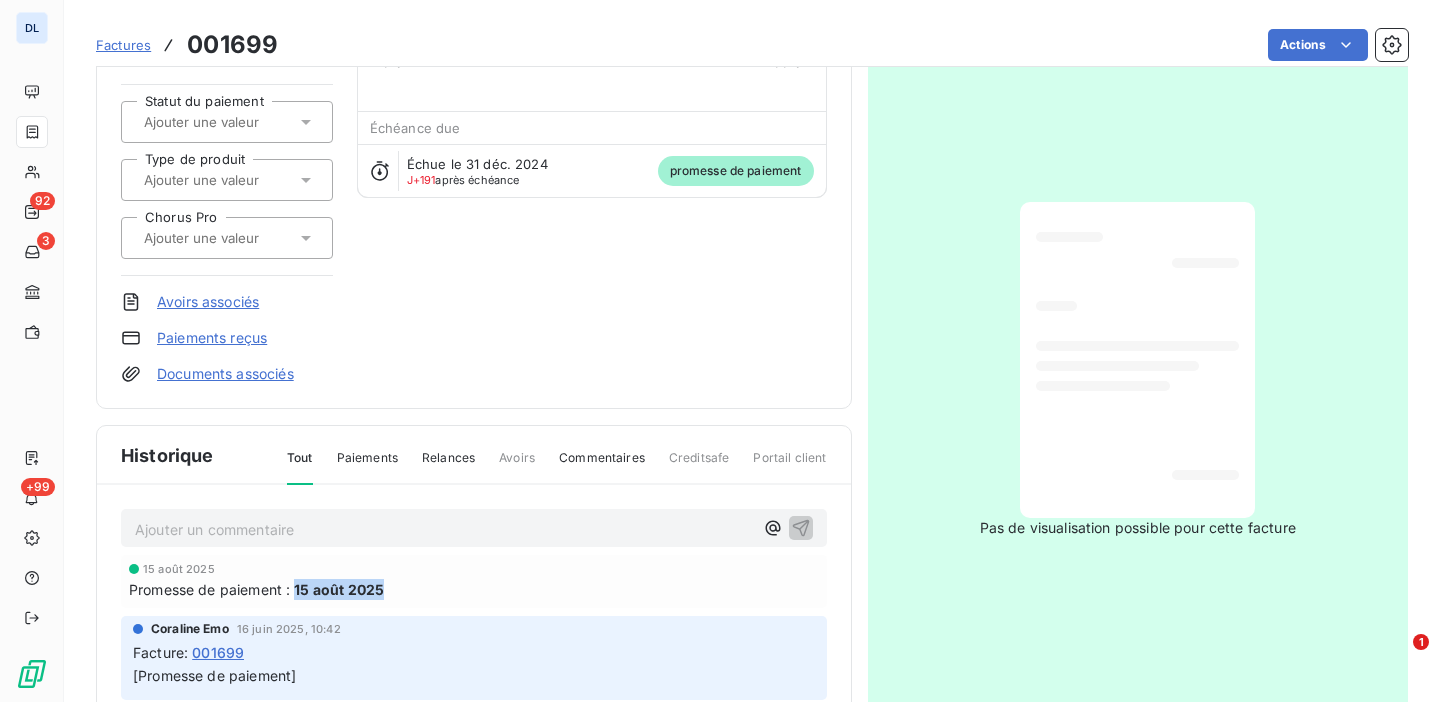 drag, startPoint x: 395, startPoint y: 593, endPoint x: 297, endPoint y: 592, distance: 98.005104 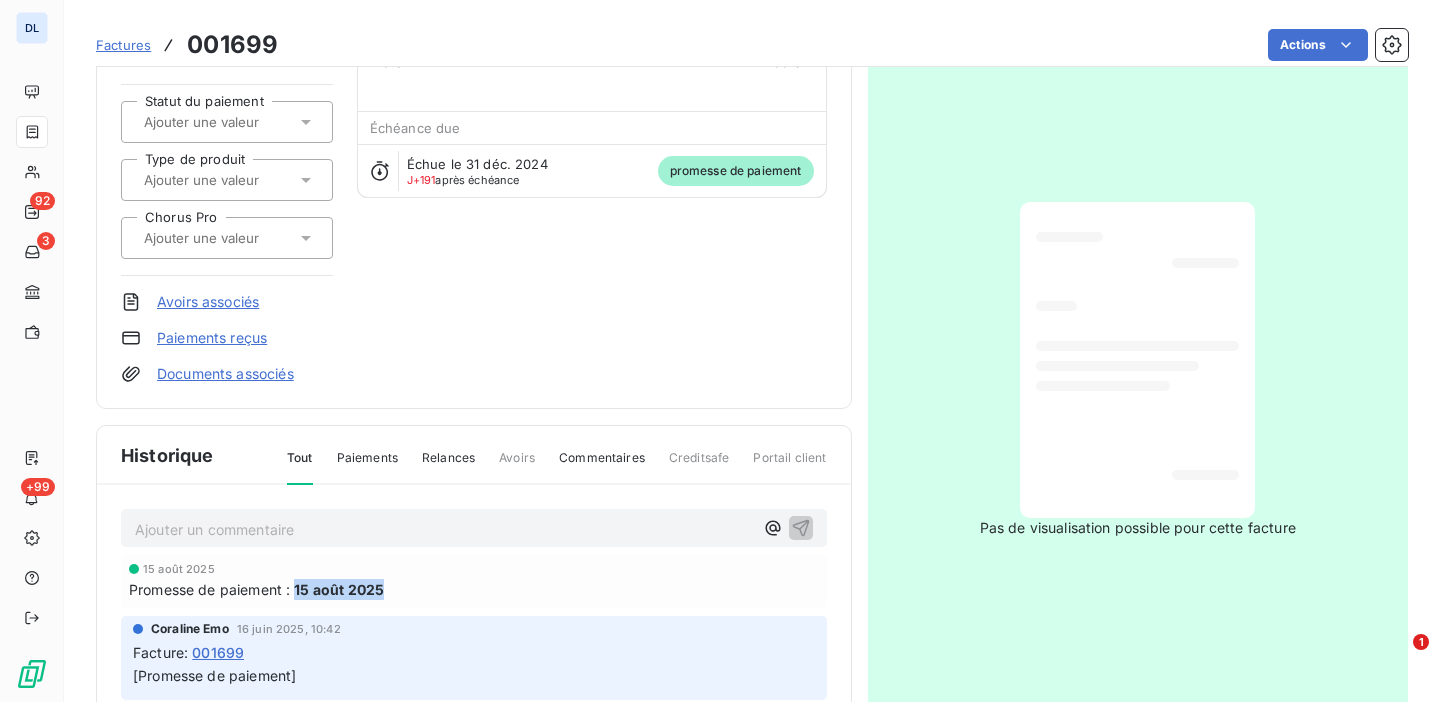 click on "Promesse de paiement : 15 août 2025" at bounding box center [474, 589] 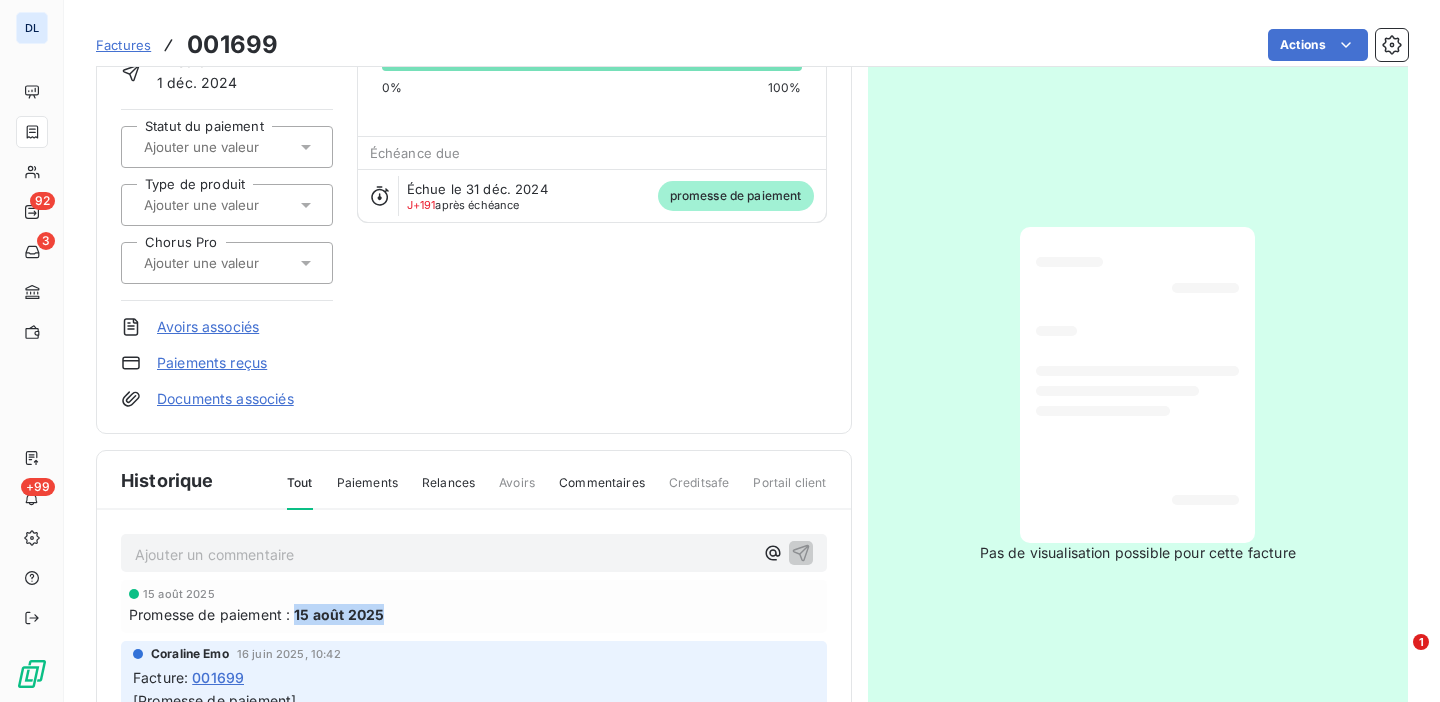 scroll, scrollTop: 134, scrollLeft: 0, axis: vertical 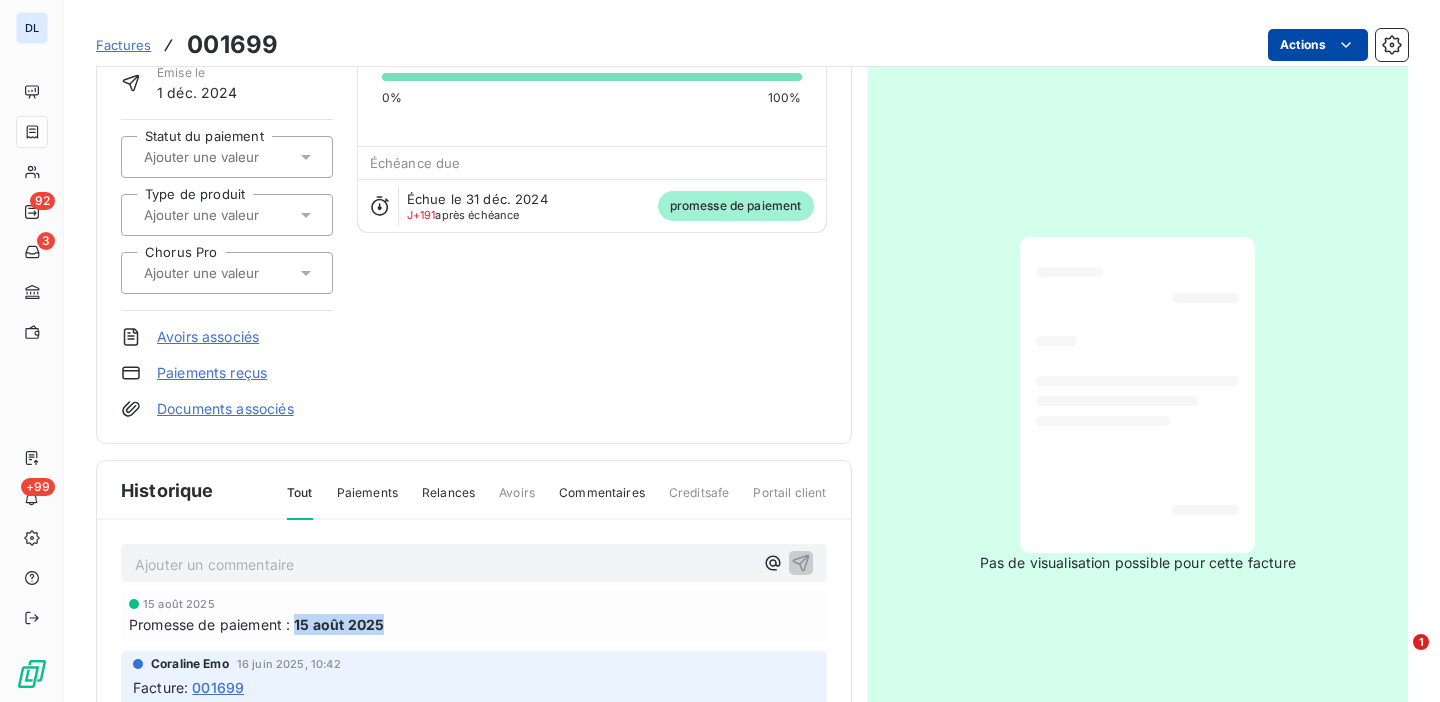 click on "DL 92 3 +99 Factures 001699 Actions CARMILA Montant initial 3 809,00 € Émise le 1 déc. 2024 Statut du paiement Type de produit Chorus Pro Avoirs associés Paiements reçus Documents associés Solde dû : 3 809,00 € 0% 100% Échéance due Échue le 31 déc. 2024 J+191  après échéance promesse de paiement Historique Tout Paiements Relances Avoirs Commentaires Creditsafe Portail client Ajouter un commentaire ﻿ 15 août 2025 Promesse de paiement : 15 août 2025 Coraline Emo 16 juin 2025, 10:42 Facture  : 001699 [Promesse de paiement]  Email 22 avr. 2025, 09:26 Niveau 5 [PERSON_NAME] 26 mars 2025, 10:48 Niveau 4 Email 6 févr. 2025, 20:01 Niveau 3 Email 24 janv. 2025, 11:36 Niveau 2 31 déc. 2024 Échéance de la facture 1 déc. 2024 Émission de la facture Pas de visualisation possible pour cette facture
1" at bounding box center [720, 351] 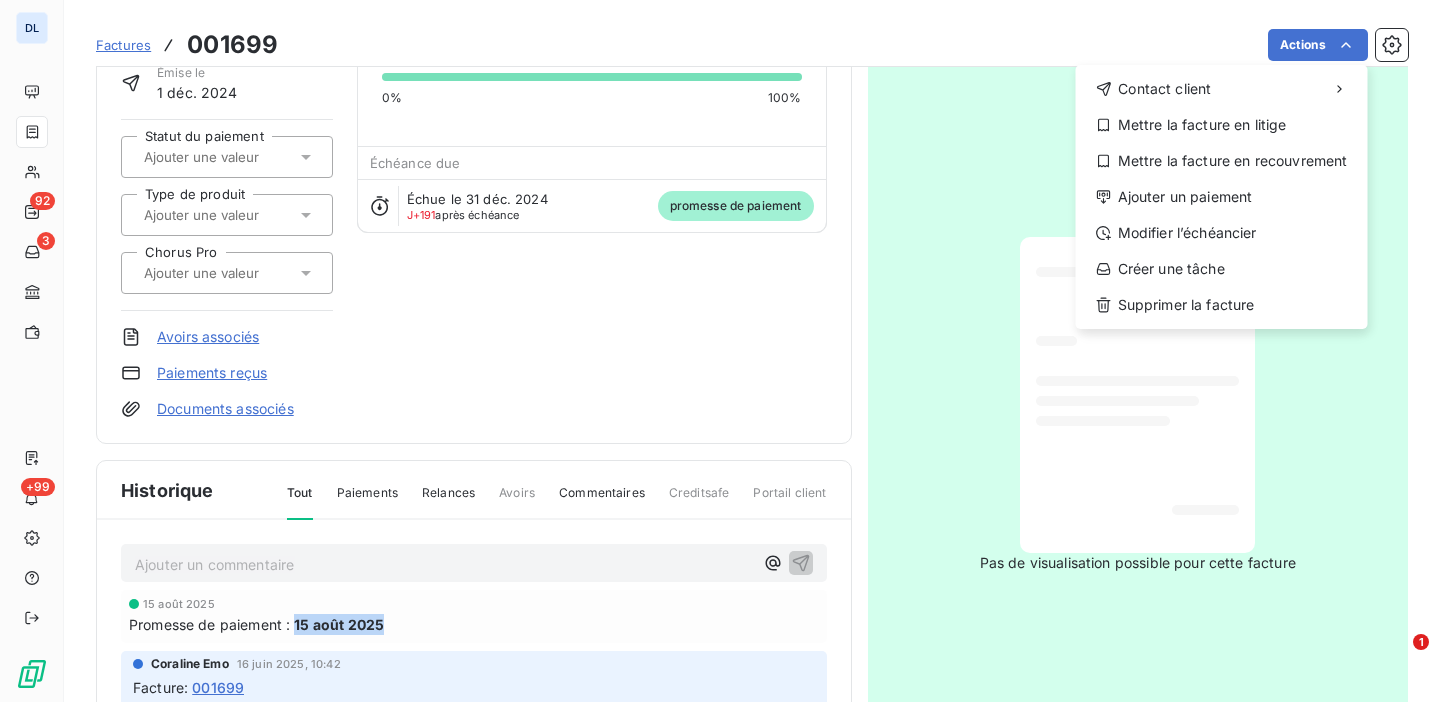 click on "DL 92 3 +99 Factures 001699 Actions Contact client Mettre la facture en litige Mettre la facture en recouvrement Ajouter un paiement Modifier l’échéancier Créer une tâche Supprimer la facture CARMILA Montant initial 3 809,00 € Émise le 1 déc. 2024 Statut du paiement Type de produit Chorus Pro Avoirs associés Paiements reçus Documents associés Solde dû : 3 809,00 € 0% 100% Échéance due Échue le 31 déc. 2024 J+191  après échéance promesse de paiement Historique Tout Paiements Relances Avoirs Commentaires Creditsafe Portail client Ajouter un commentaire ﻿ 15 août 2025 Promesse de paiement : 15 août 2025 Coraline Emo 16 juin 2025, 10:42 Facture  : 001699 [Promesse de paiement]  Email 22 avr. 2025, 09:26 Niveau 5 [PERSON_NAME] 26 mars 2025, 10:48 Niveau 4 Email 6 févr. 2025, 20:01 Niveau 3 Email 24 janv. 2025, 11:36 Niveau 2 31 déc. 2024 Échéance de la facture 1 déc. 2024 Émission de la facture Pas de visualisation possible pour cette facture
1" at bounding box center [720, 351] 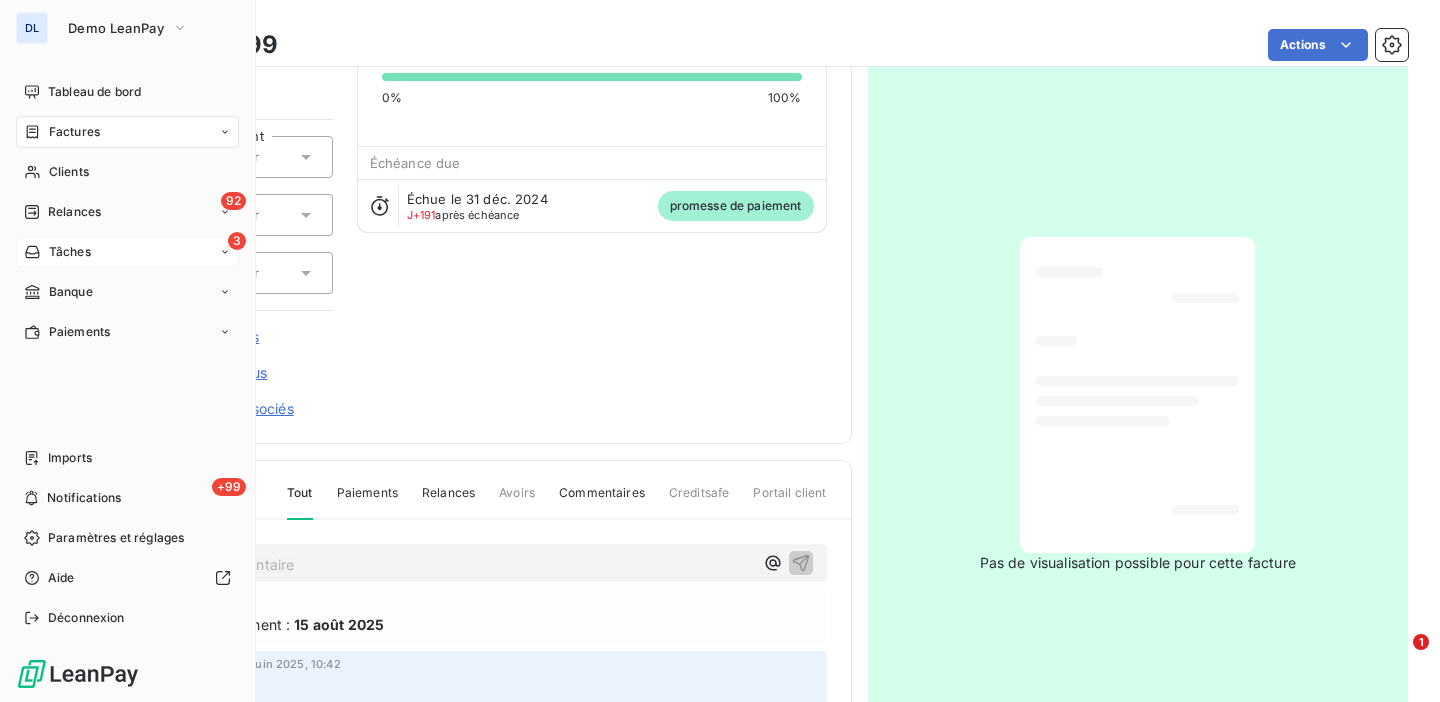 click on "Tâches" at bounding box center [70, 252] 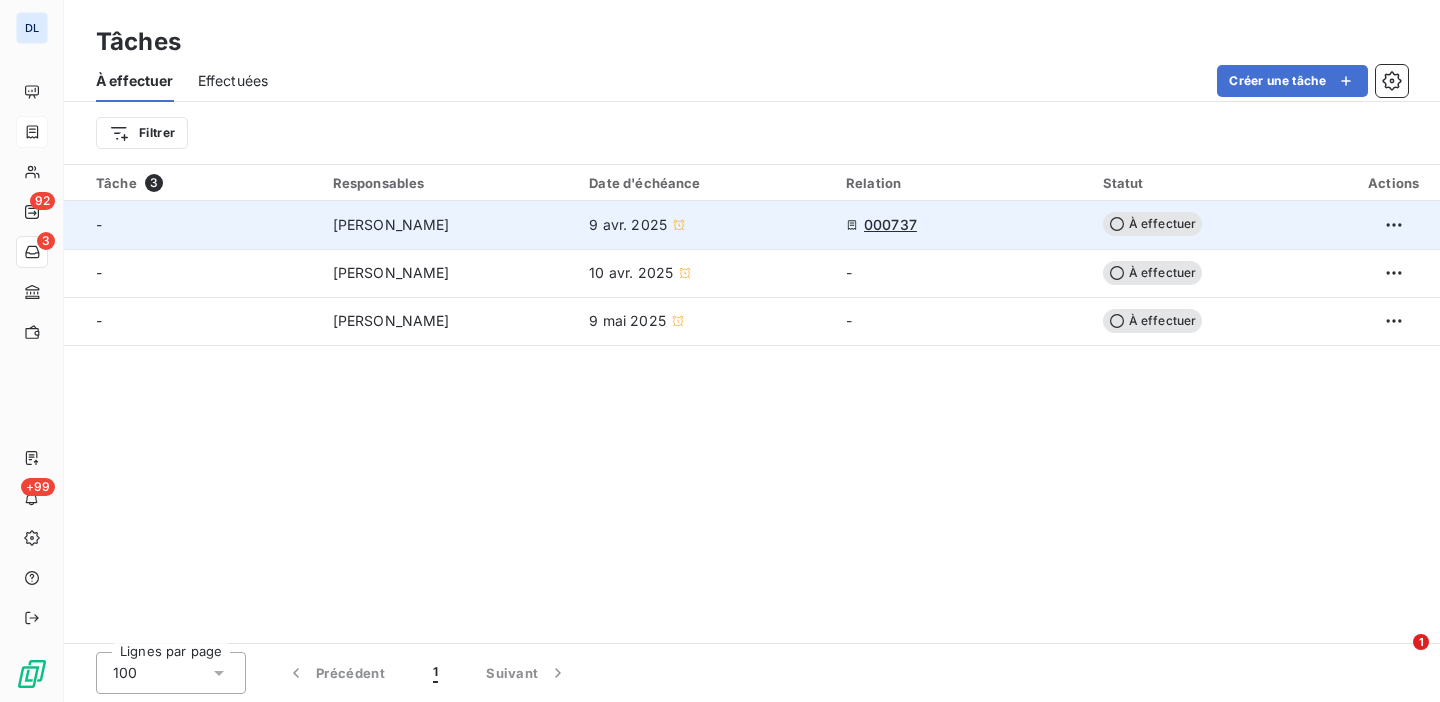 click on "000737" at bounding box center [890, 225] 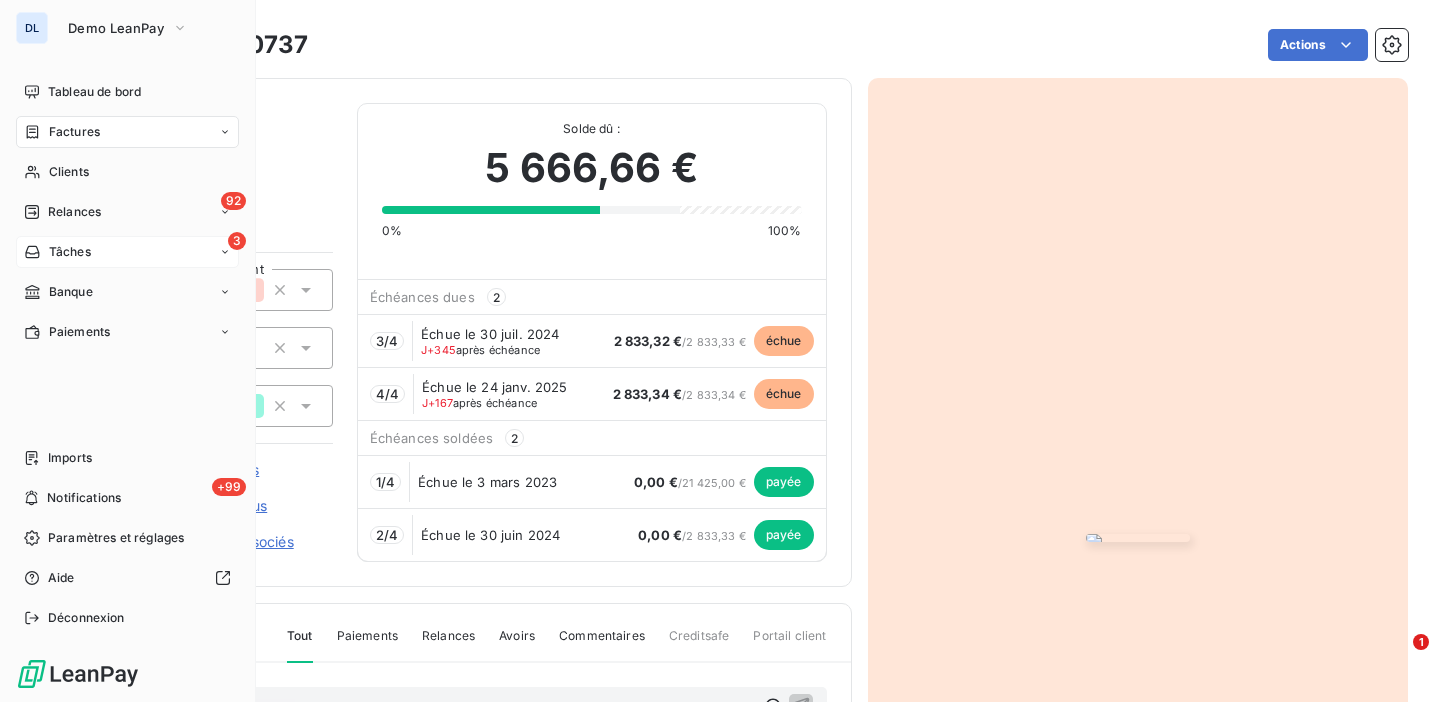 click on "Tâches" at bounding box center [70, 252] 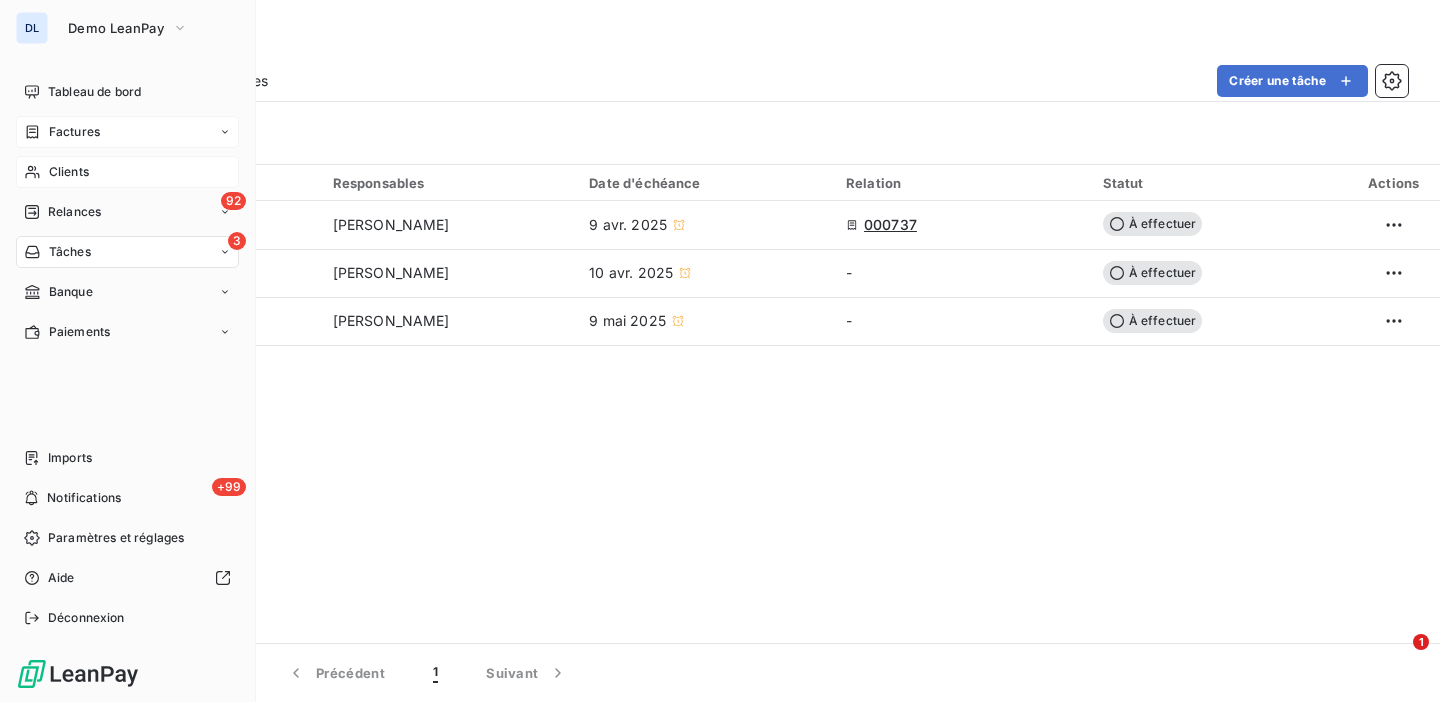 click 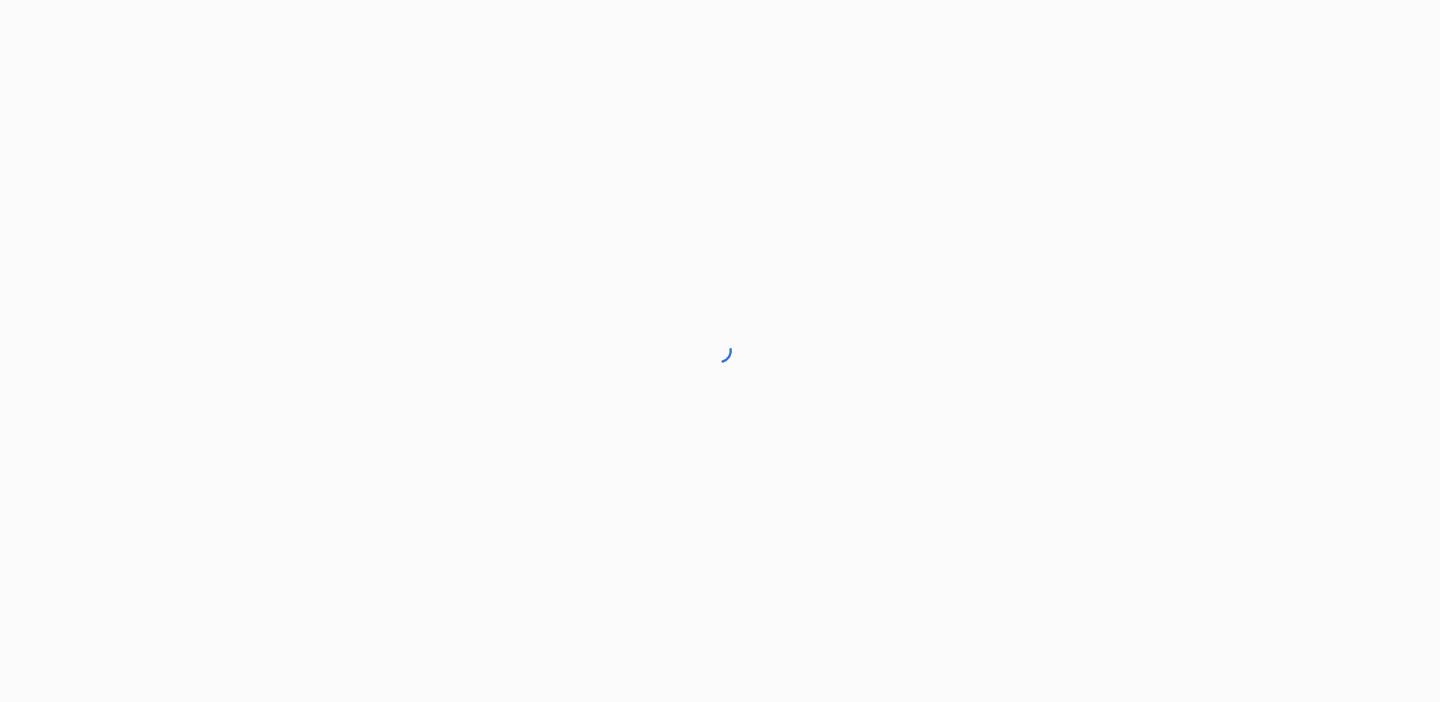 scroll, scrollTop: 0, scrollLeft: 0, axis: both 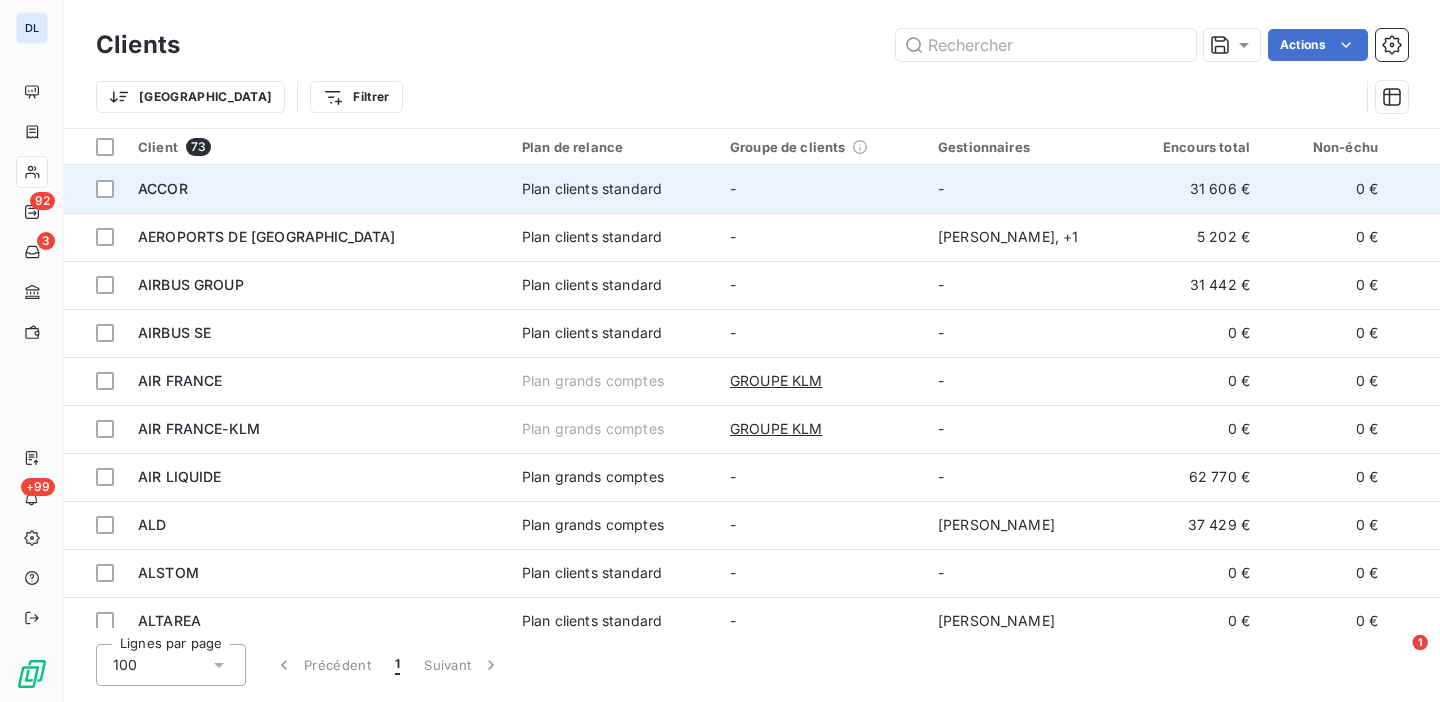 click on "ACCOR" at bounding box center [318, 189] 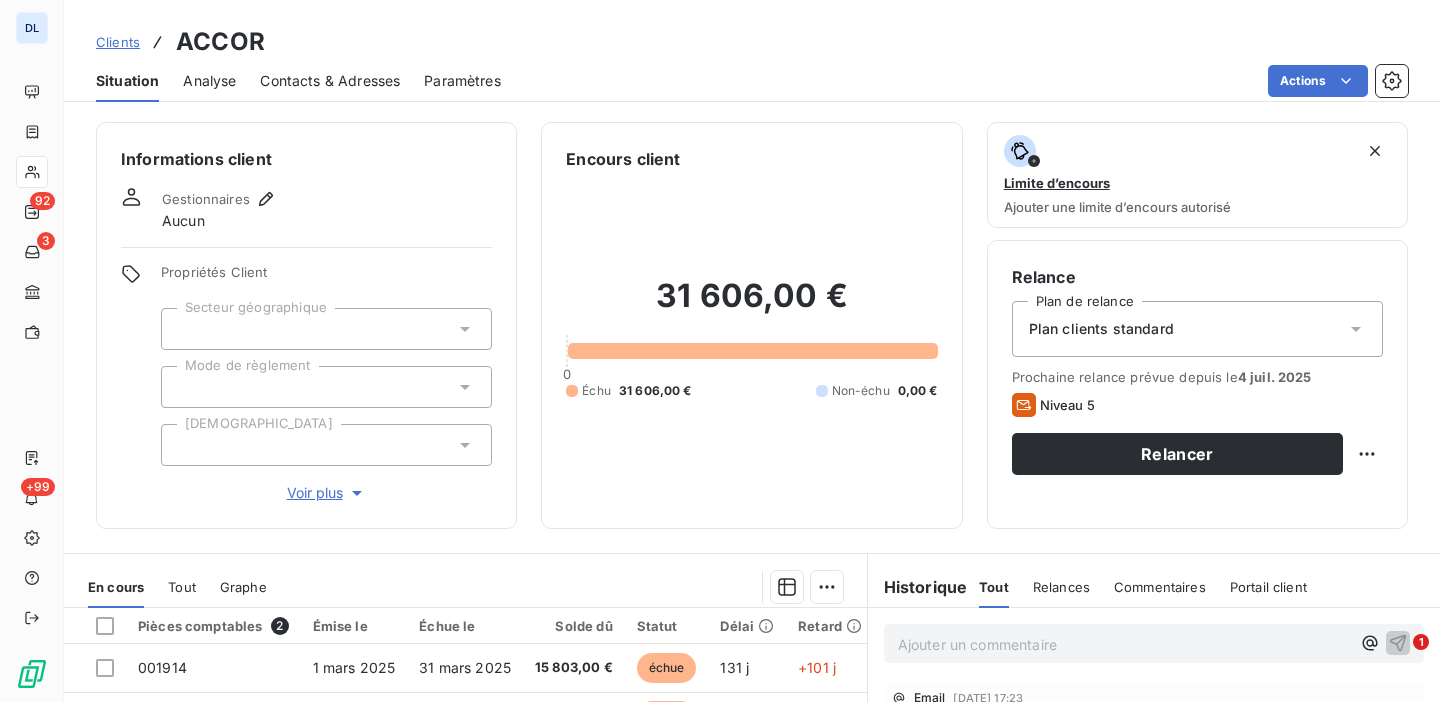 click on "Situation Analyse Contacts & Adresses Paramètres Actions" at bounding box center (752, 81) 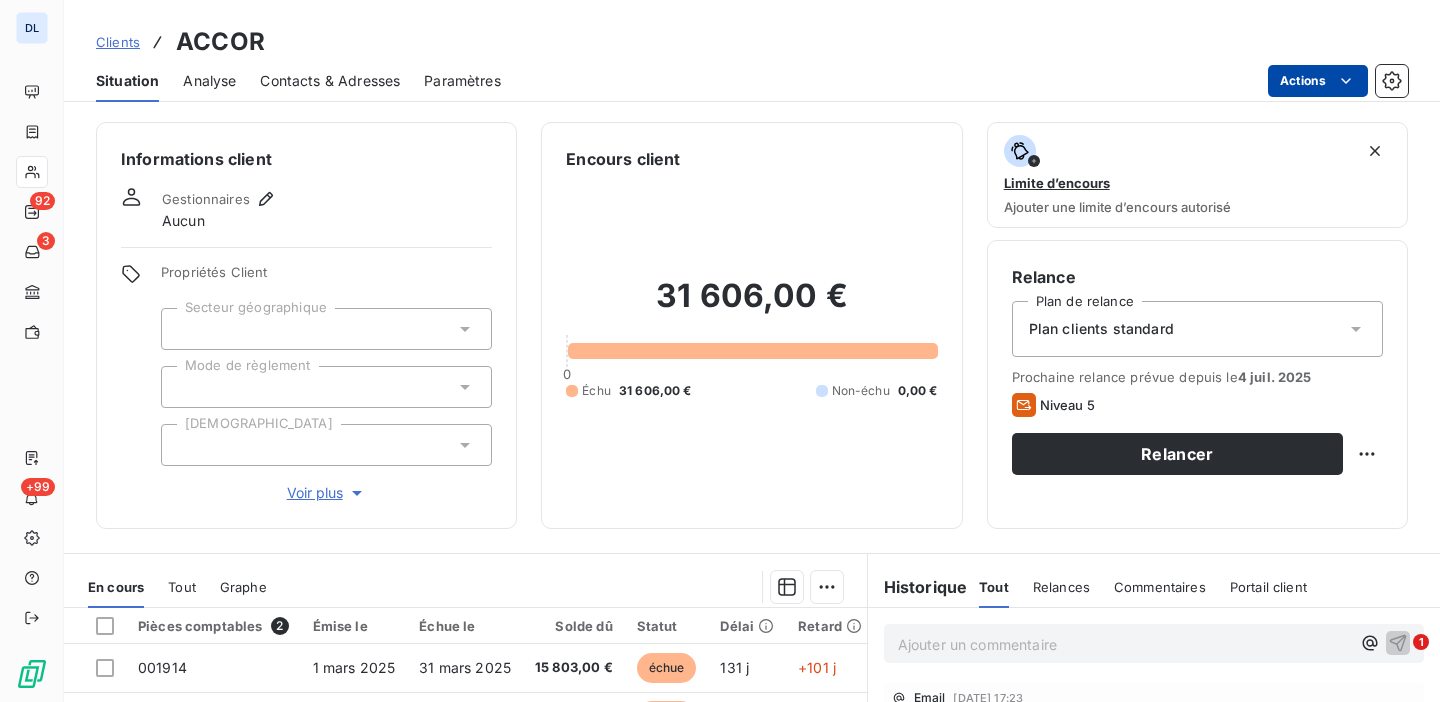 click on "DL 92 3 +99 Clients ACCOR Situation Analyse Contacts & Adresses Paramètres Actions Informations client Gestionnaires Aucun Propriétés Client Secteur géographique Mode de règlement Risque Voir plus Encours client   31 606,00 € 0 Échu 31 606,00 € Non-échu 0,00 €     Limite d’encours Ajouter une limite d’encours autorisé Relance Plan de relance Plan clients standard Prochaine relance prévue depuis le  4 juil. 2025 Niveau 5 Relancer En cours Tout Graphe Pièces comptables 2 Émise le Échue le Solde dû Statut Délai   Retard   001914 1 mars 2025 31 mars 2025 15 803,00 € échue 131 j +101 j 002032 15 mai 2025 14 juin 2025 15 803,00 € échue 56 j +26 j Lignes par page 25 Précédent 1 Suivant Historique Tout Relances Commentaires Portail client Tout Relances Commentaires Portail client Ajouter un commentaire ﻿ Email 7 juil. 2025, 17:23 Message envoyé Agathe Marticou 1 juil. 2025, 17:46 ﻿ @ Ninon 2 De Noose  je le rappelle demain Agathe Marticou ﻿ @ Email  : 1" at bounding box center (720, 351) 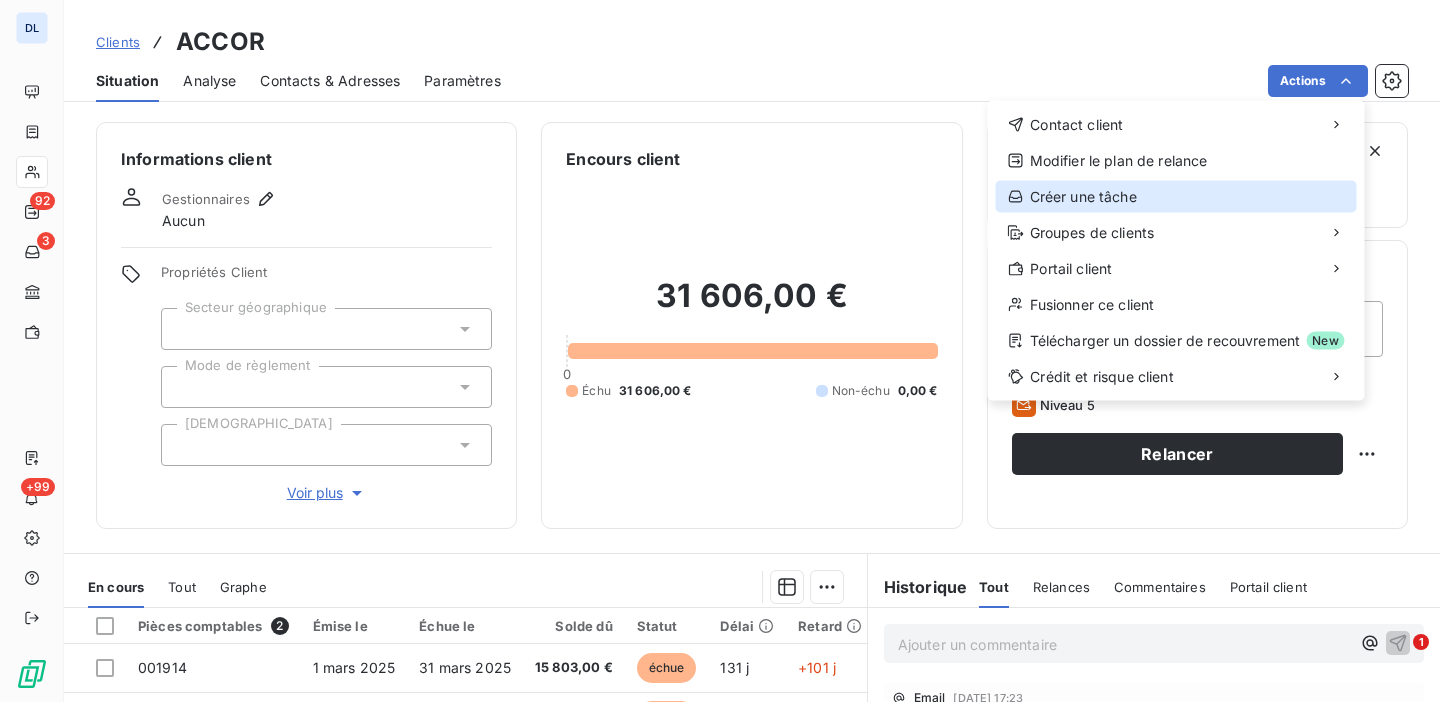 click on "Créer une tâche" at bounding box center [1176, 197] 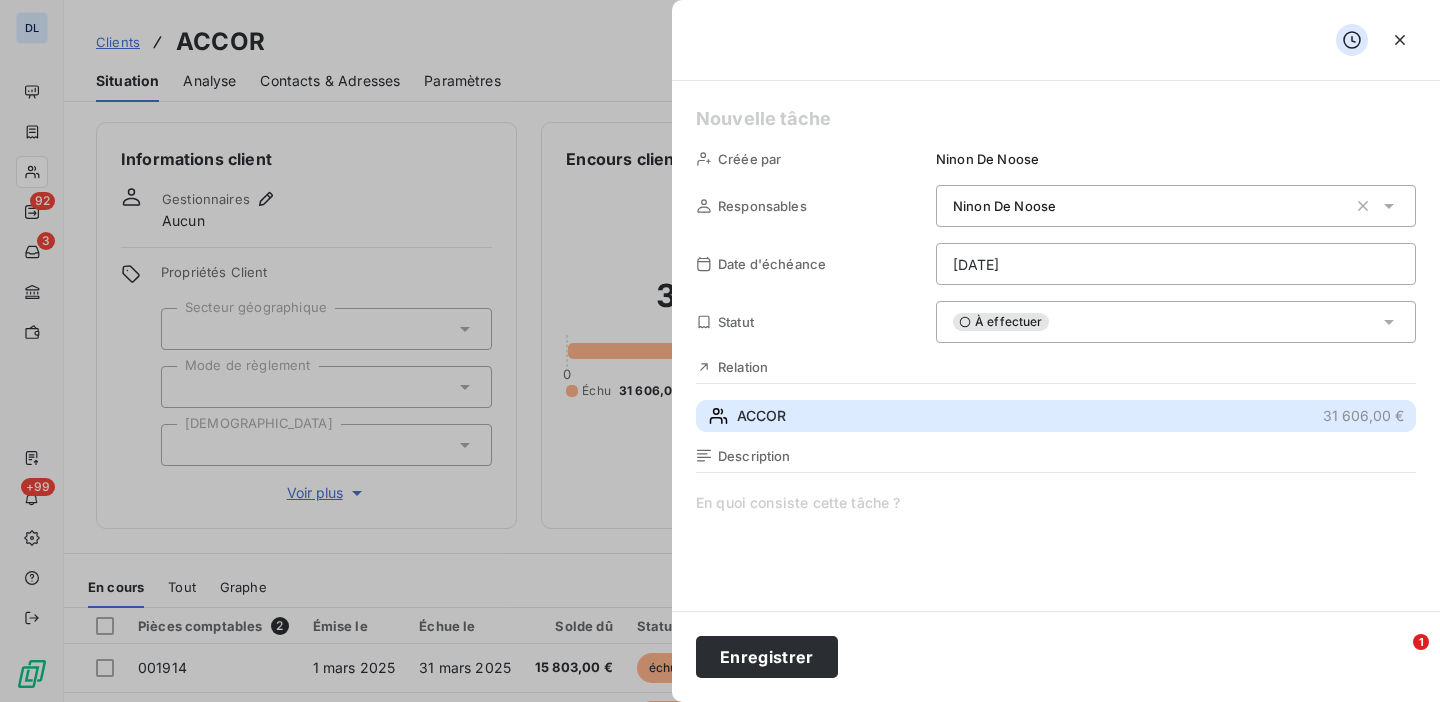 drag, startPoint x: 814, startPoint y: 417, endPoint x: 733, endPoint y: 421, distance: 81.09871 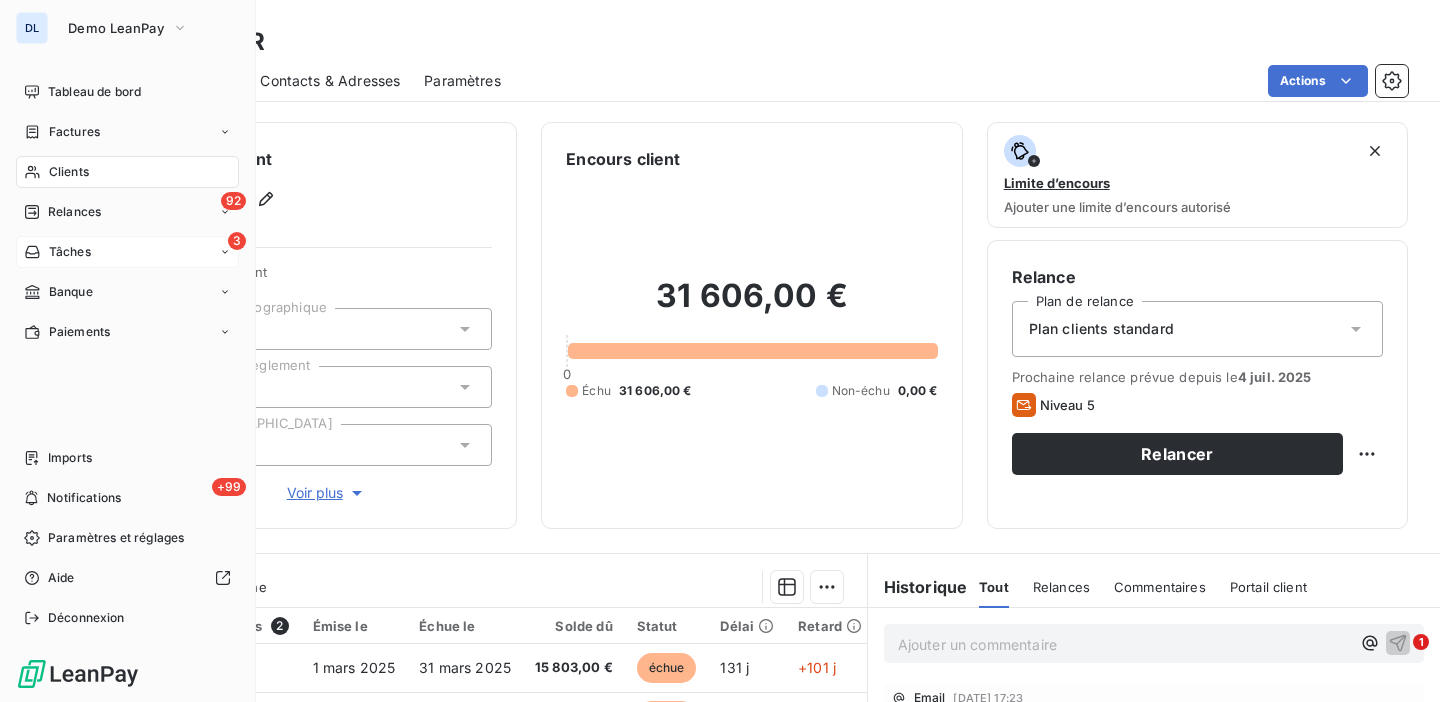 click on "Tâches" at bounding box center [57, 252] 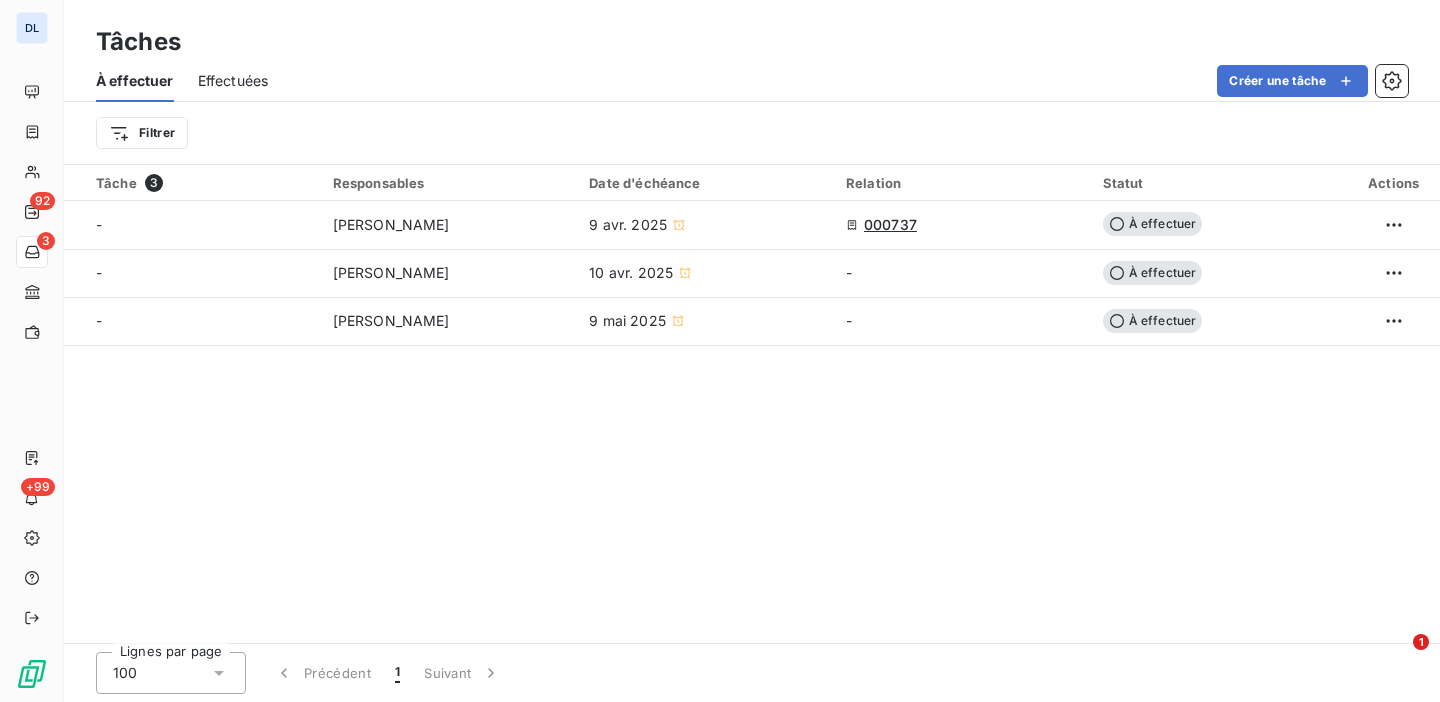 click on "Tâche 3 Responsables Date d'échéance Relation Statut Actions - Antoine Merlin 9 avr. 2025 000737 À effectuer - Manolo MUNOZ LAGADEUC 10 avr. 2025 - À effectuer - Edouard Lejosne 9 mai 2025 - À effectuer" at bounding box center (752, 404) 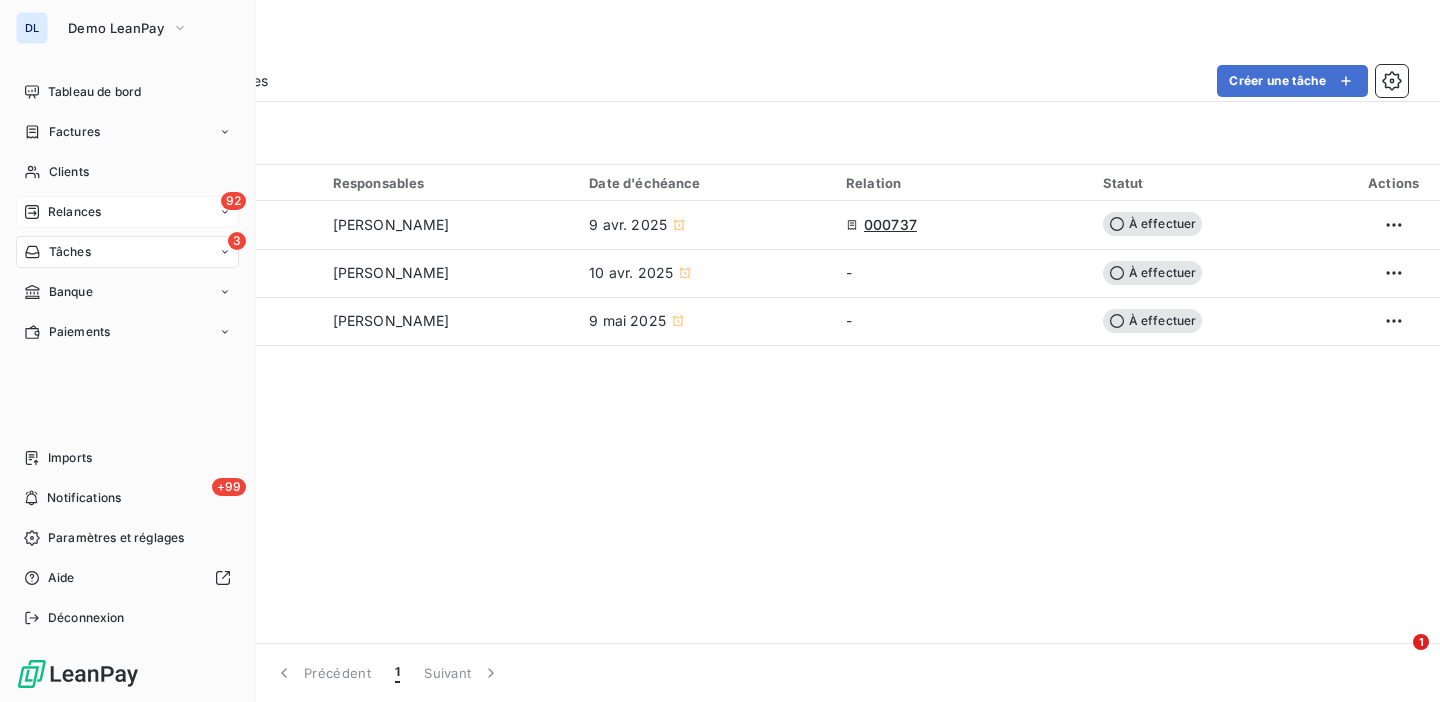 click on "Relances" at bounding box center [74, 212] 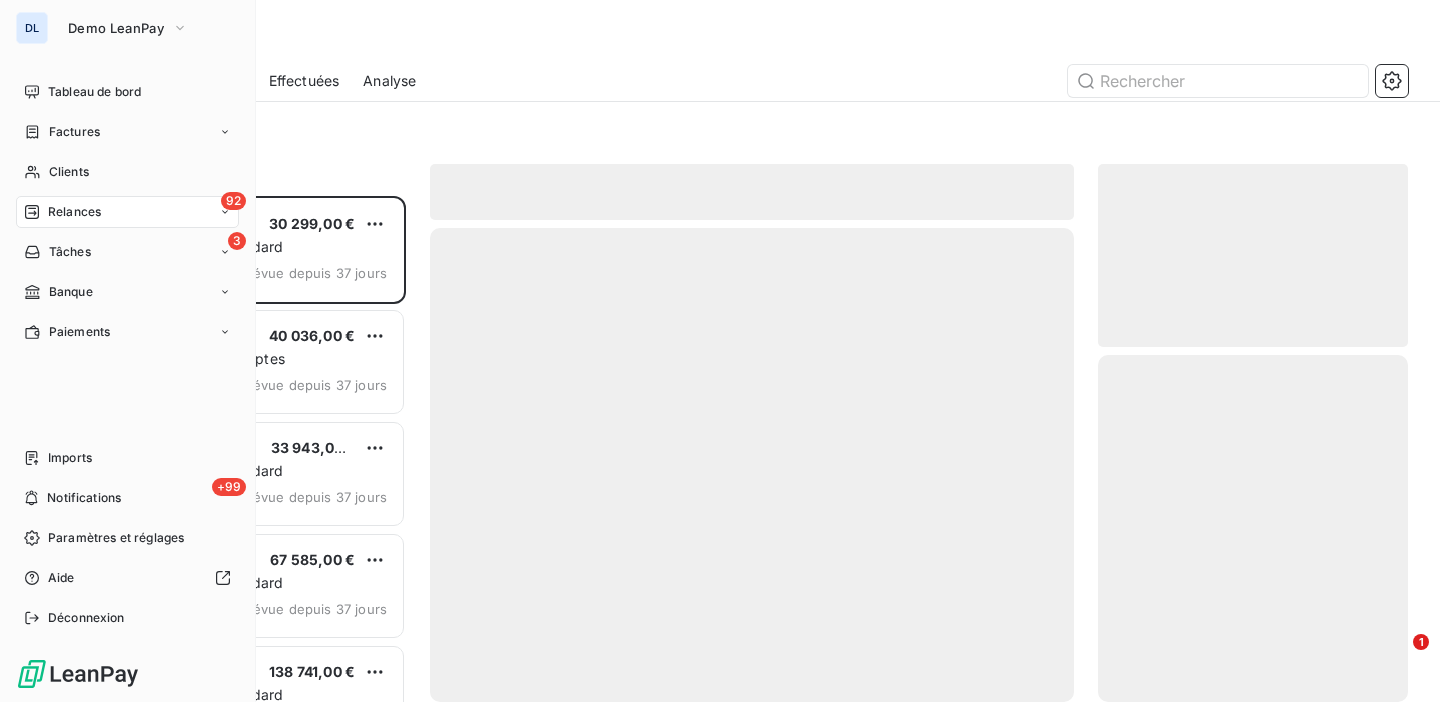 scroll, scrollTop: 1, scrollLeft: 1, axis: both 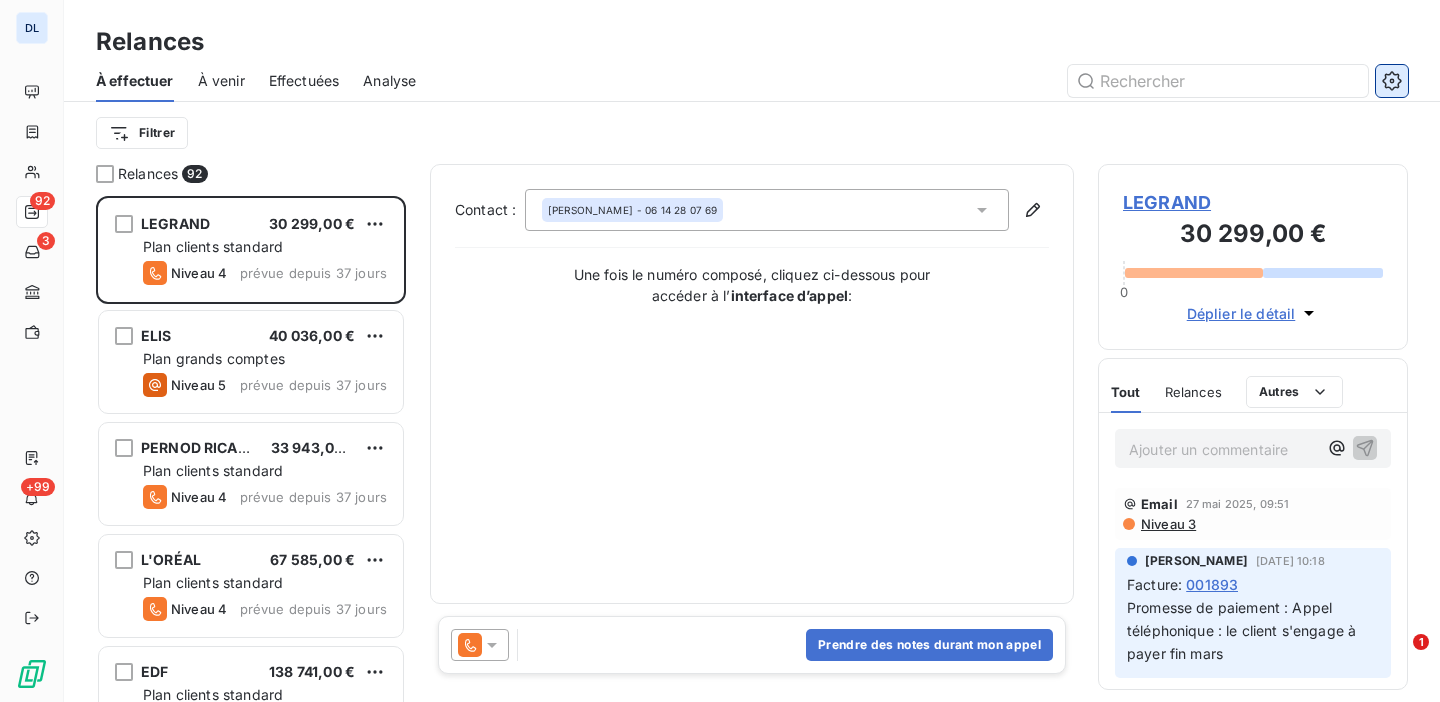 click at bounding box center (1392, 81) 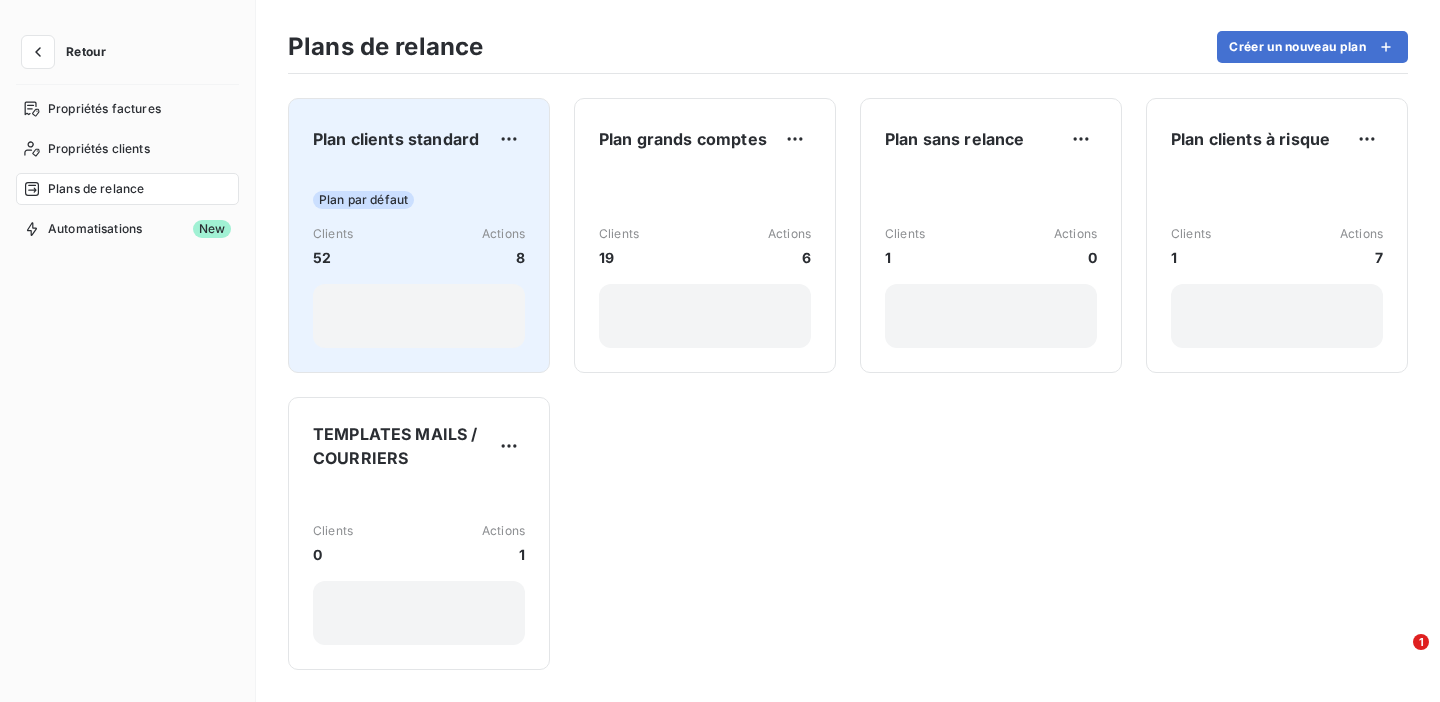 click on "Clients 52 Actions 8" at bounding box center (419, 246) 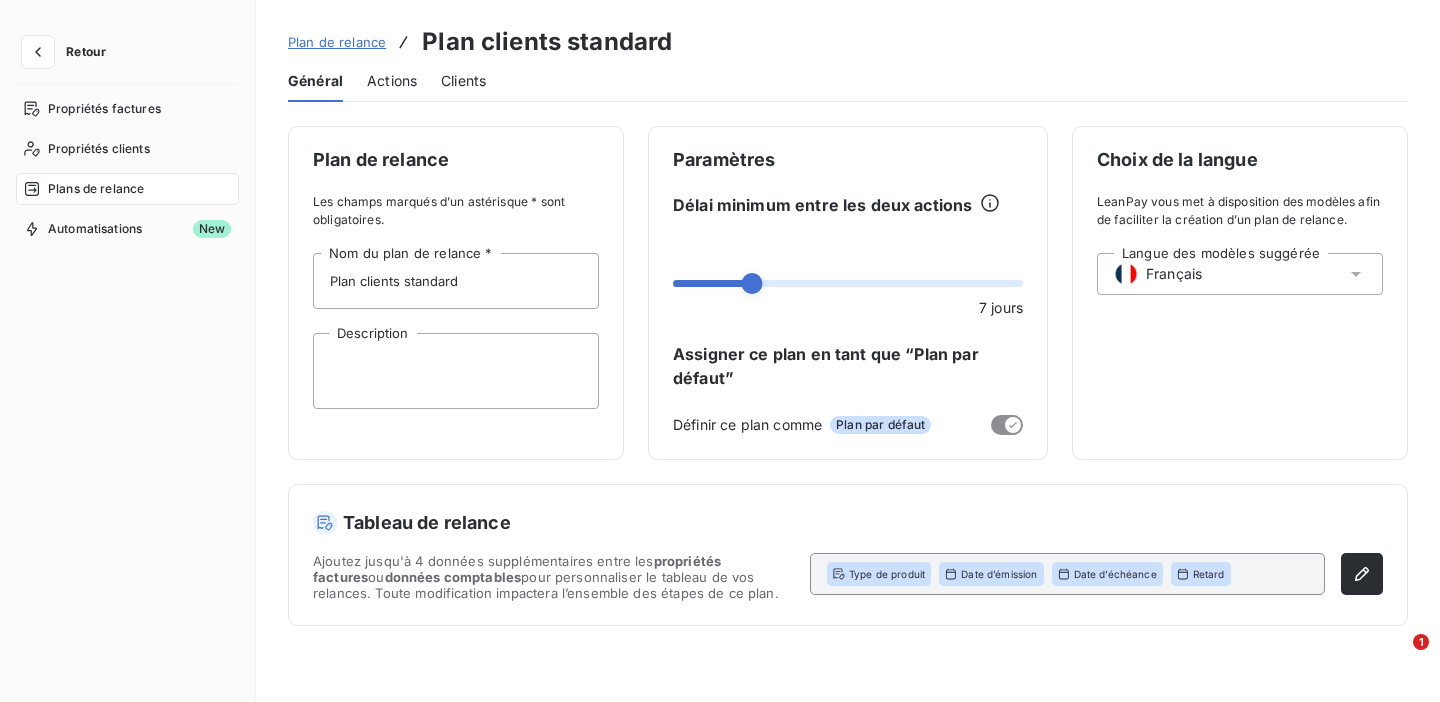 click on "Actions" at bounding box center (392, 81) 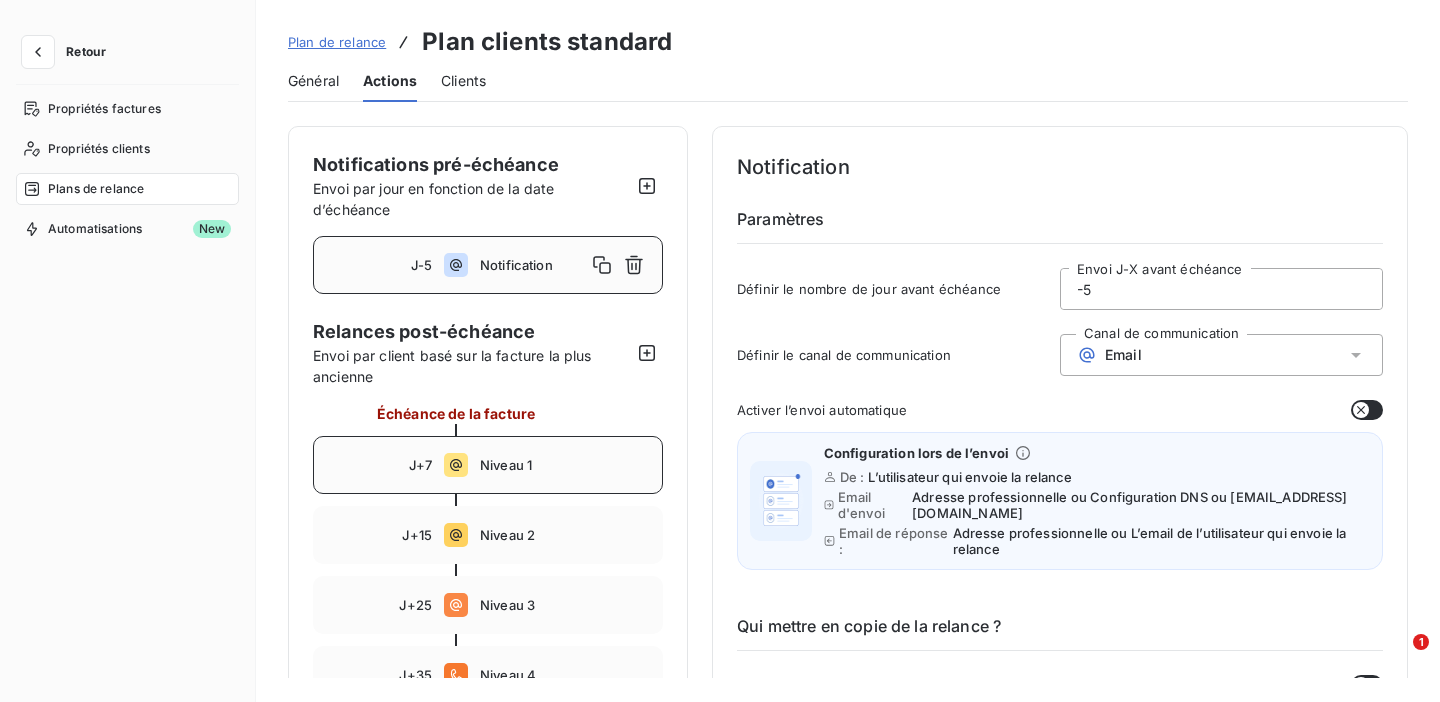 click on "J+7 Niveau 1" at bounding box center [488, 465] 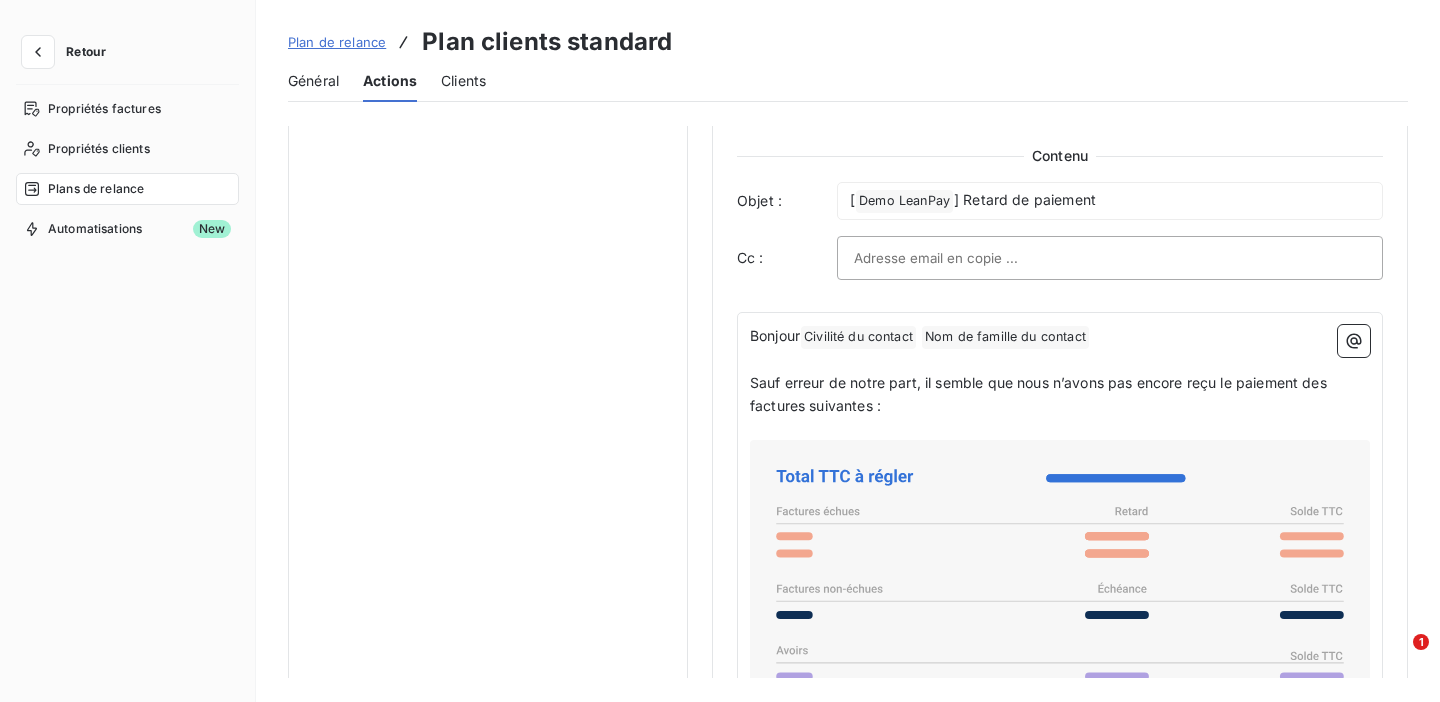 scroll, scrollTop: 1257, scrollLeft: 0, axis: vertical 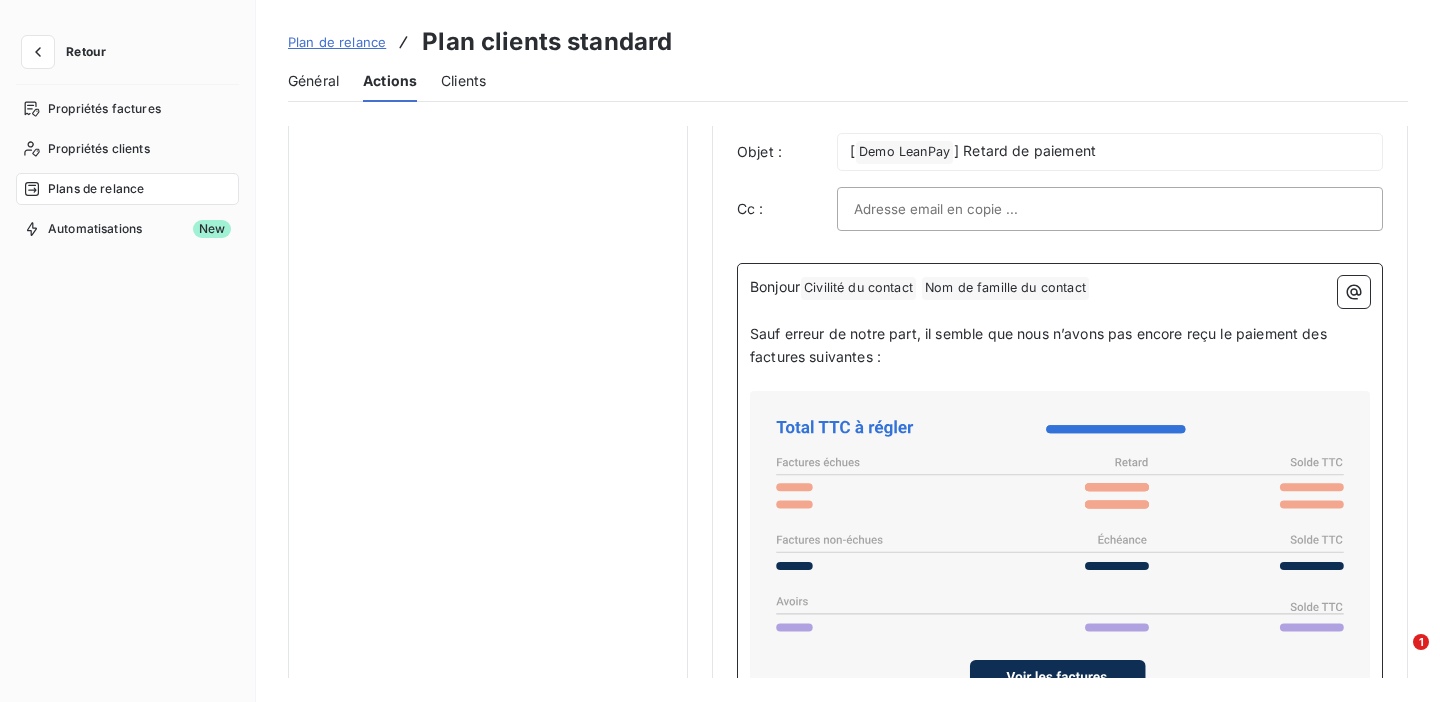 click on "﻿" at bounding box center [1060, 379] 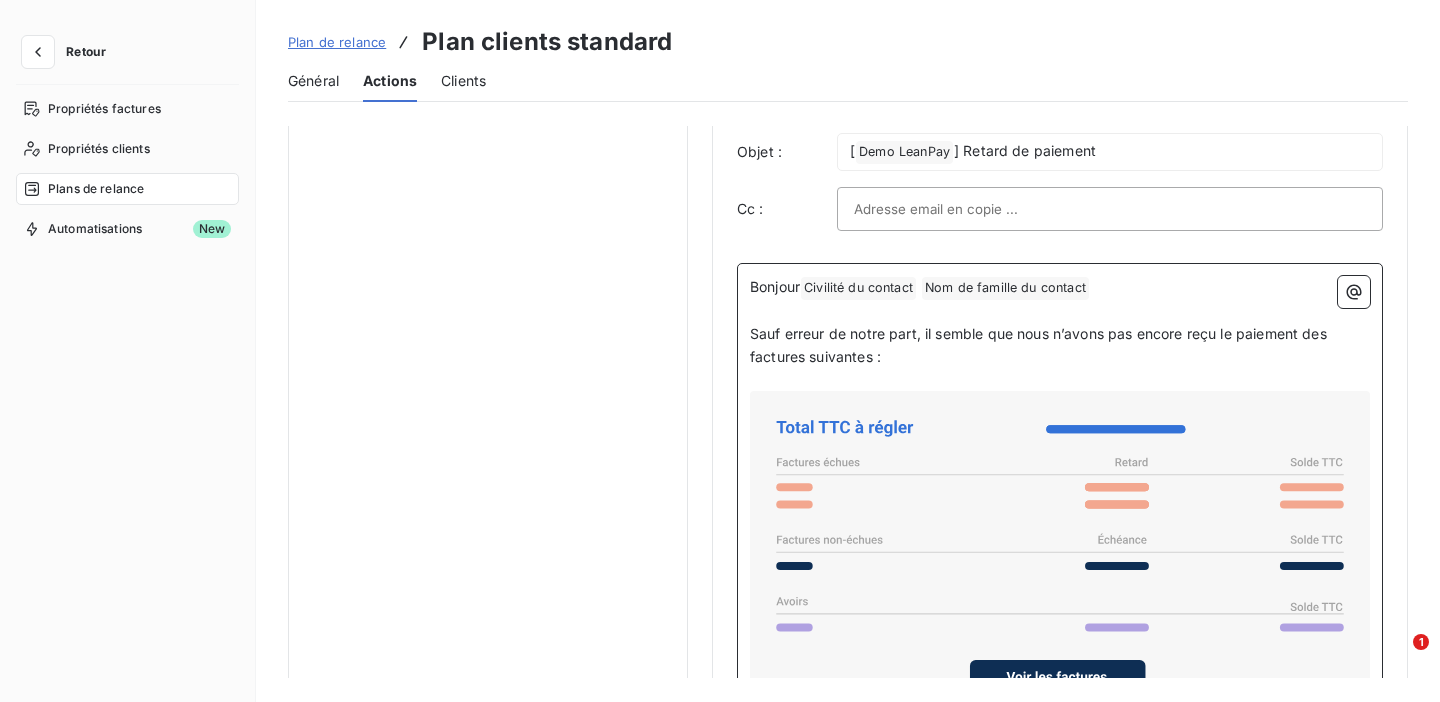 click on "﻿" at bounding box center (1060, 379) 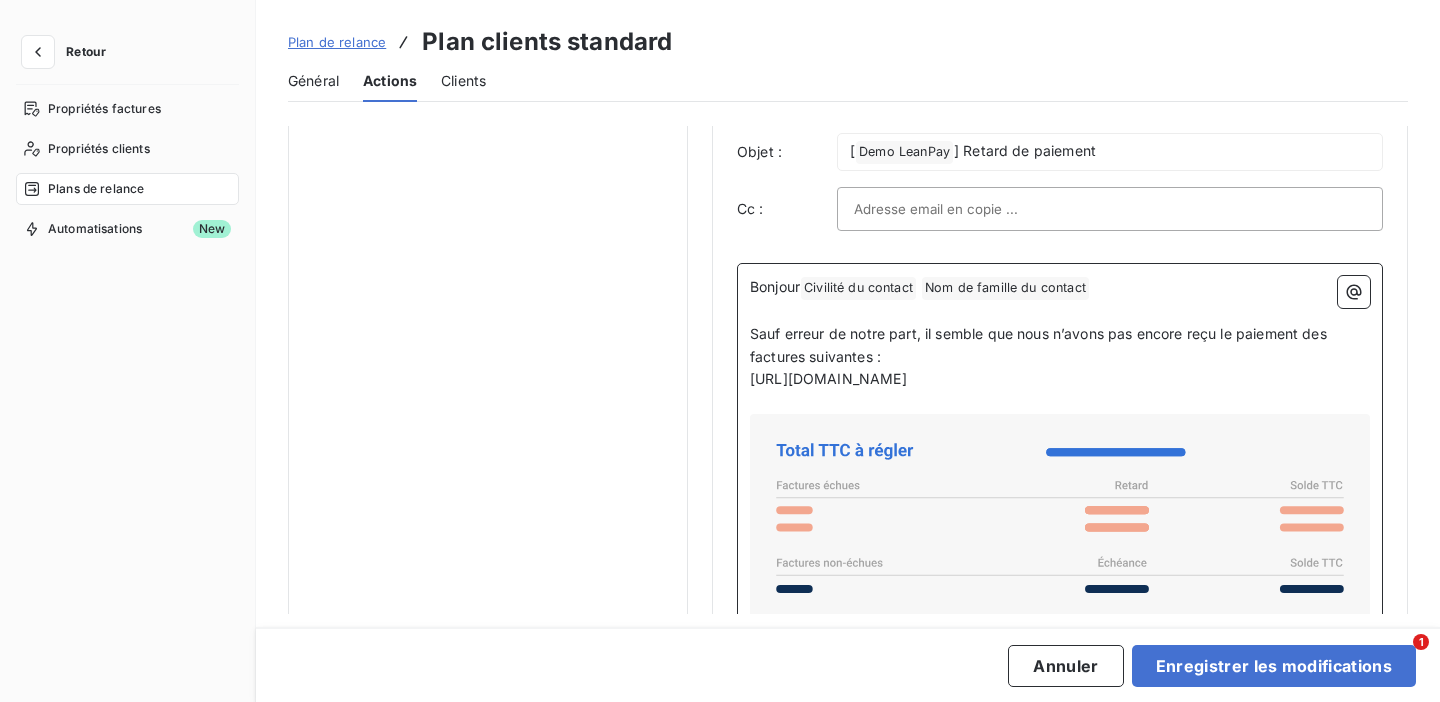 drag, startPoint x: 1349, startPoint y: 380, endPoint x: 736, endPoint y: 368, distance: 613.11743 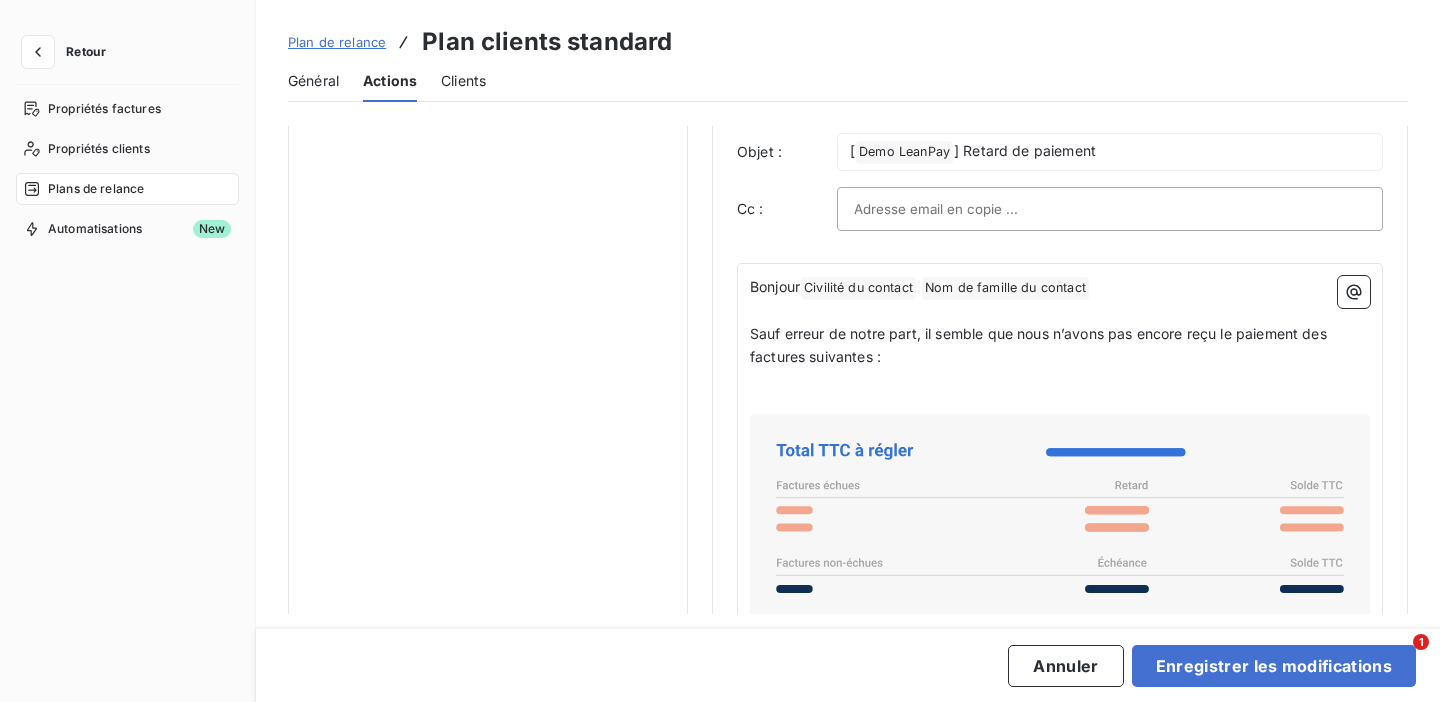 click at bounding box center [961, 209] 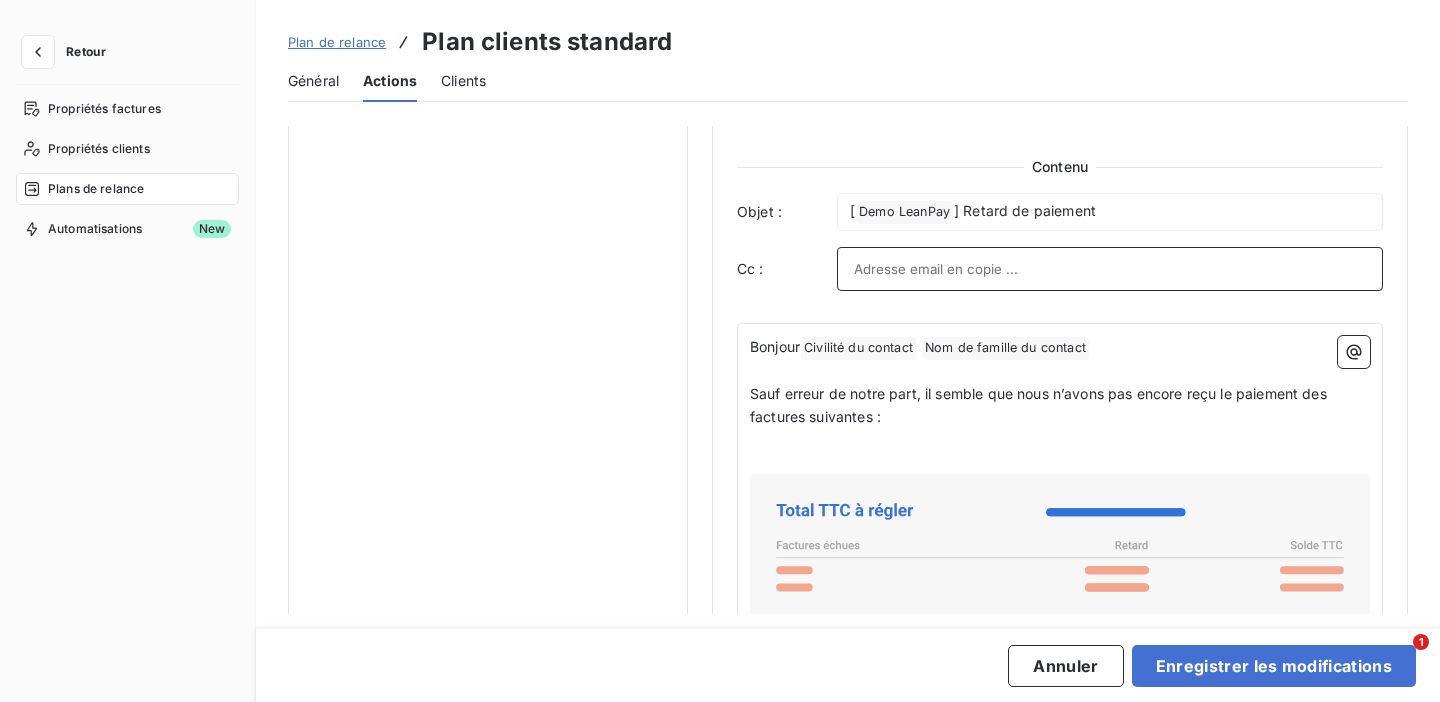 scroll, scrollTop: 1213, scrollLeft: 0, axis: vertical 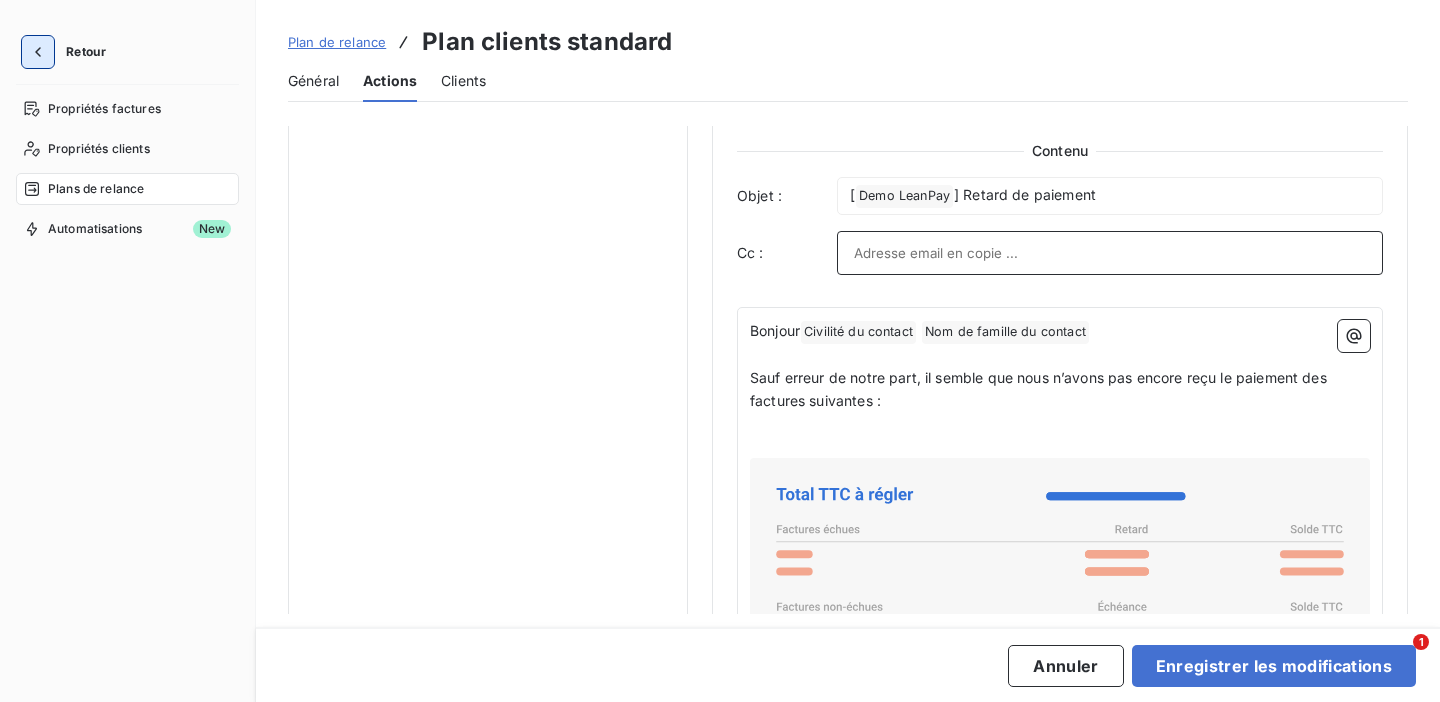 click 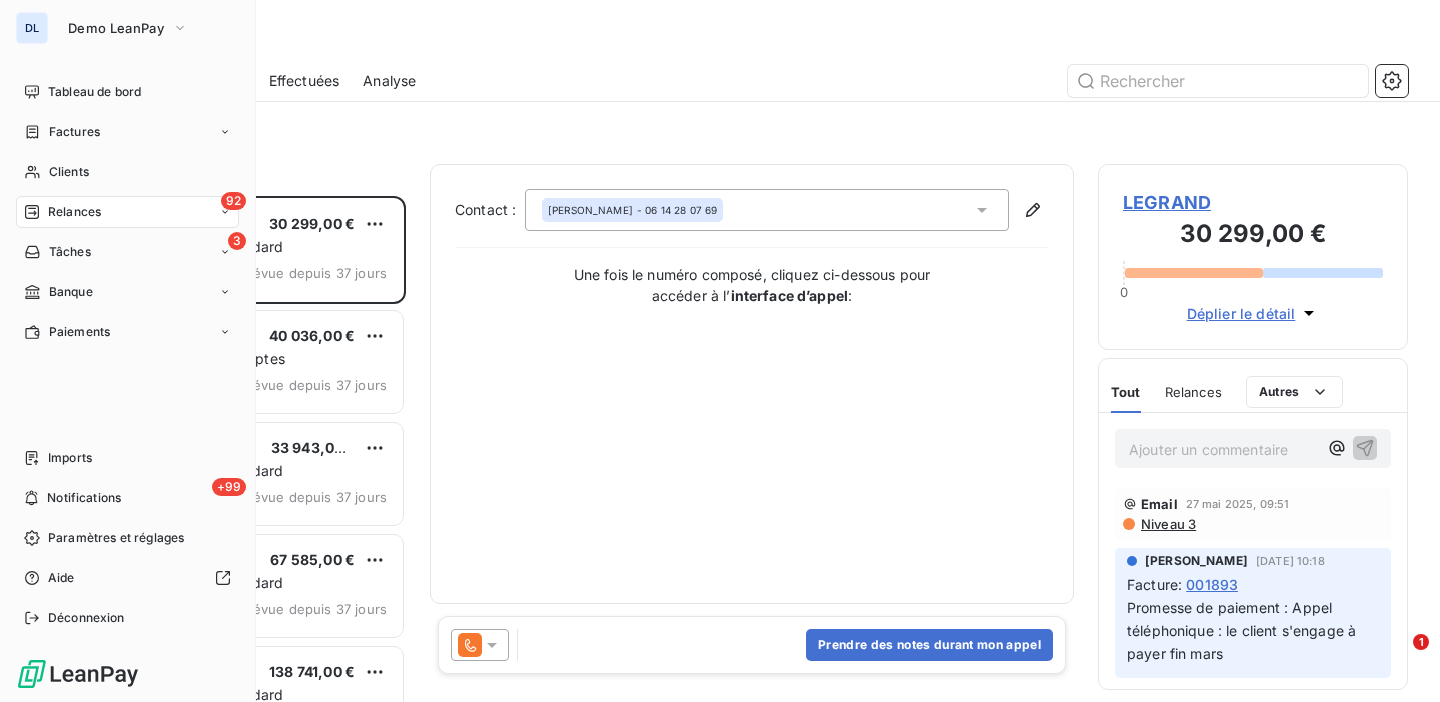 scroll, scrollTop: 1, scrollLeft: 1, axis: both 